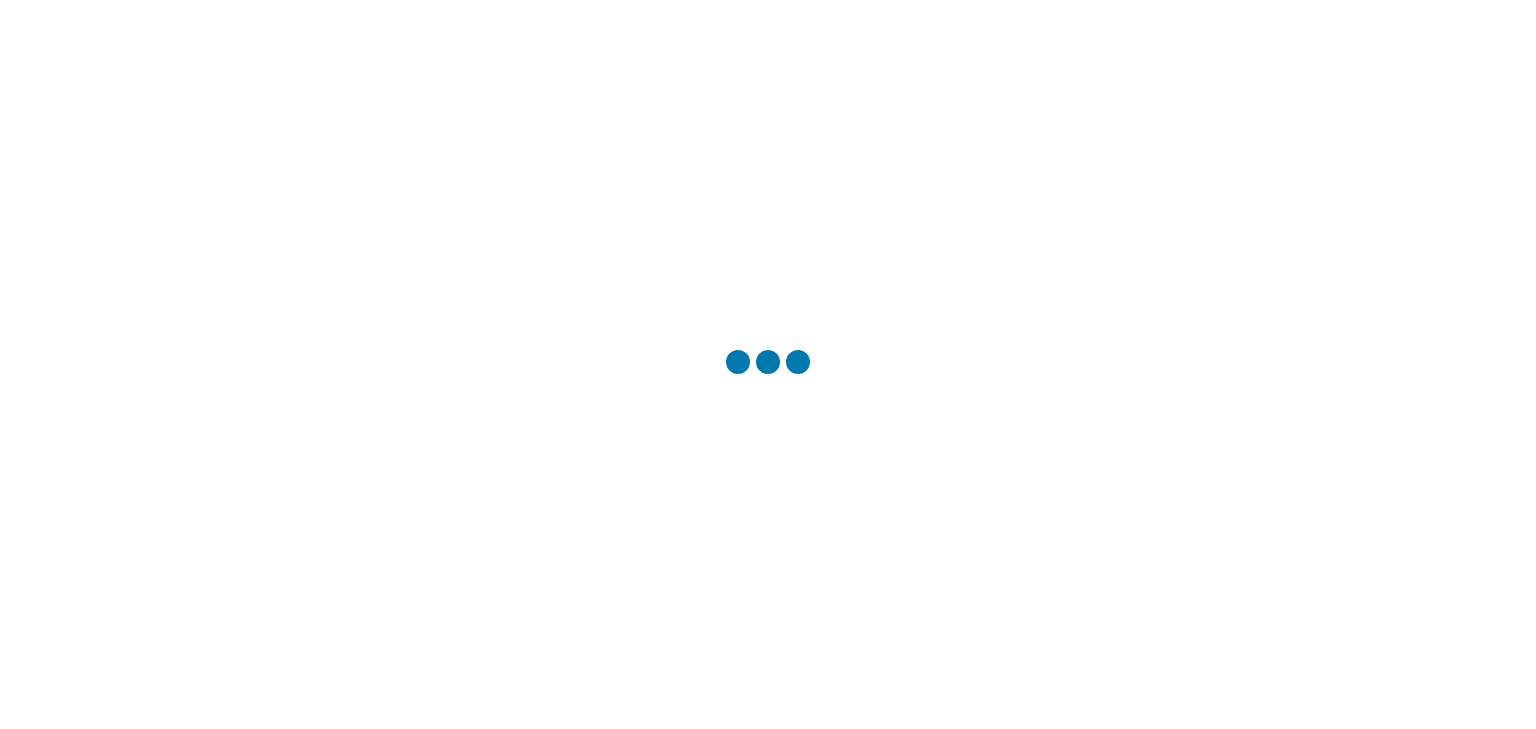 scroll, scrollTop: 0, scrollLeft: 0, axis: both 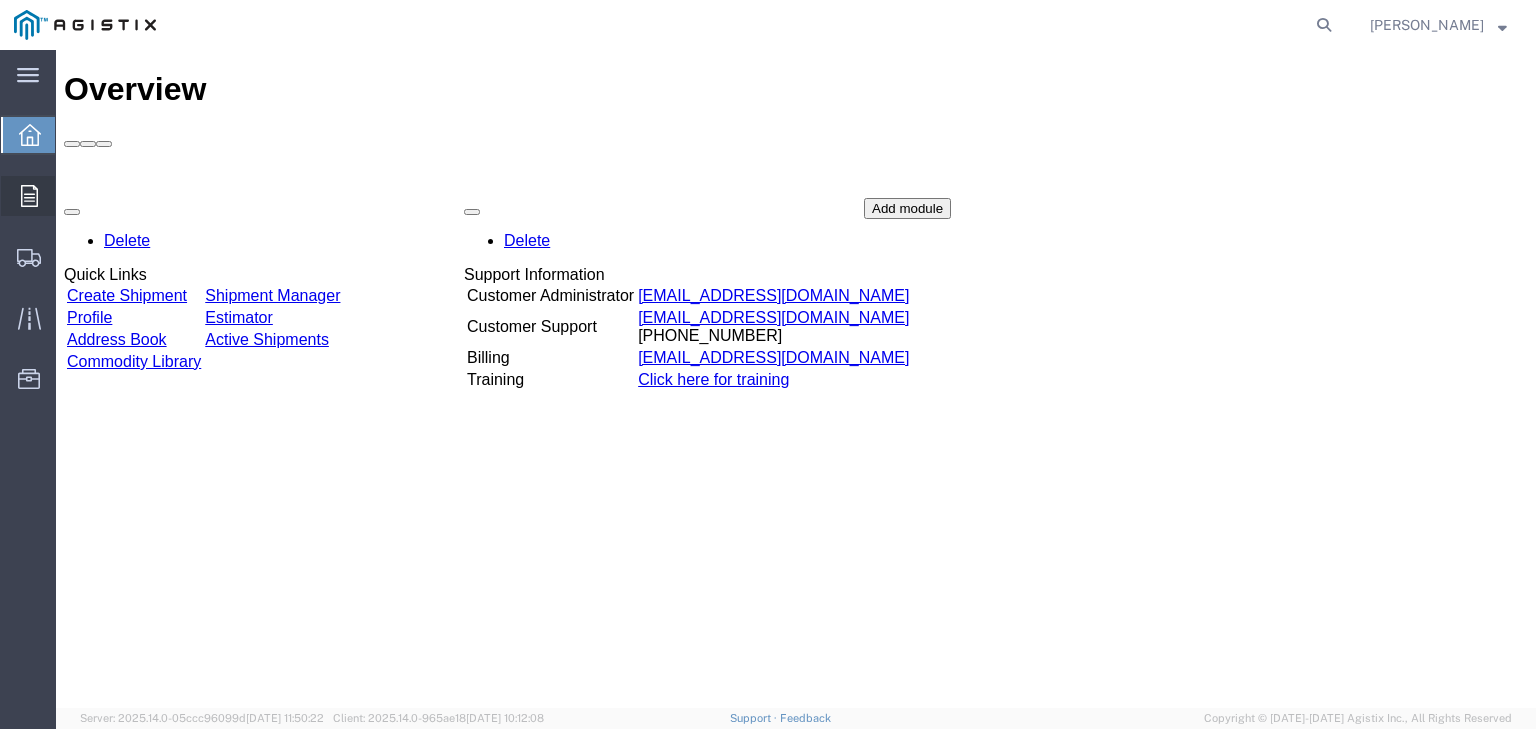 click on "Orders" 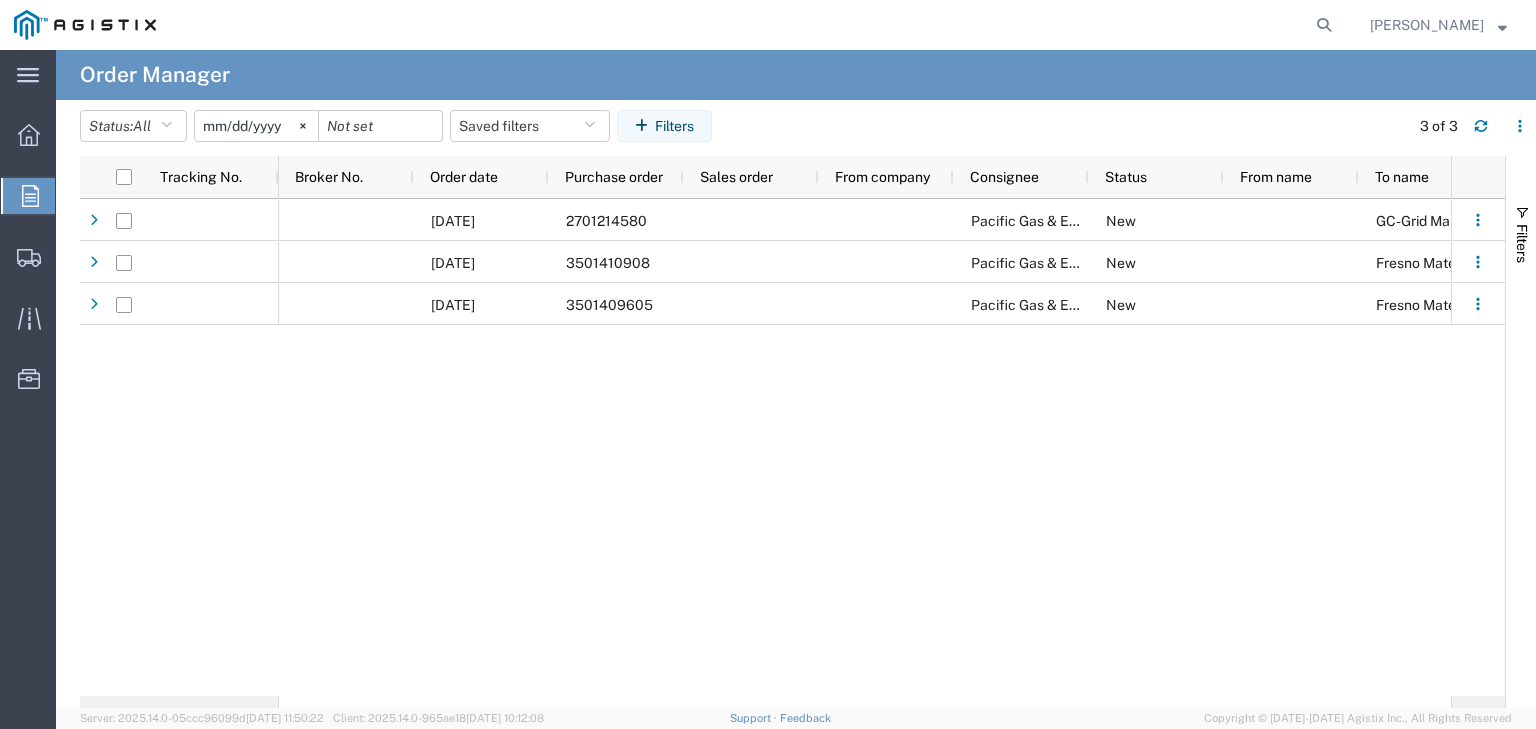 click on "2025-06-09" 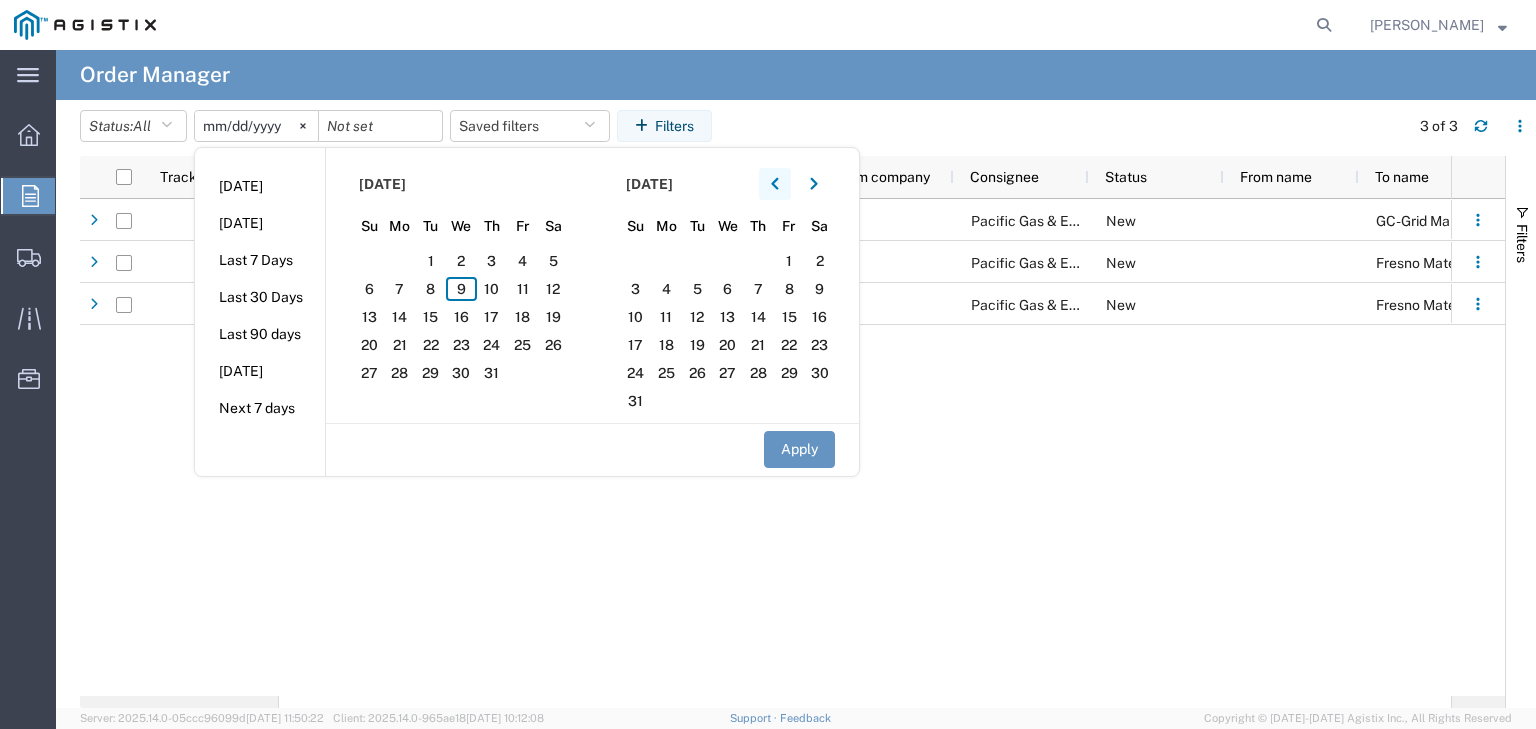 click 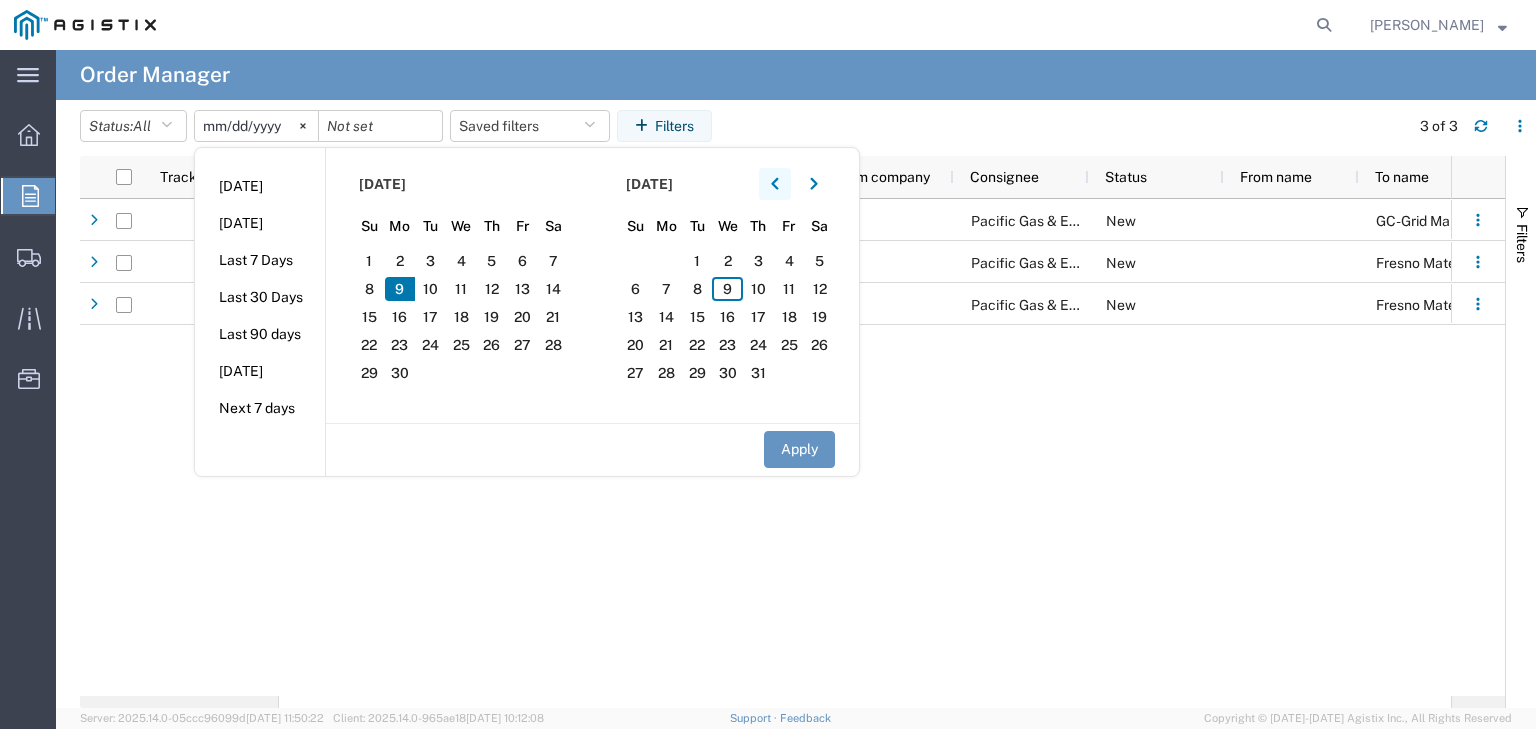 click 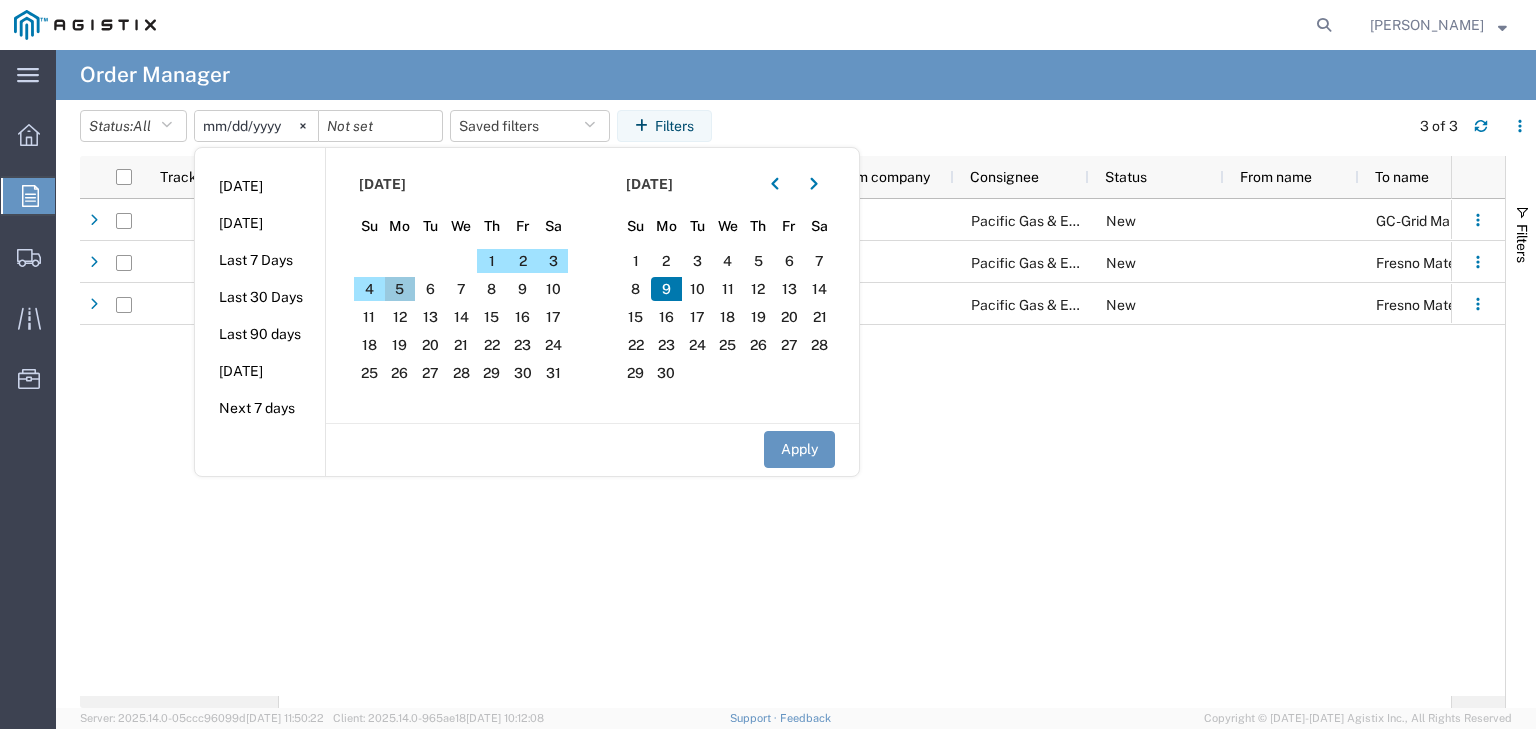 click on "5" 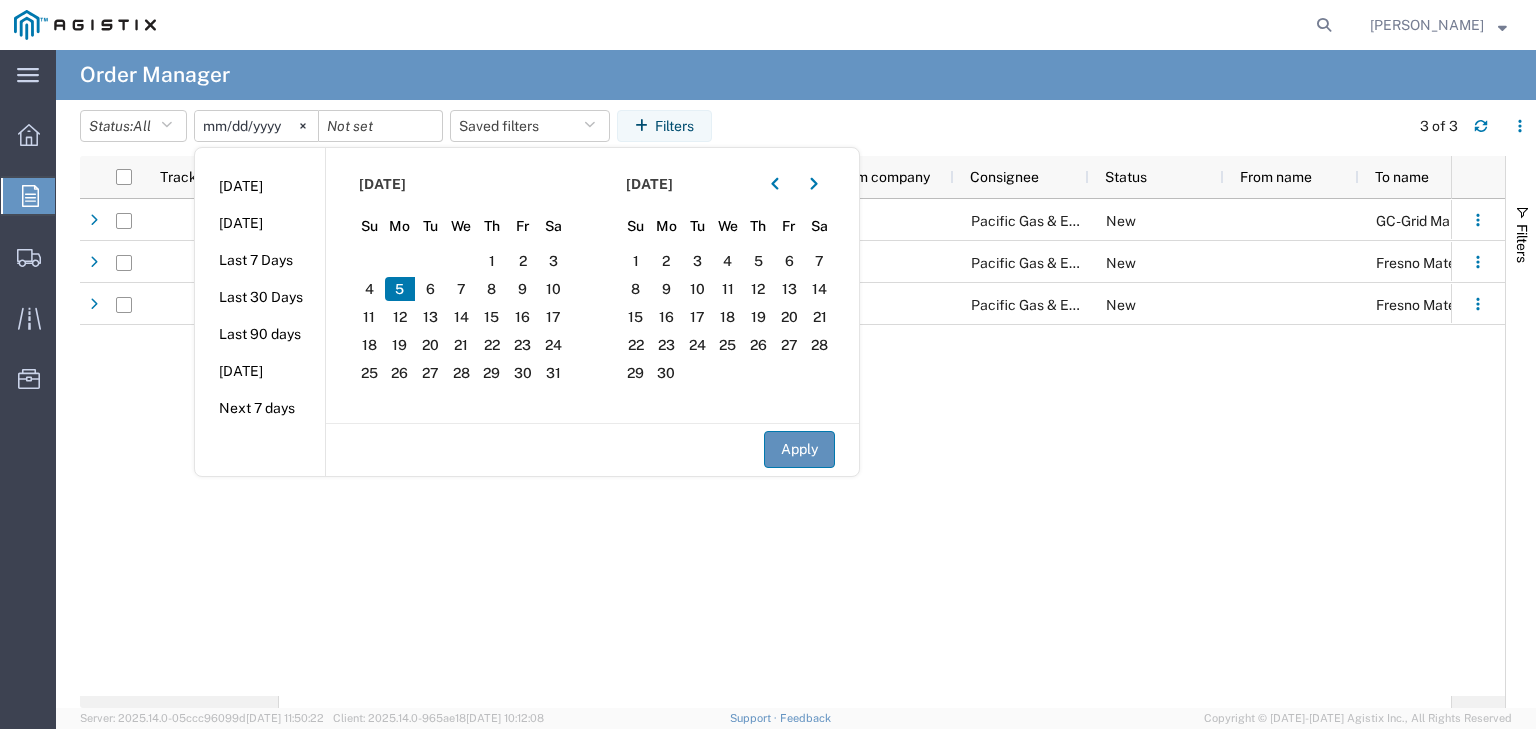 click on "Apply" 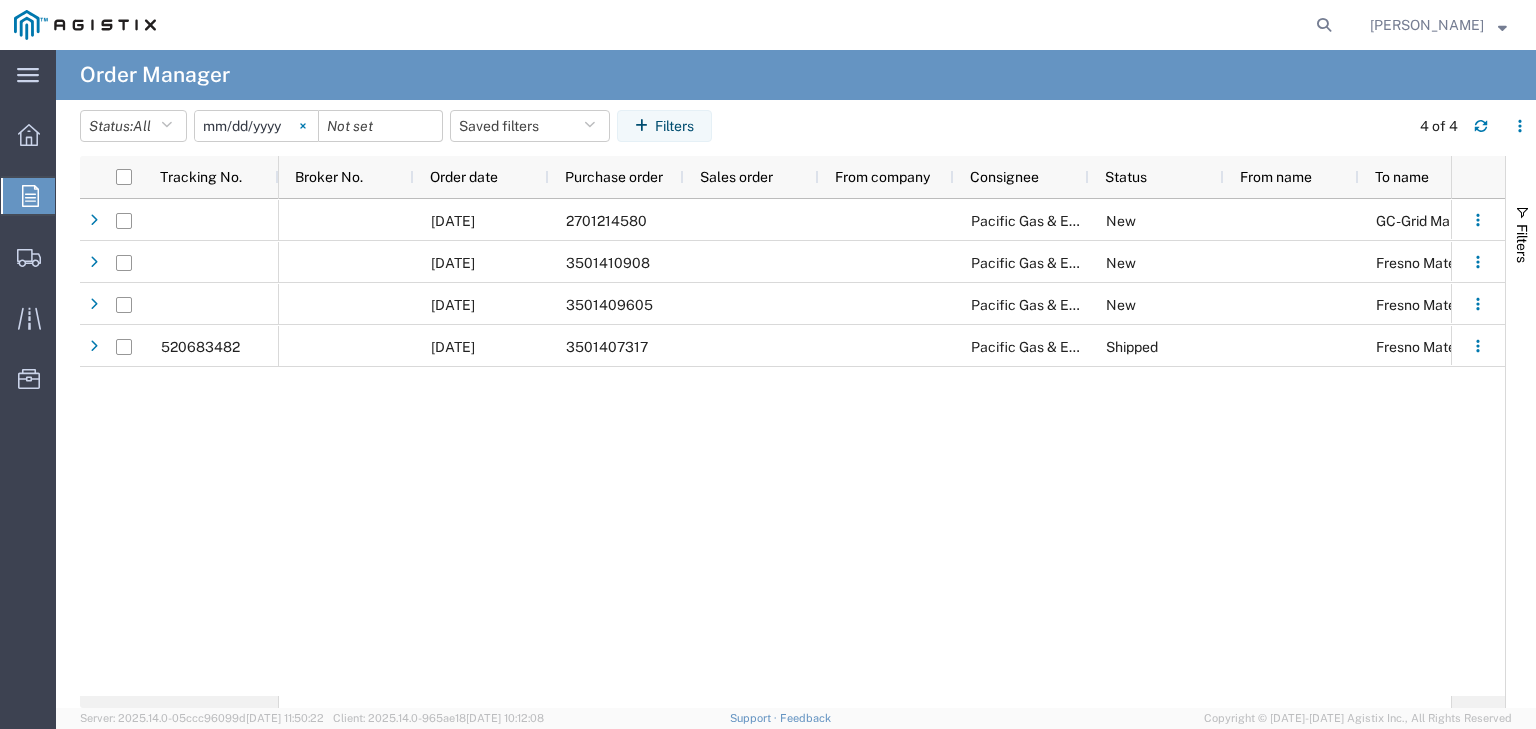 click at bounding box center (303, 126) 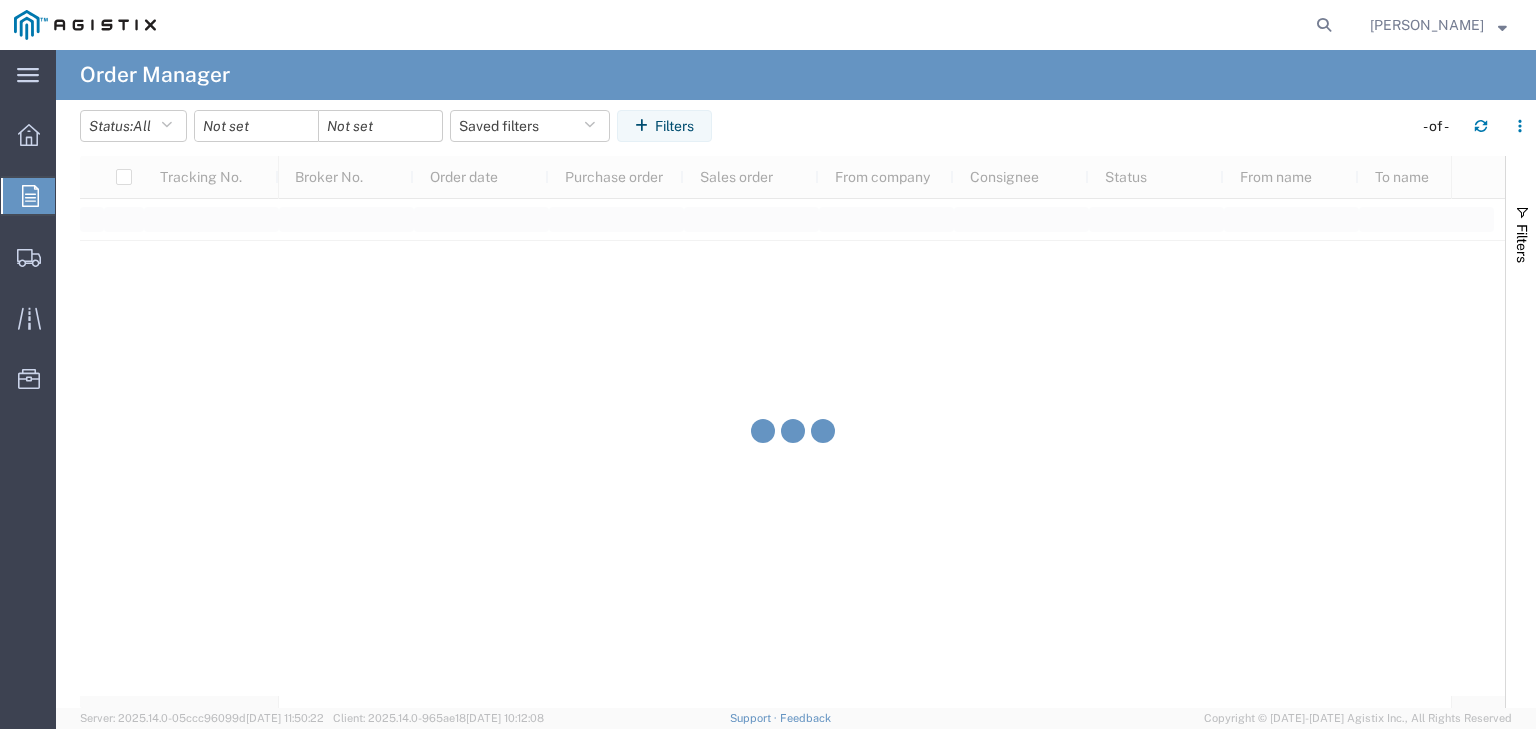 click 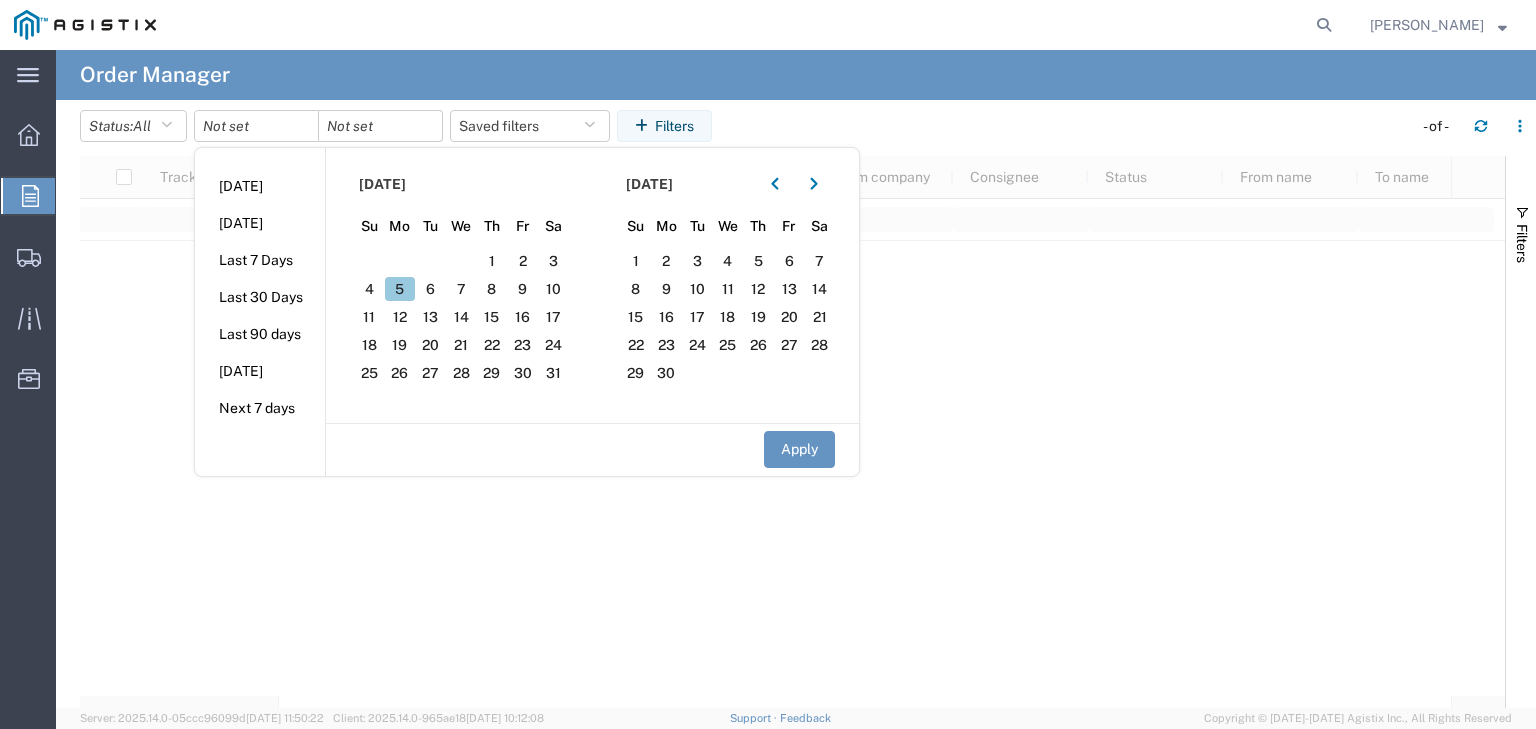 click on "5" 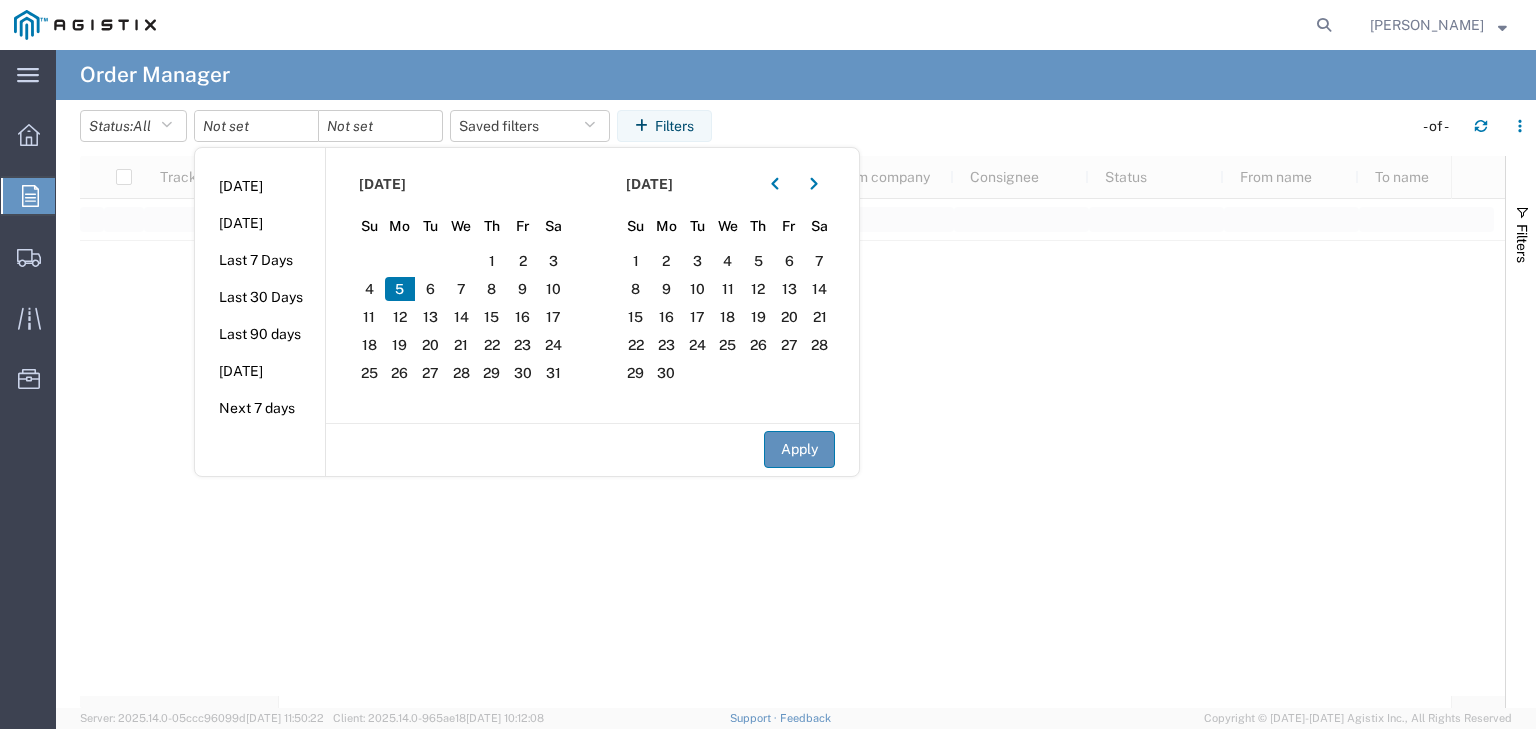 click on "Apply" 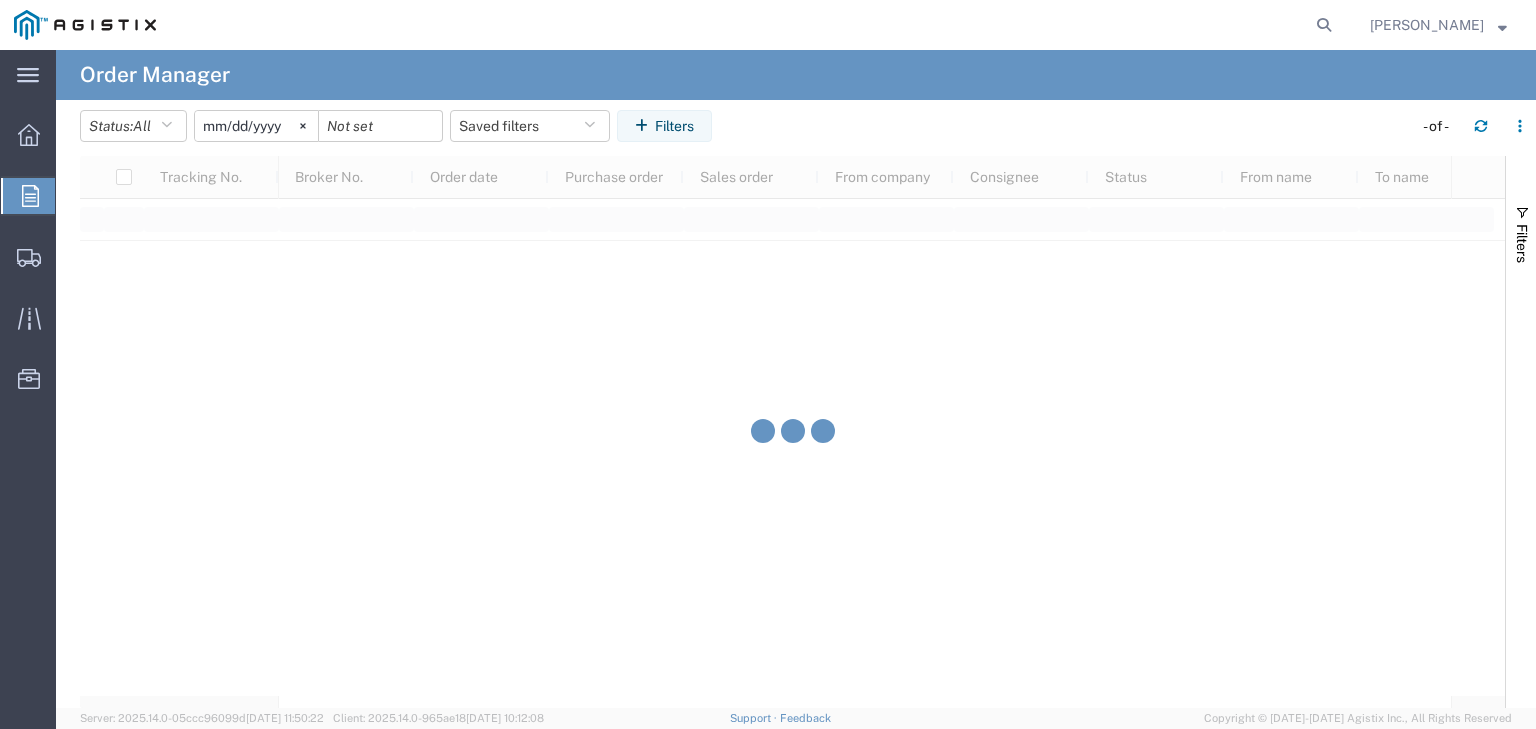 click on "[PERSON_NAME]" 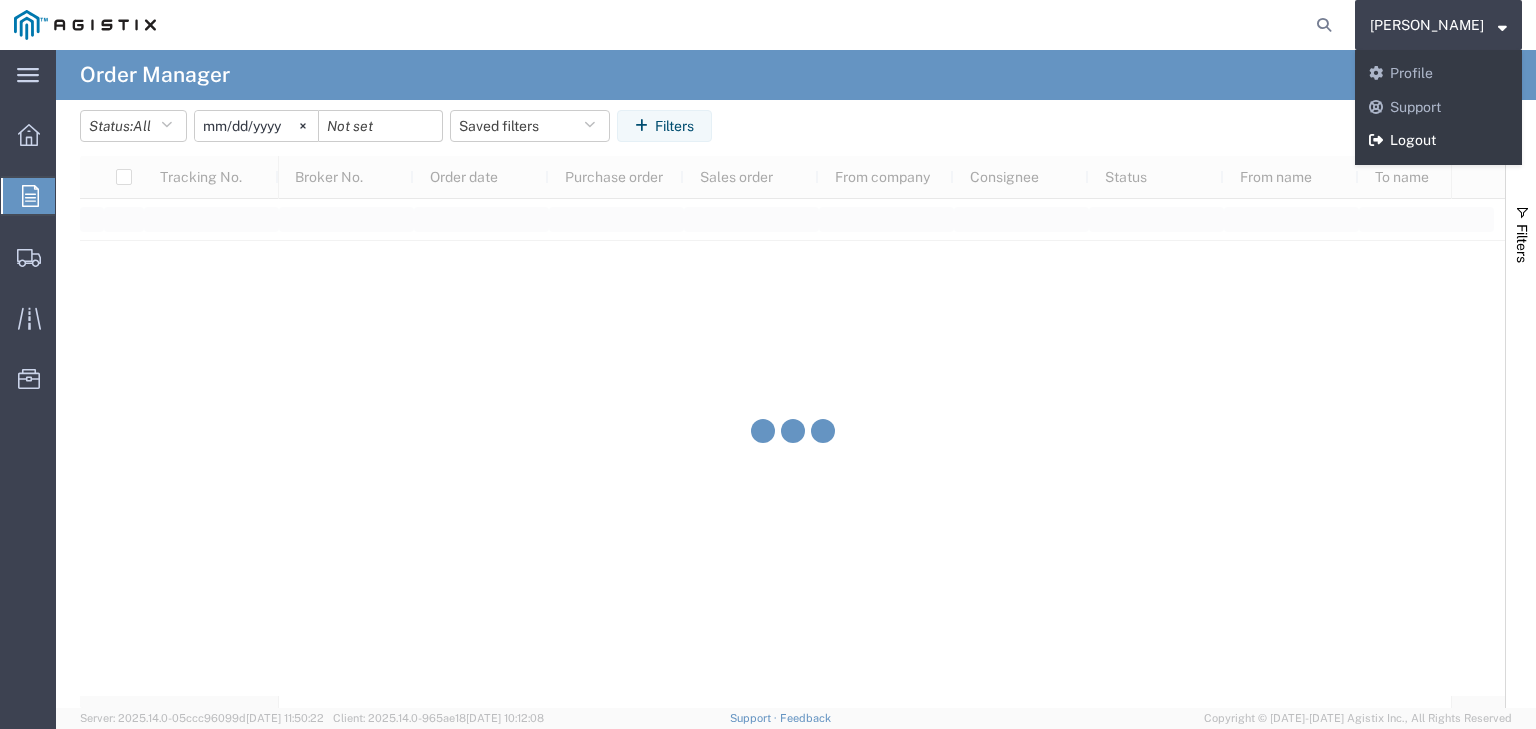 click on "Logout" 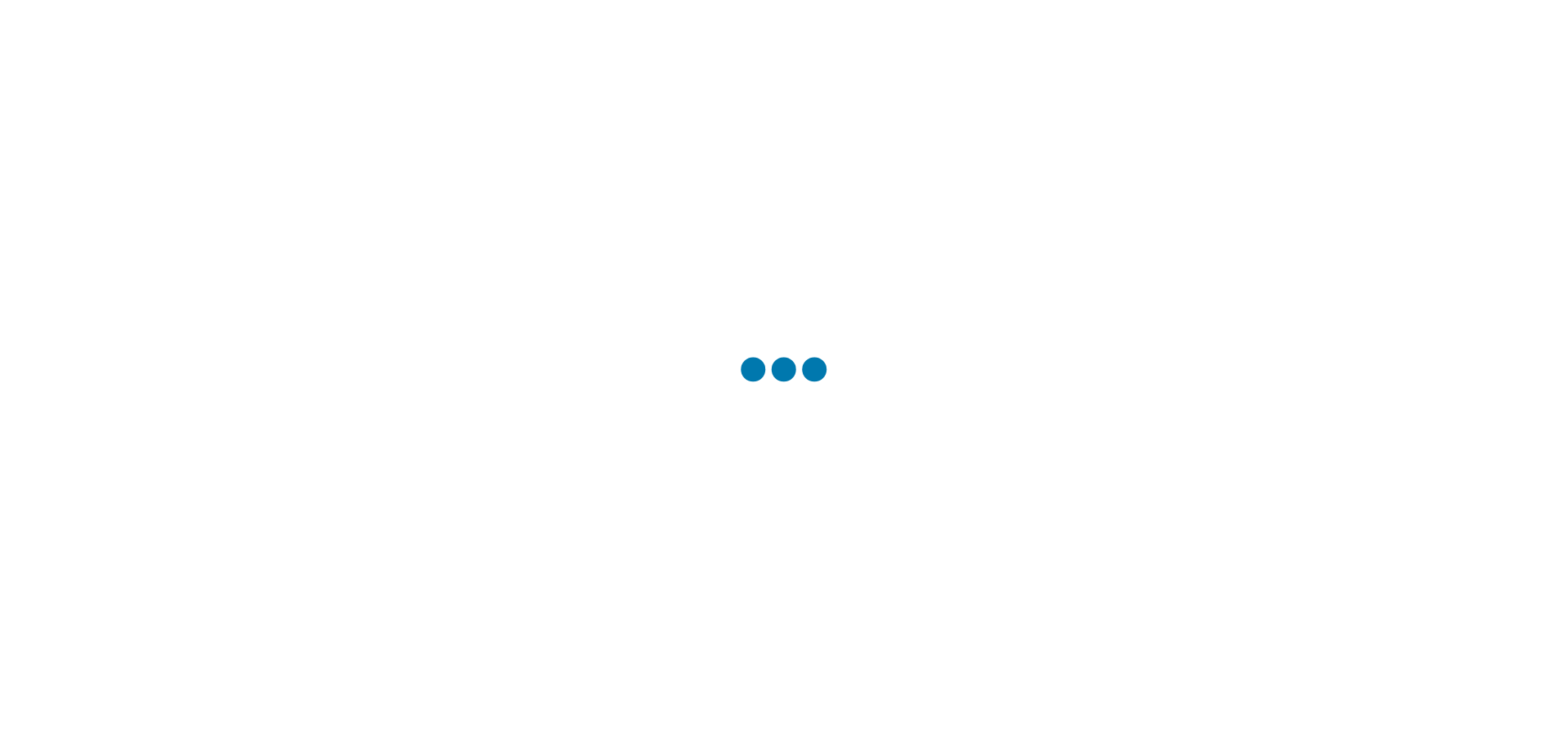 scroll, scrollTop: 0, scrollLeft: 0, axis: both 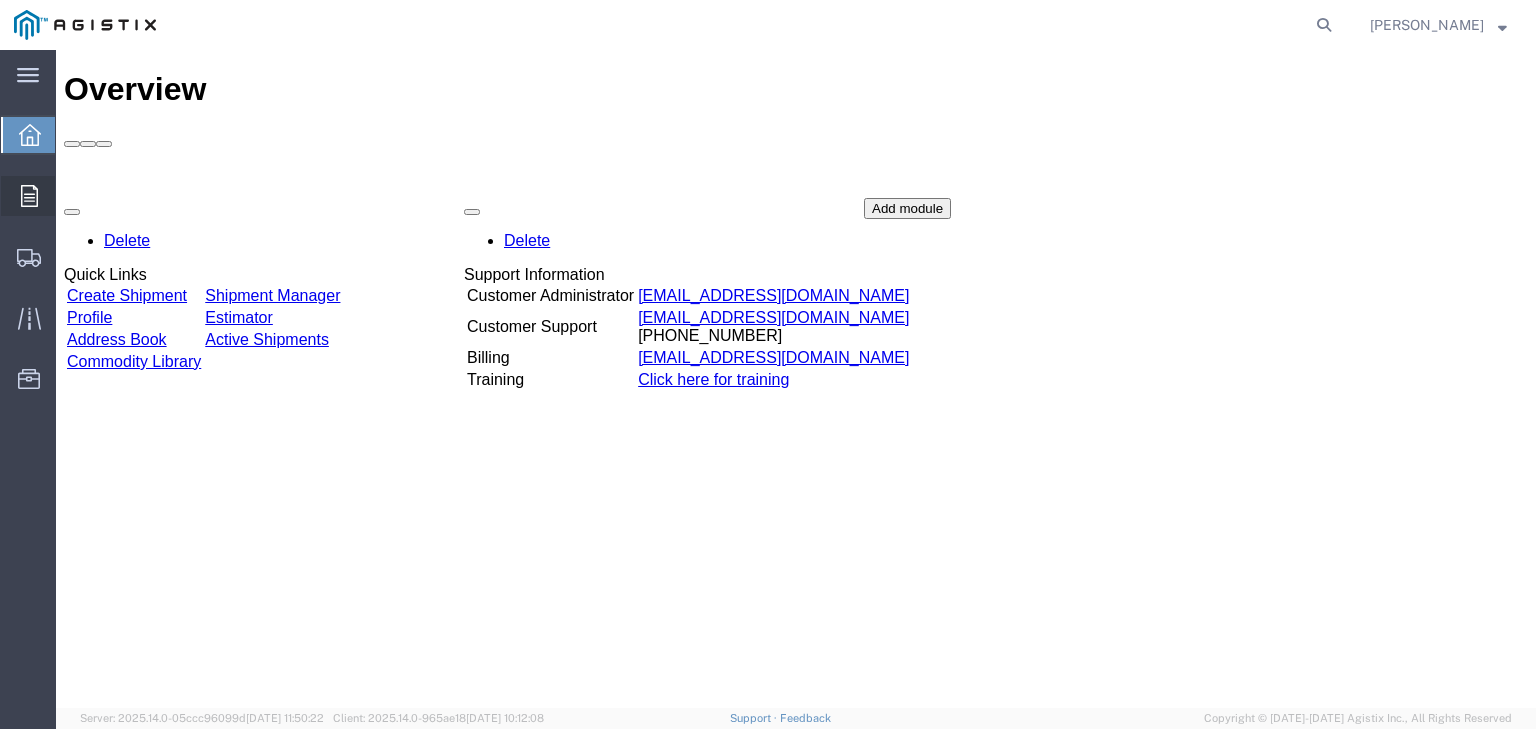 click on "Orders" 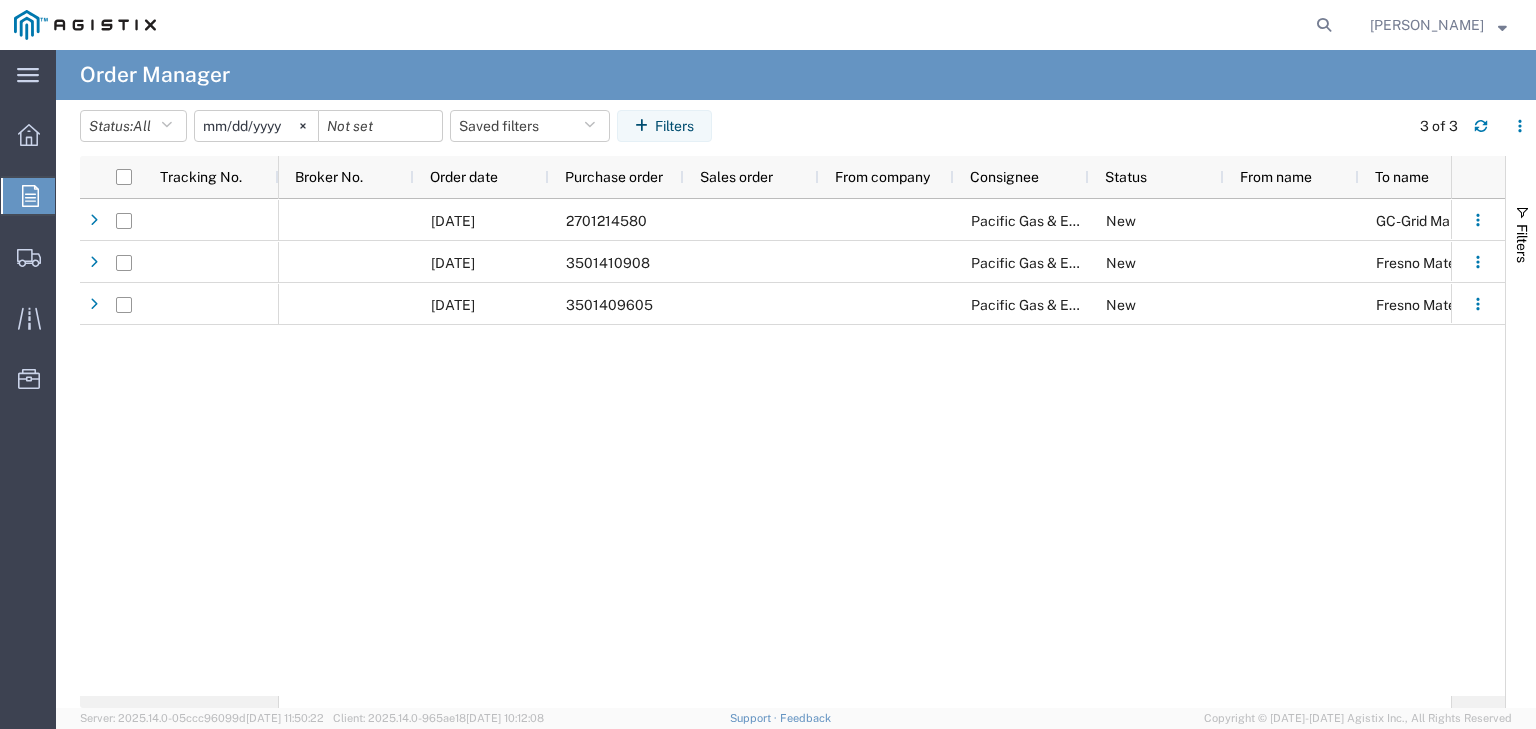 click on "[DATE]" 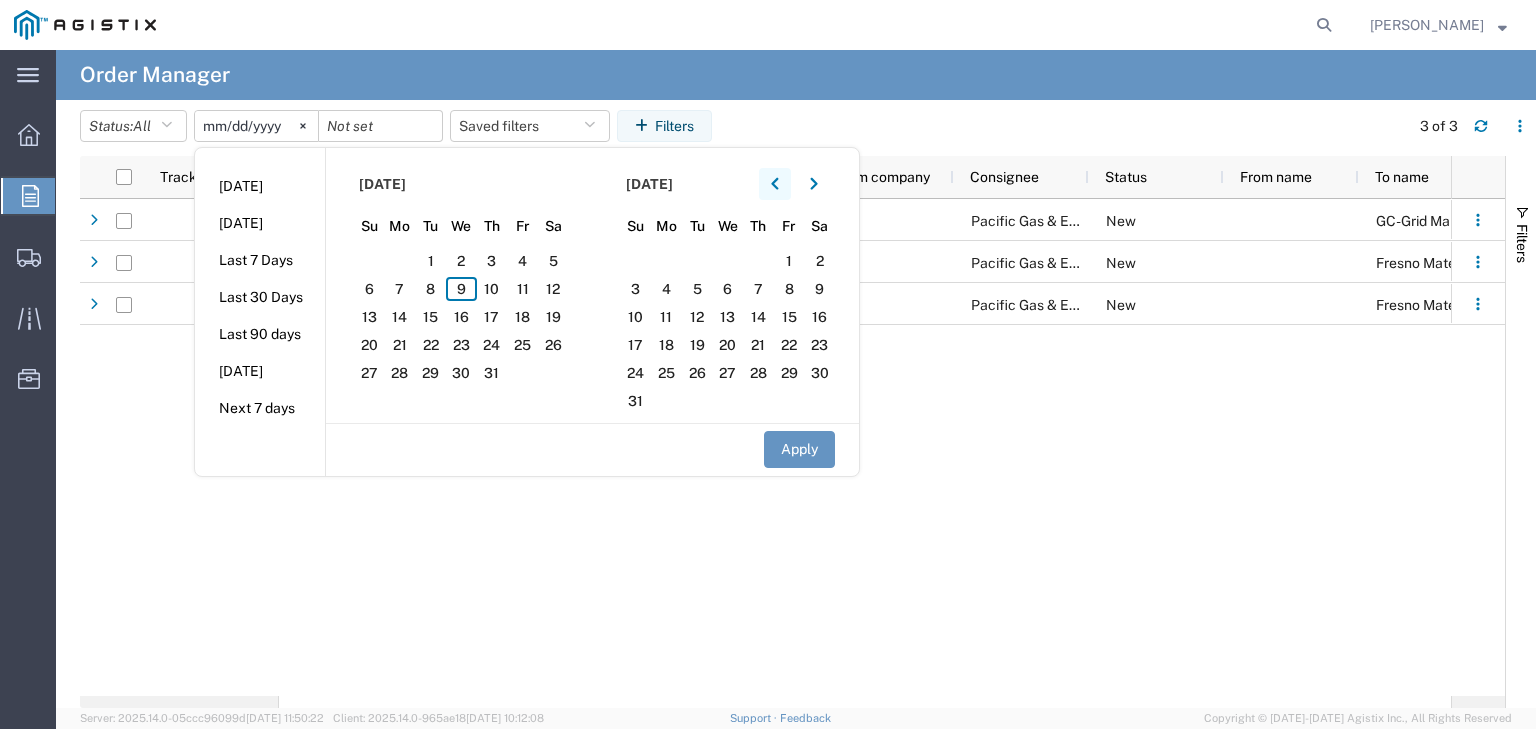 click 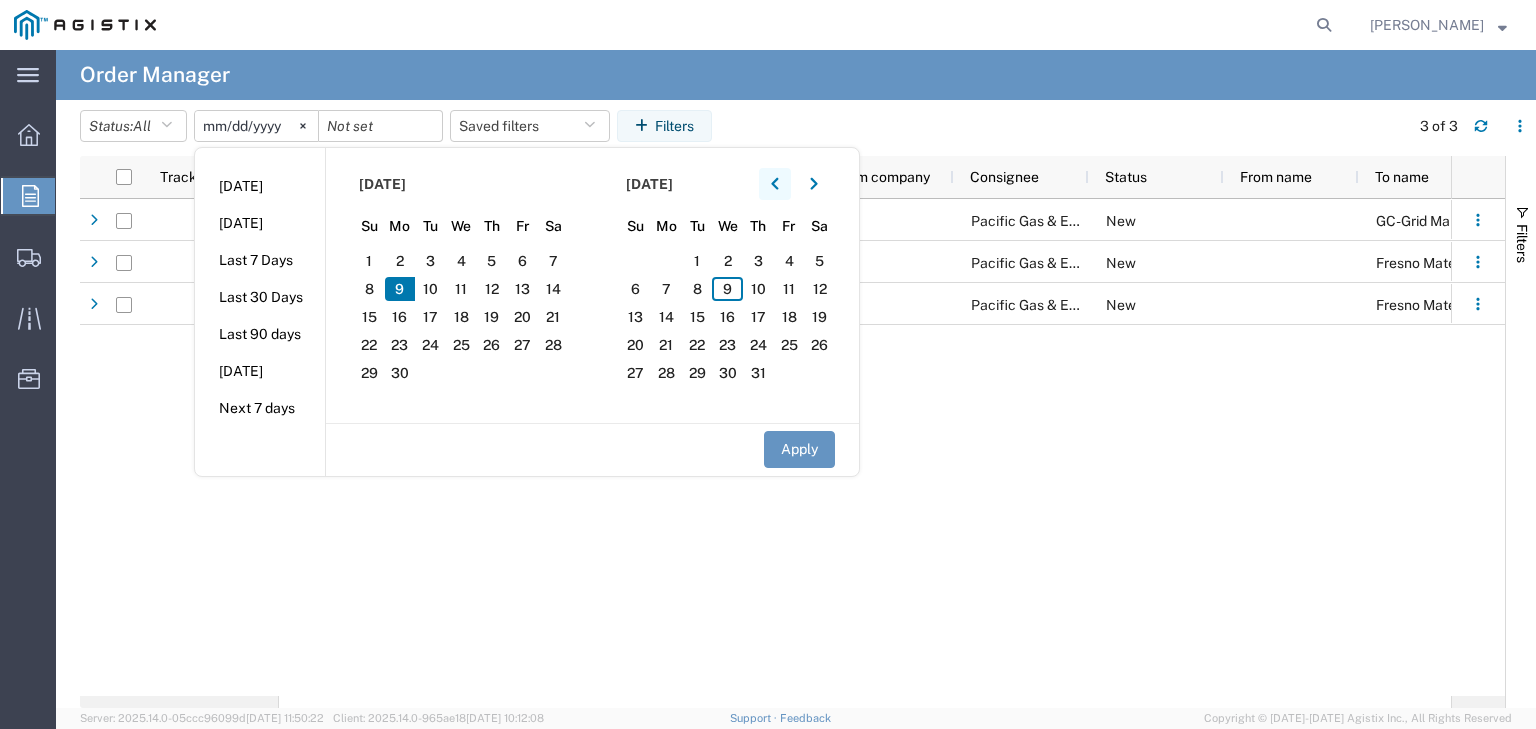 click 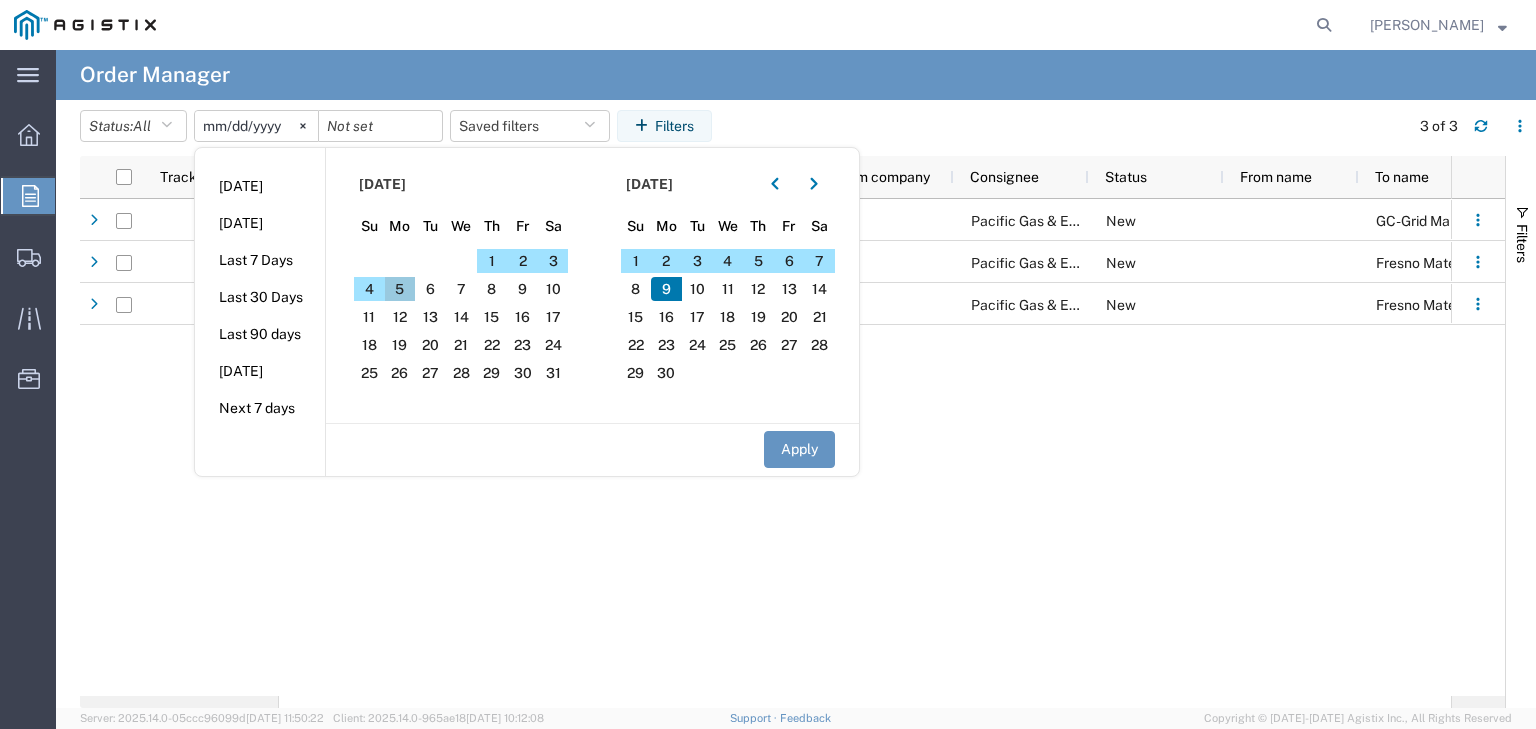 click on "5" 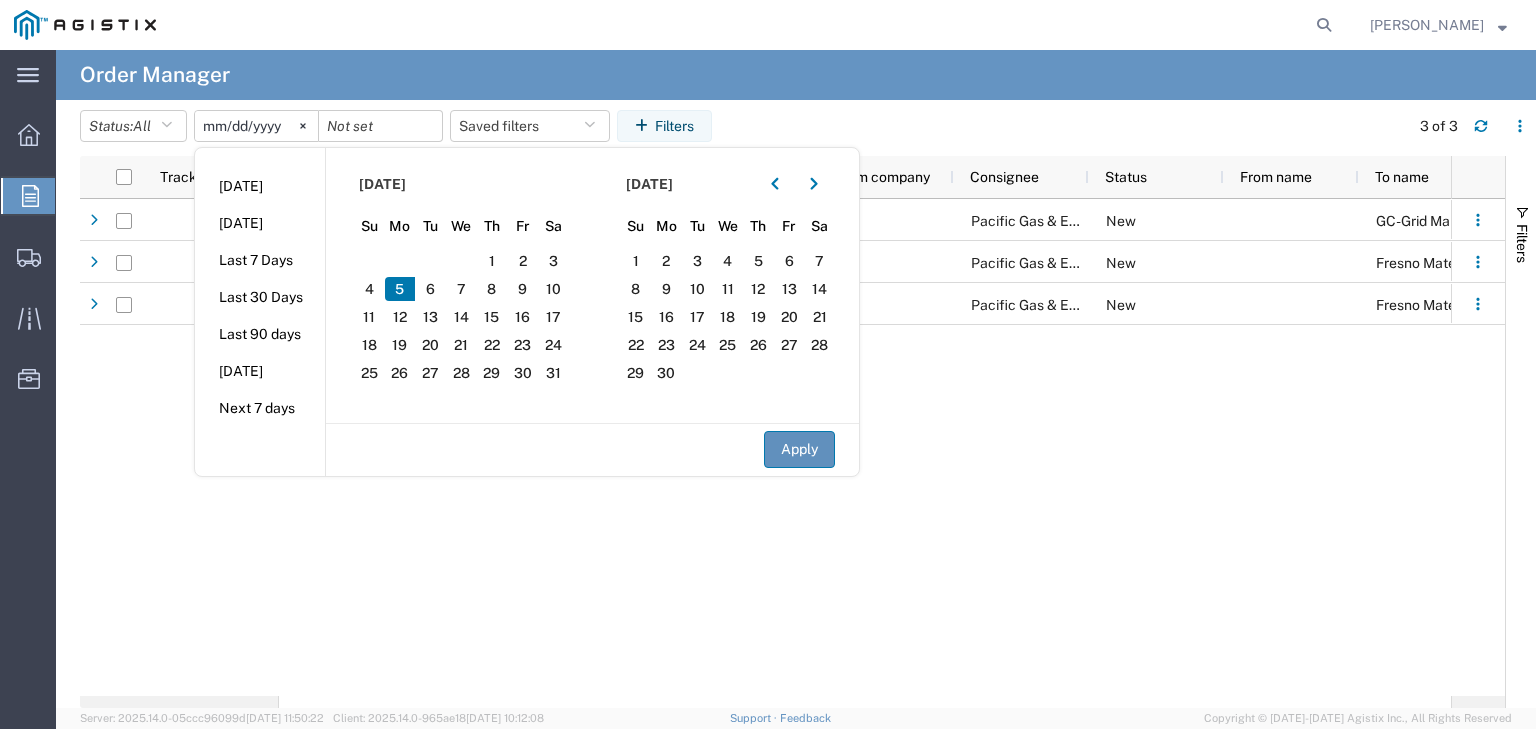 click on "Apply" 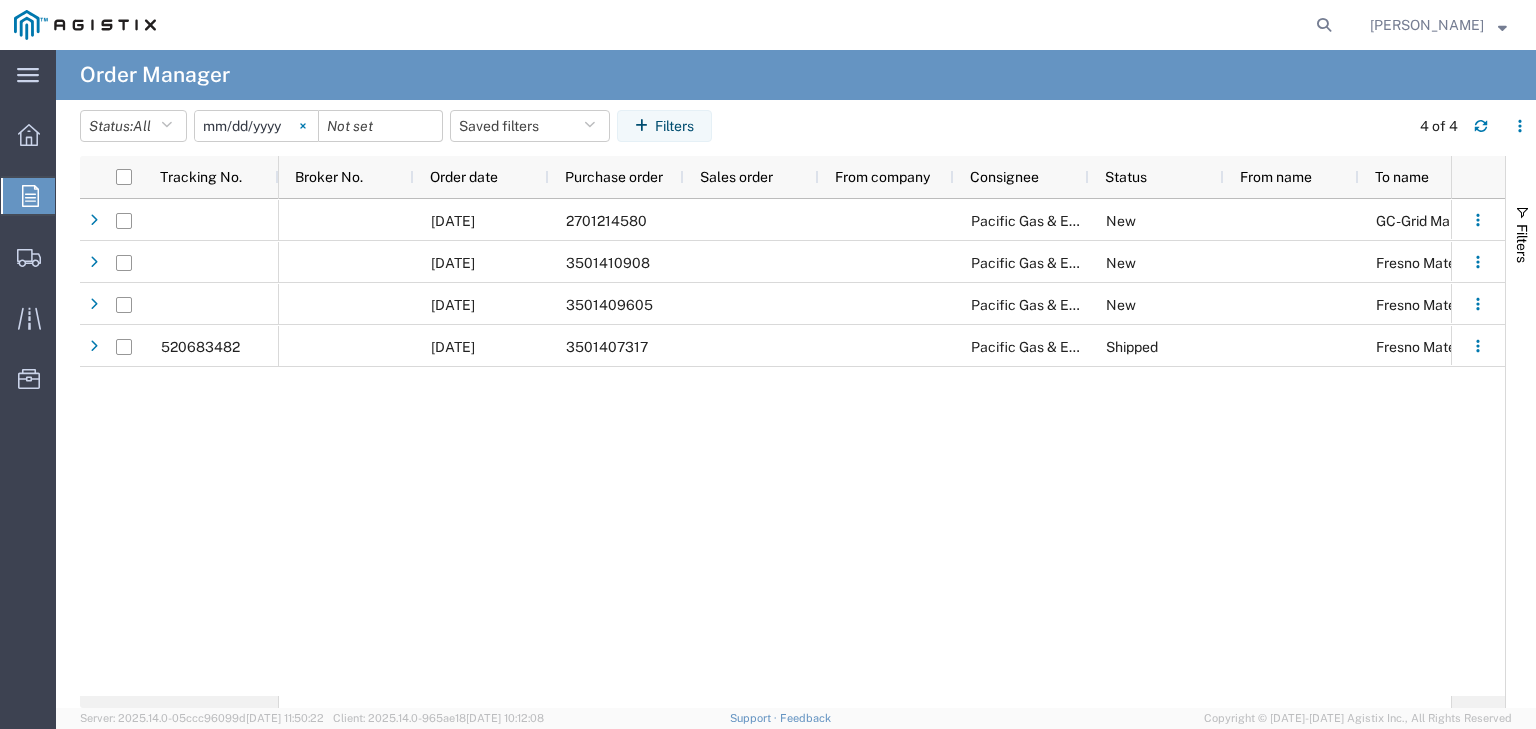 click at bounding box center [303, 126] 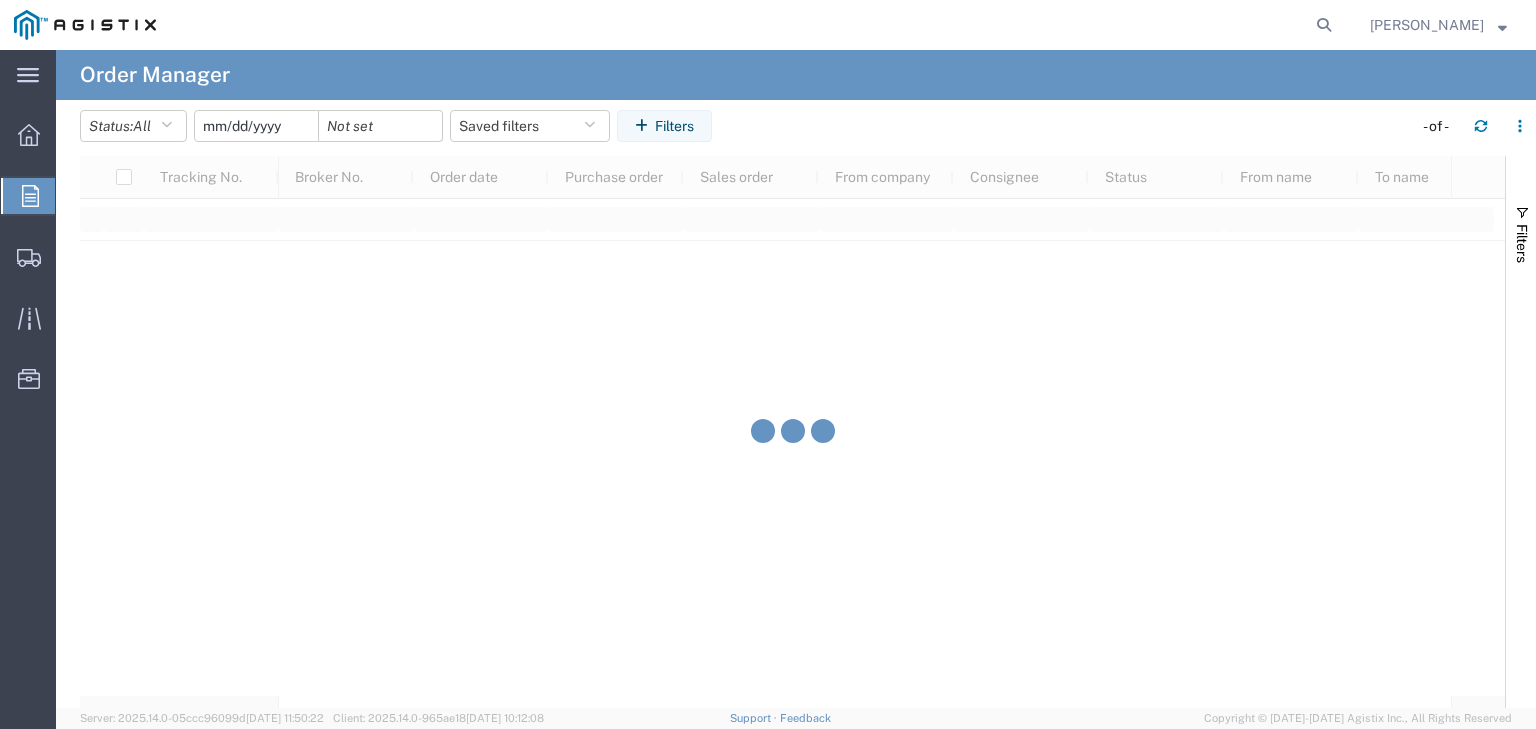 click 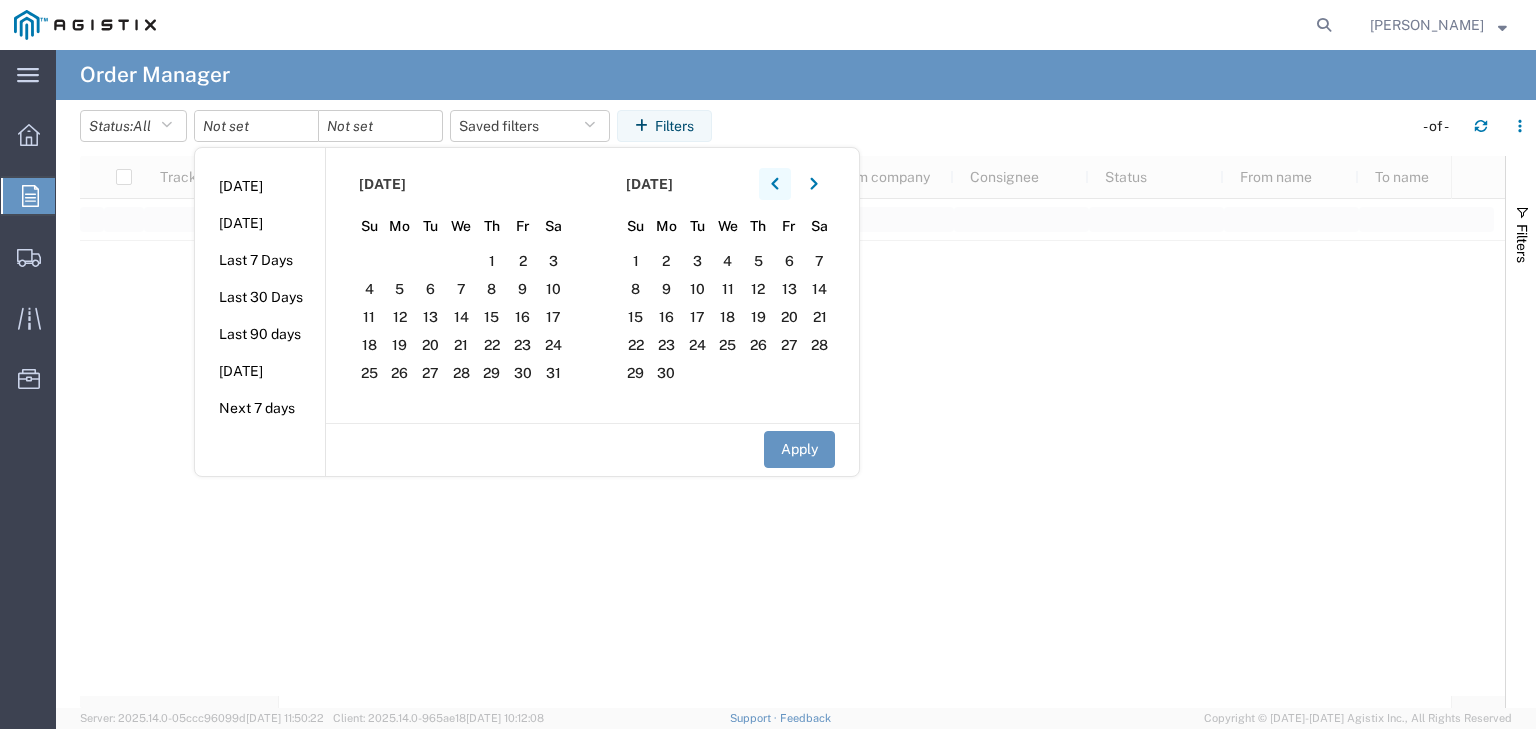click 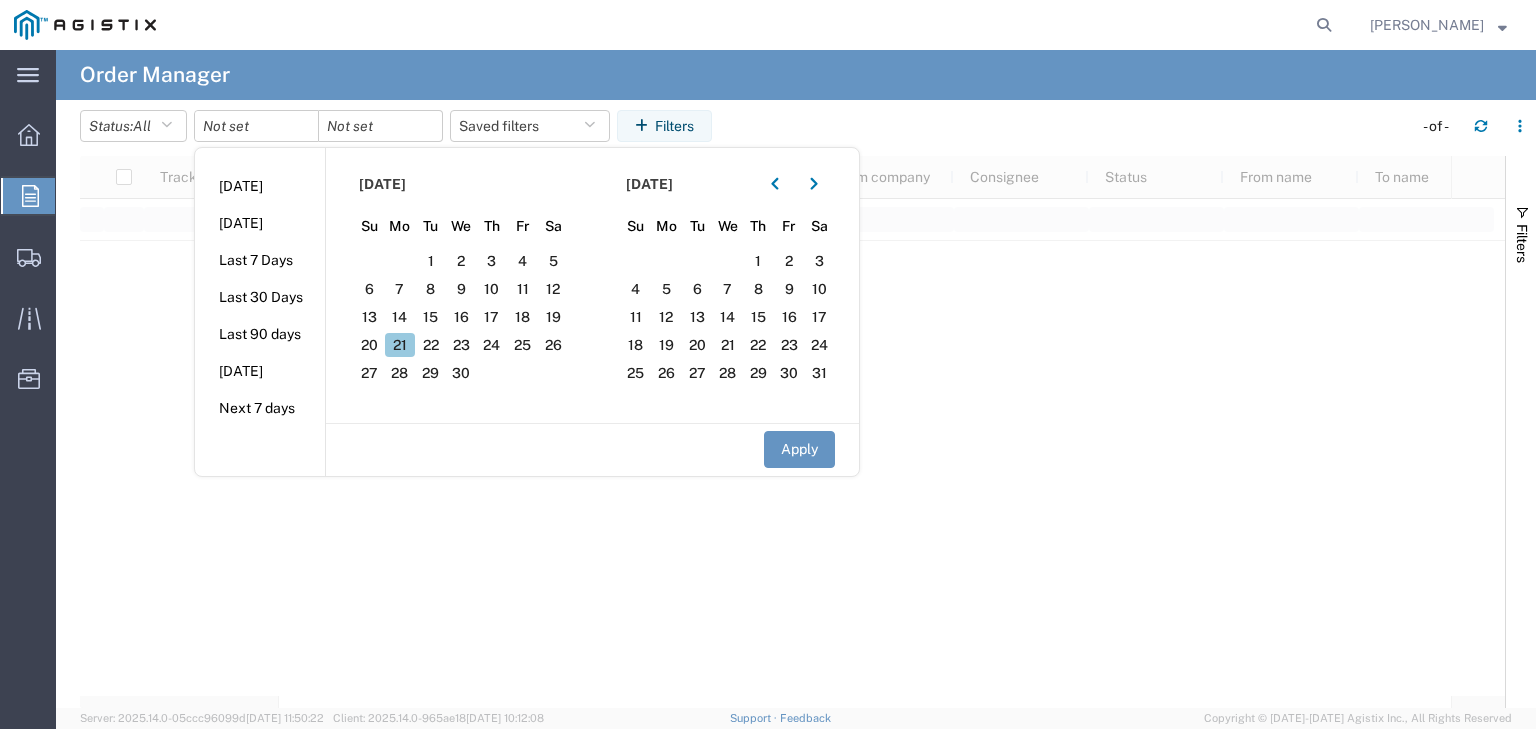 click on "21" 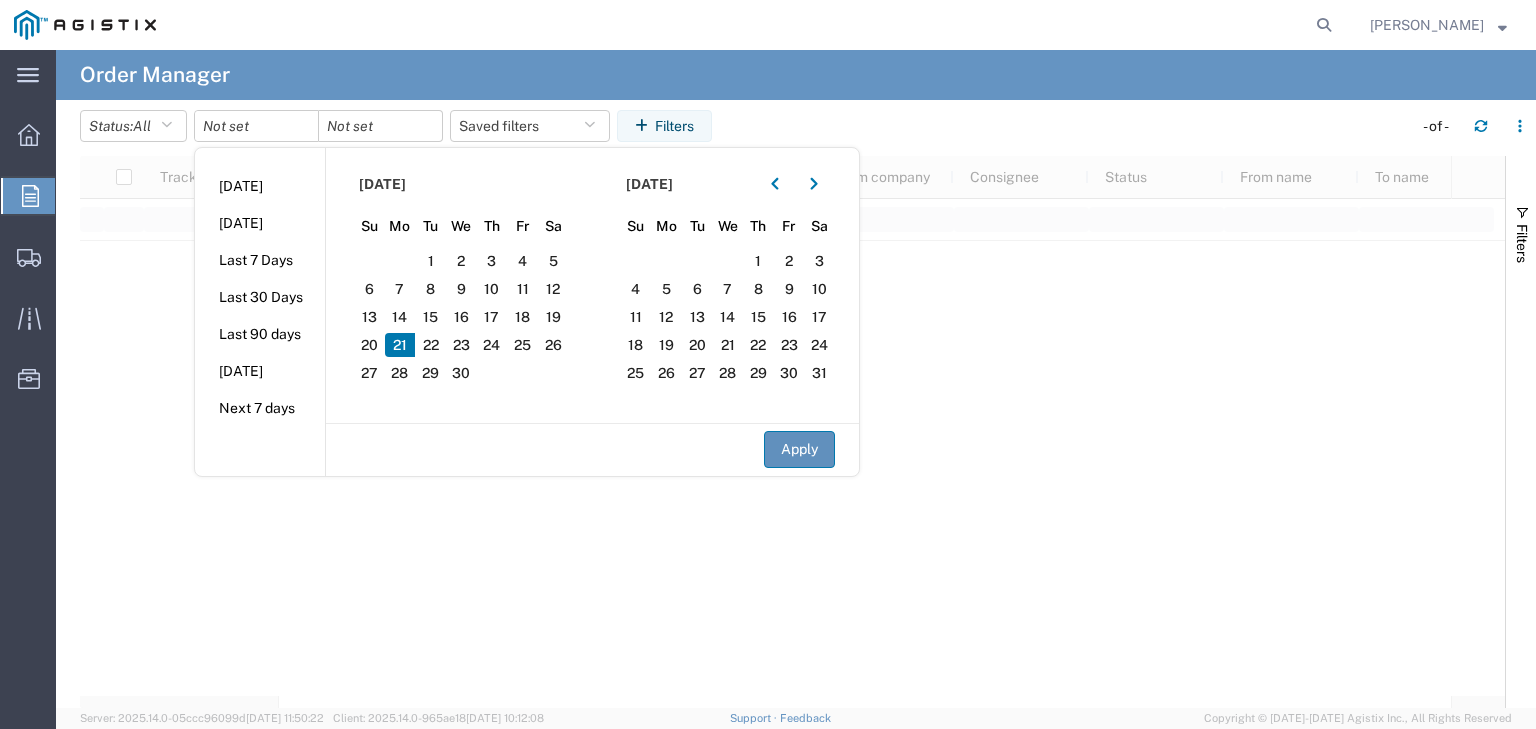 click on "Apply" 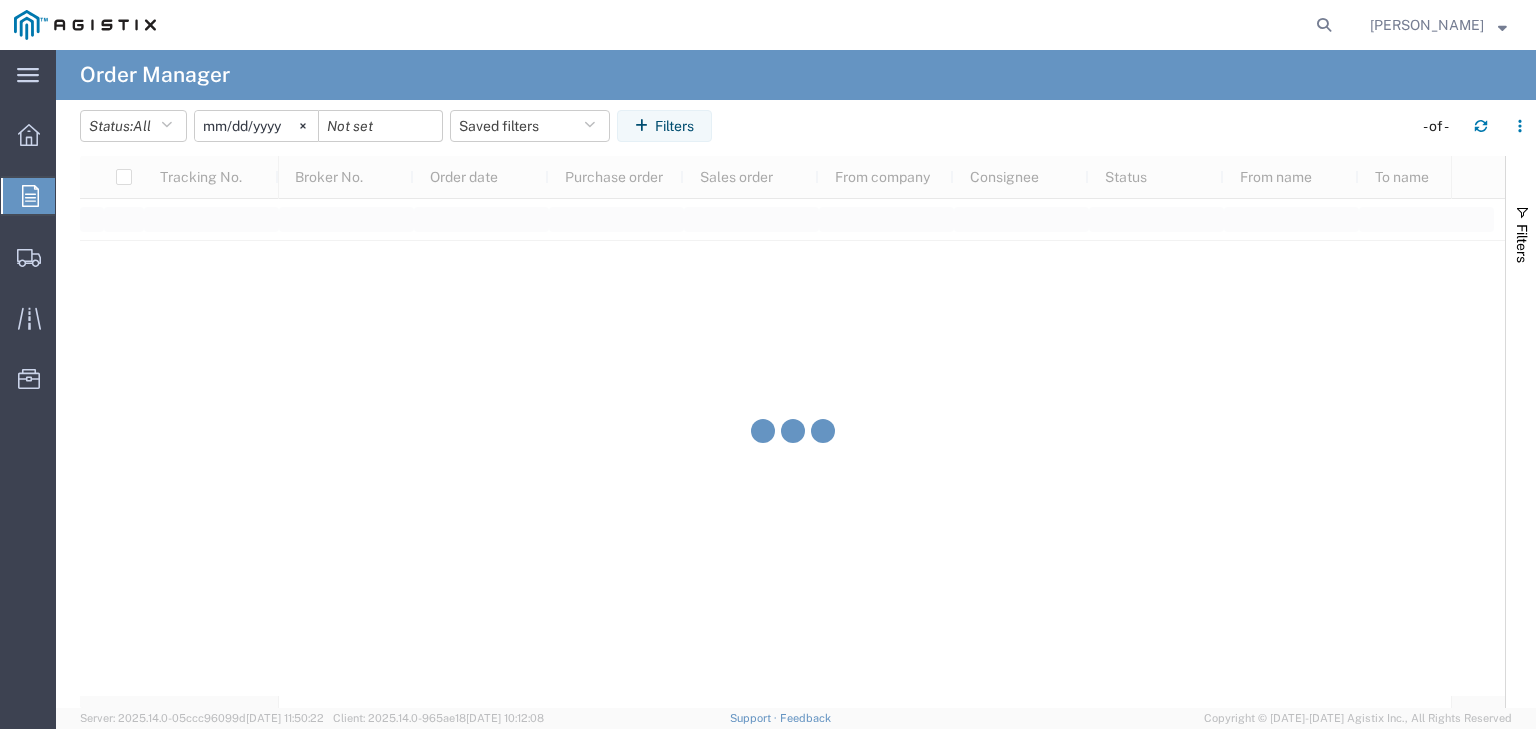 click on "Karen Braida" 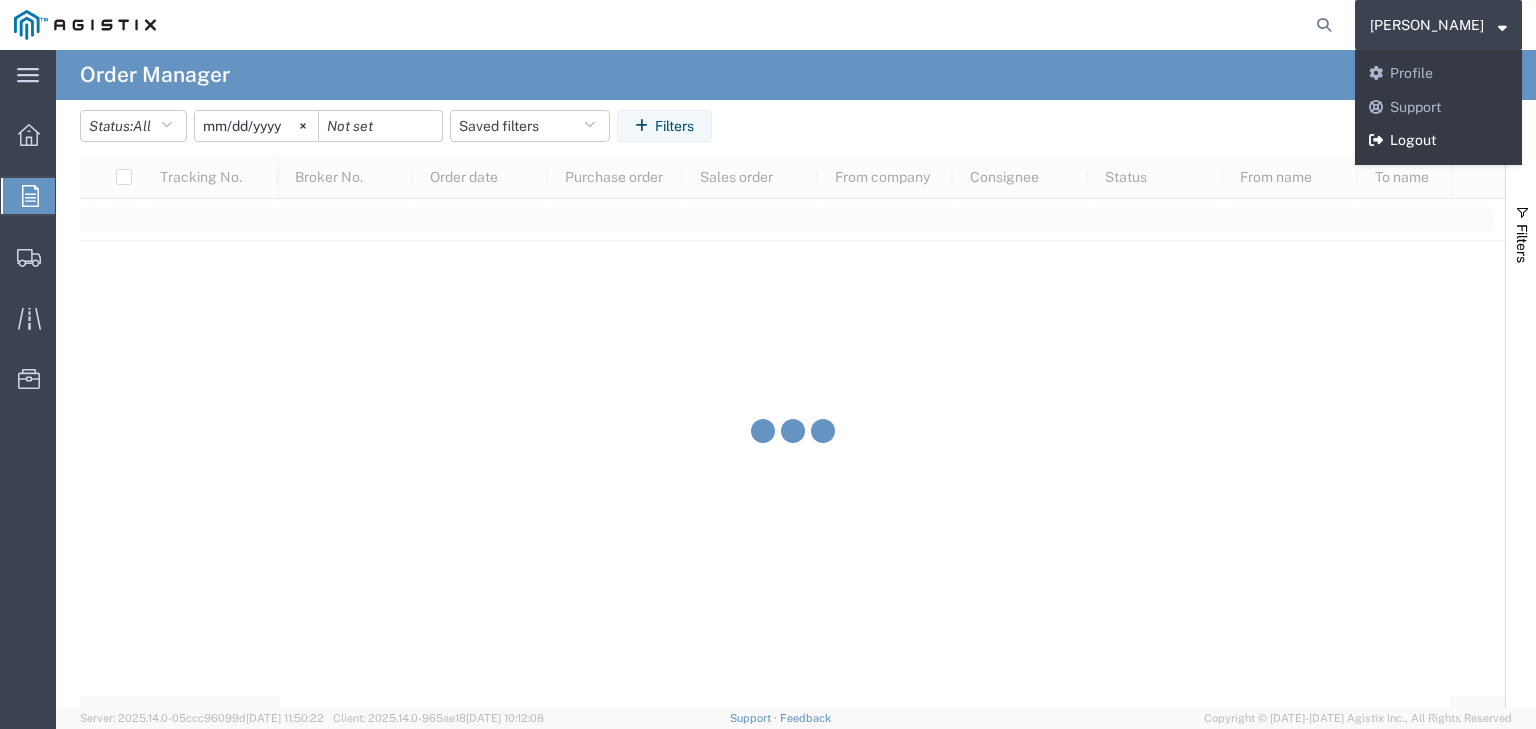 click on "Logout" 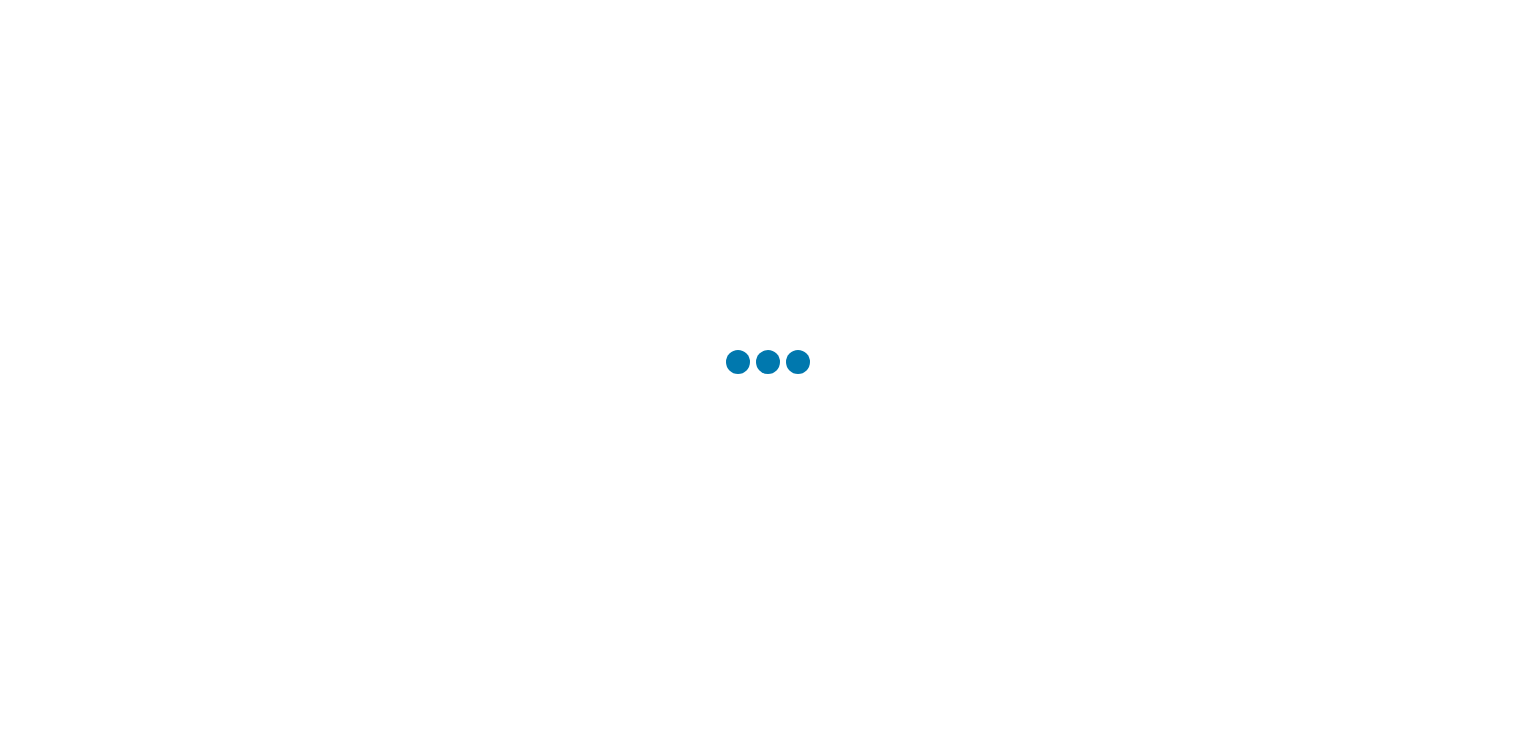 scroll, scrollTop: 0, scrollLeft: 0, axis: both 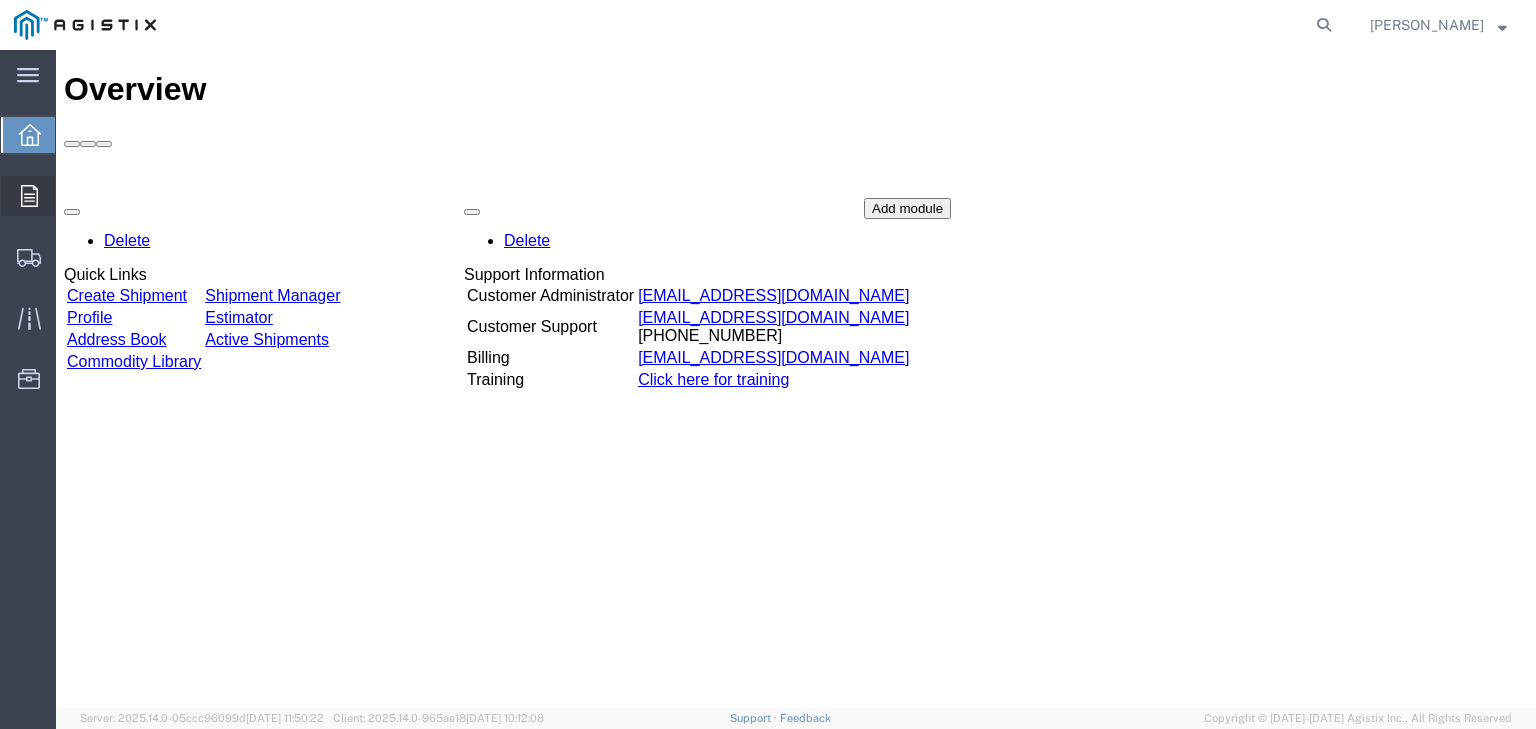 click on "Orders" 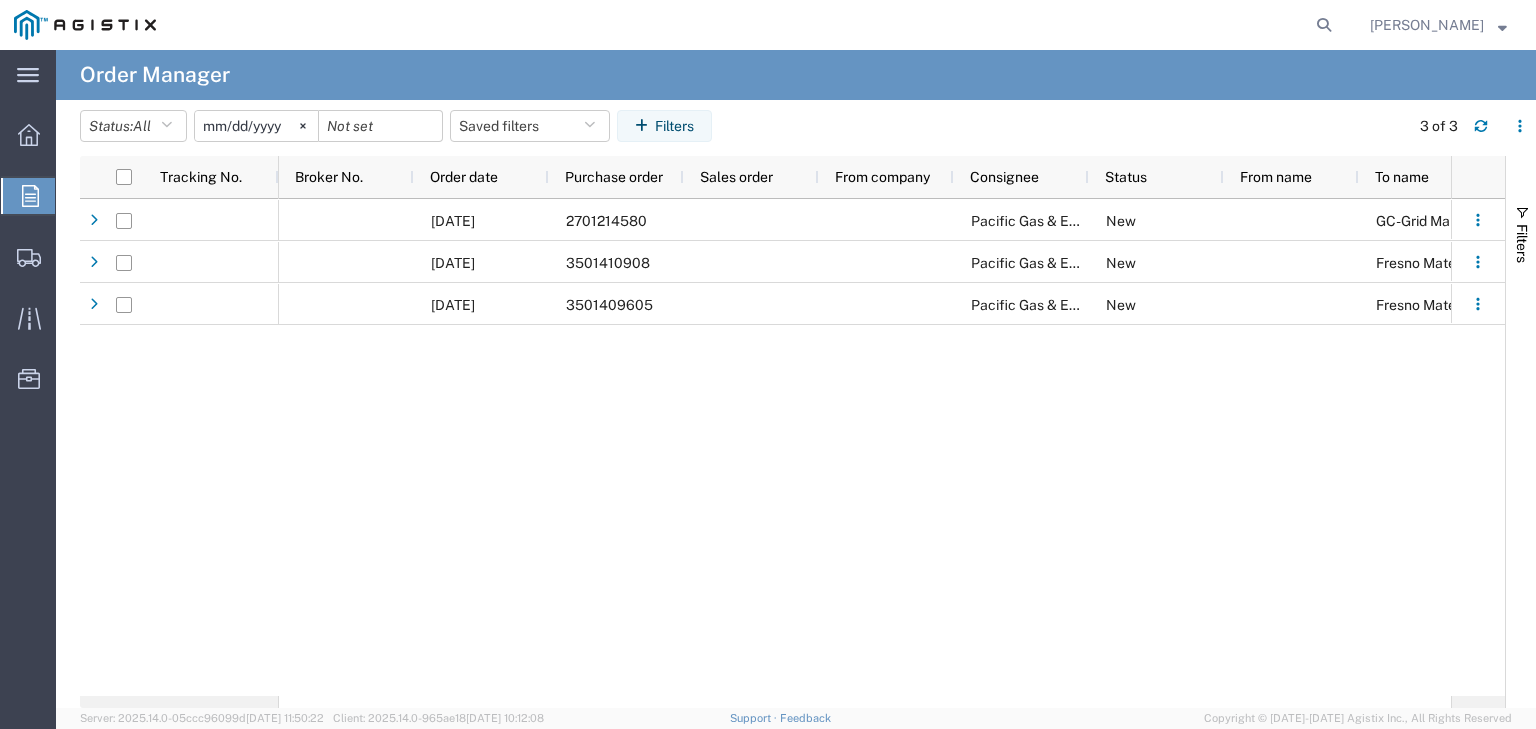 click on "Status:  All All Cancelled Orders New Orders Updated Orders [DATE]
Saved filters   Filters  3 of 3" 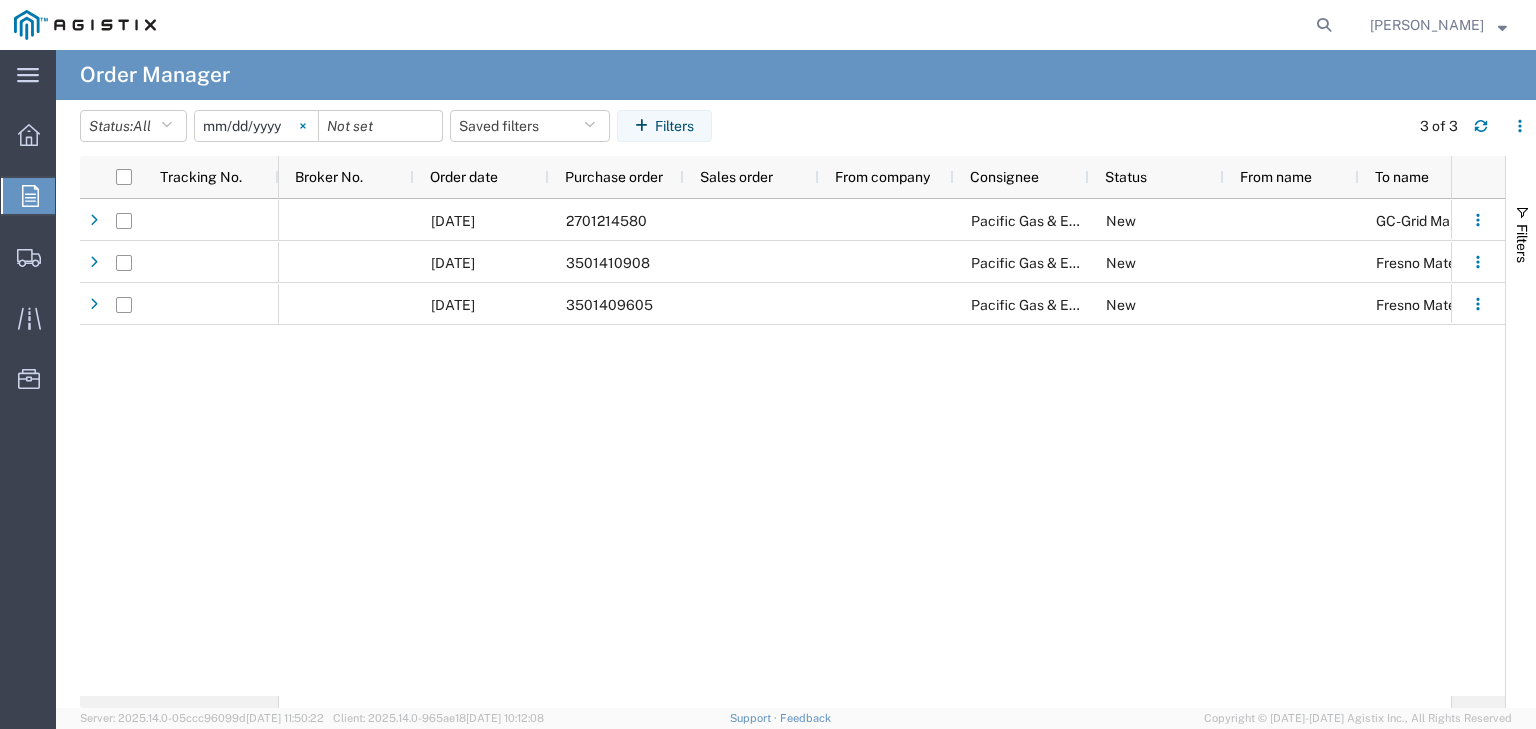 click at bounding box center [303, 126] 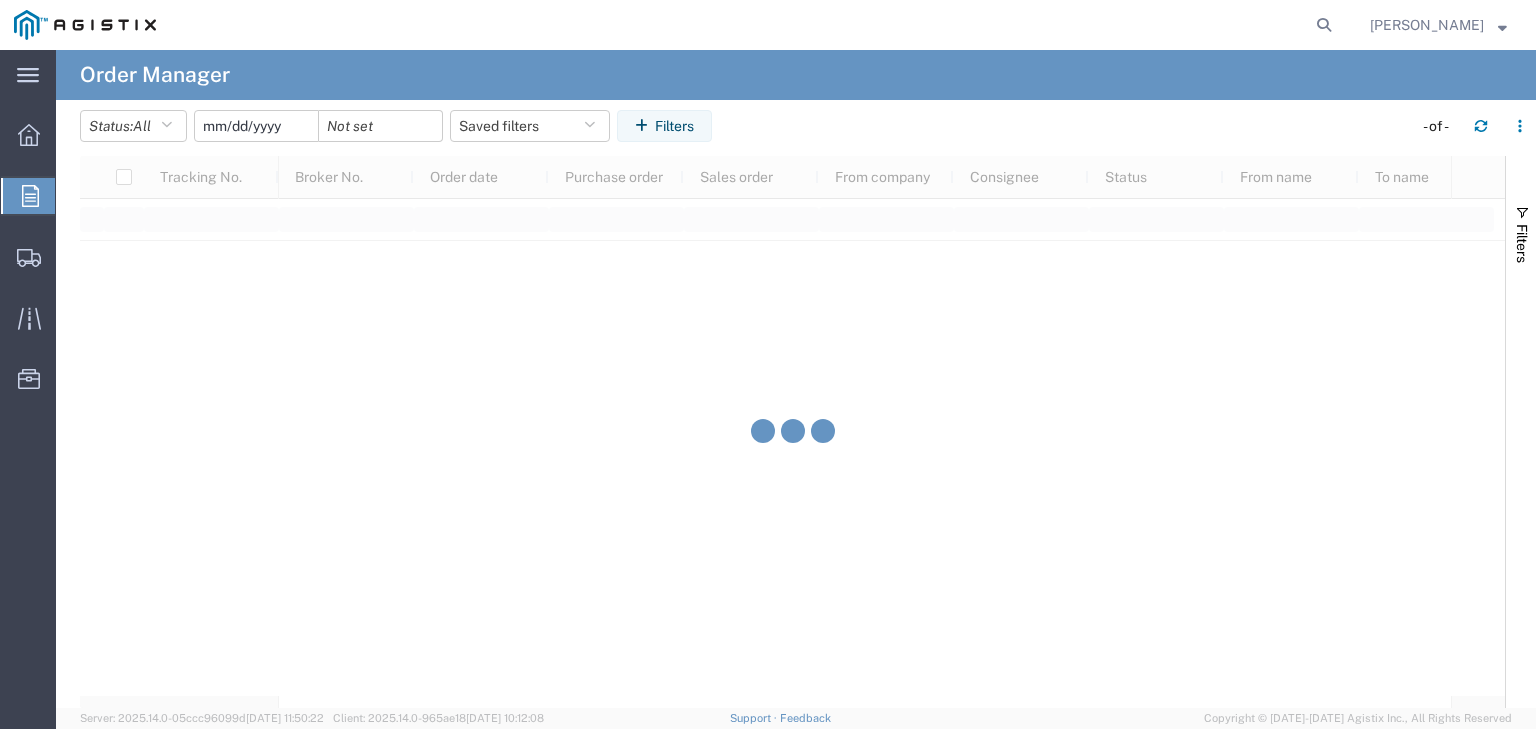 click 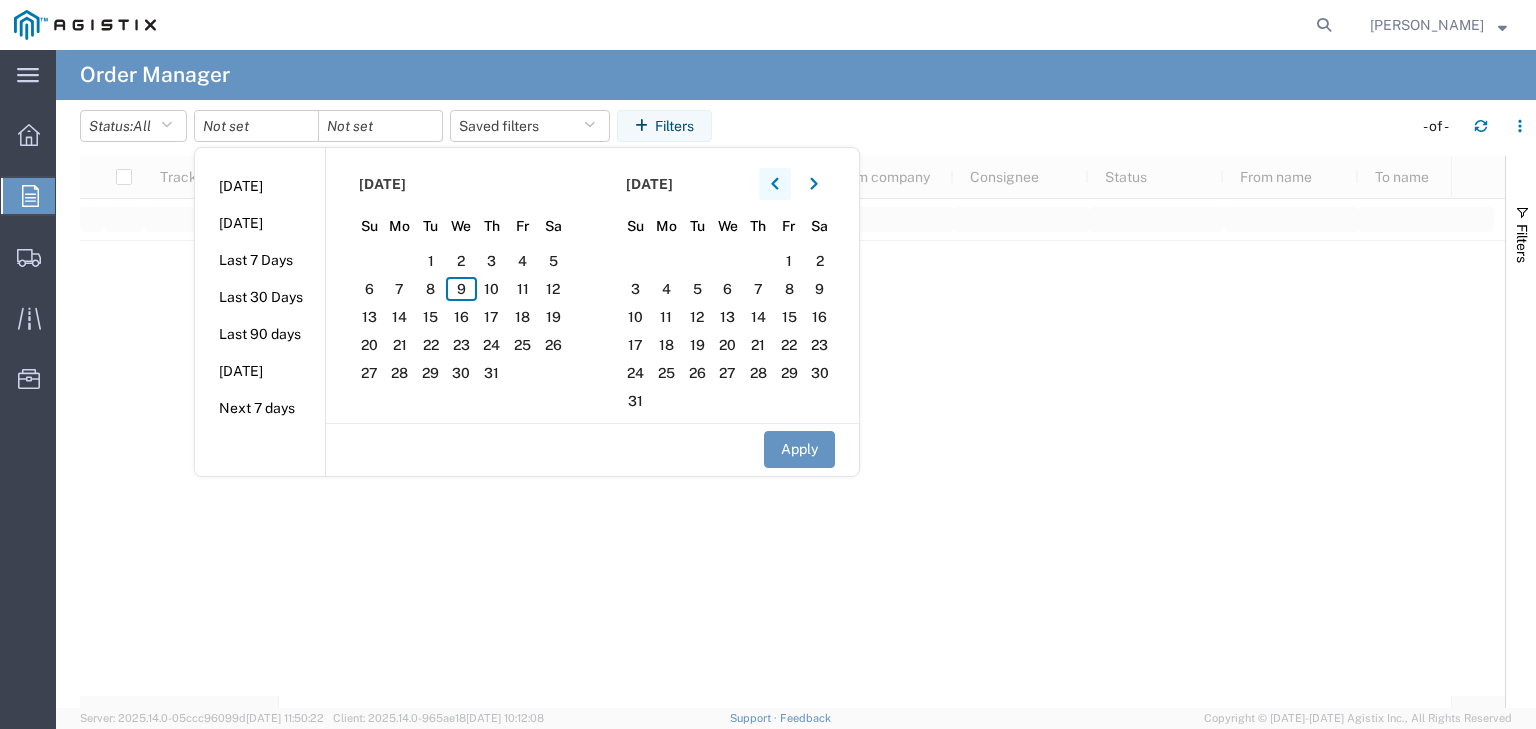 click 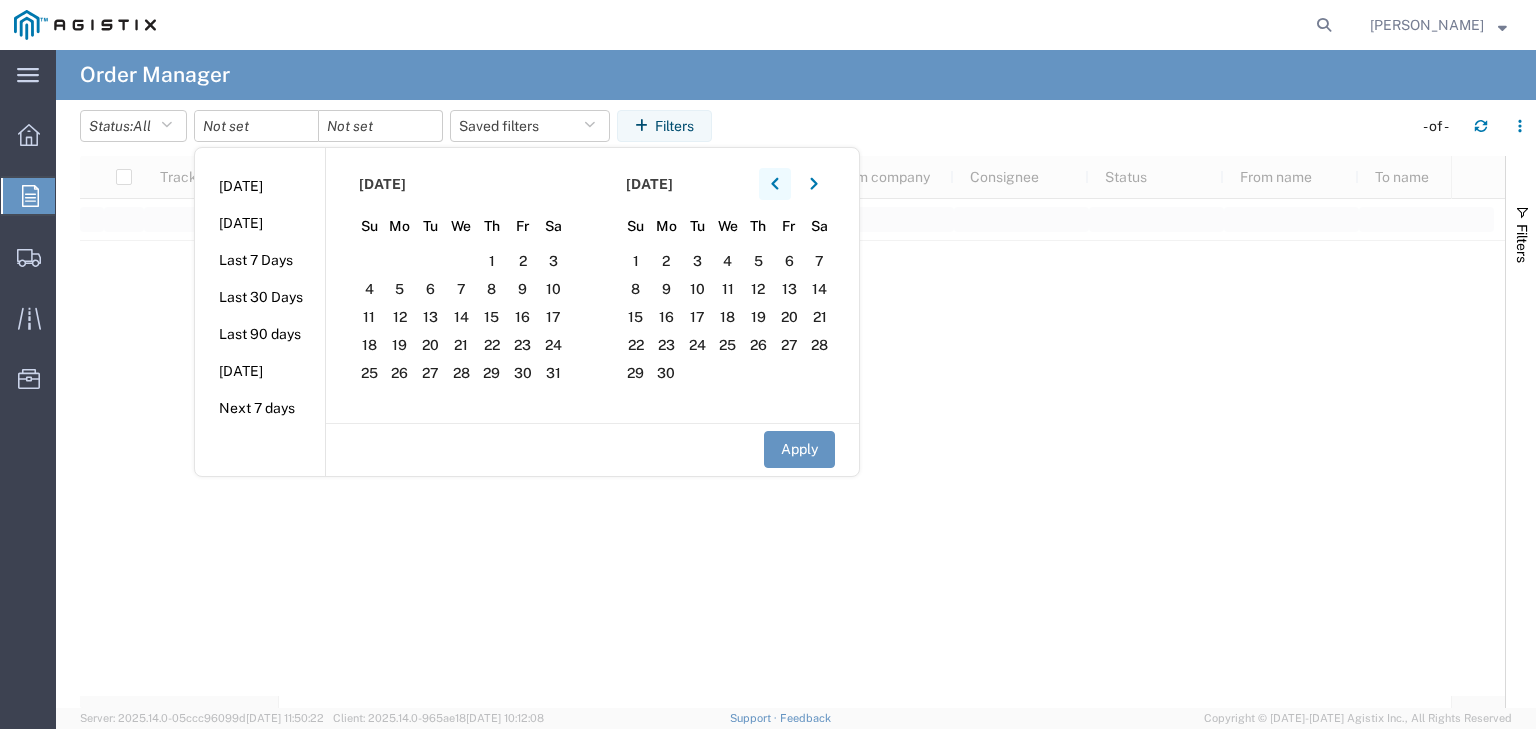 click 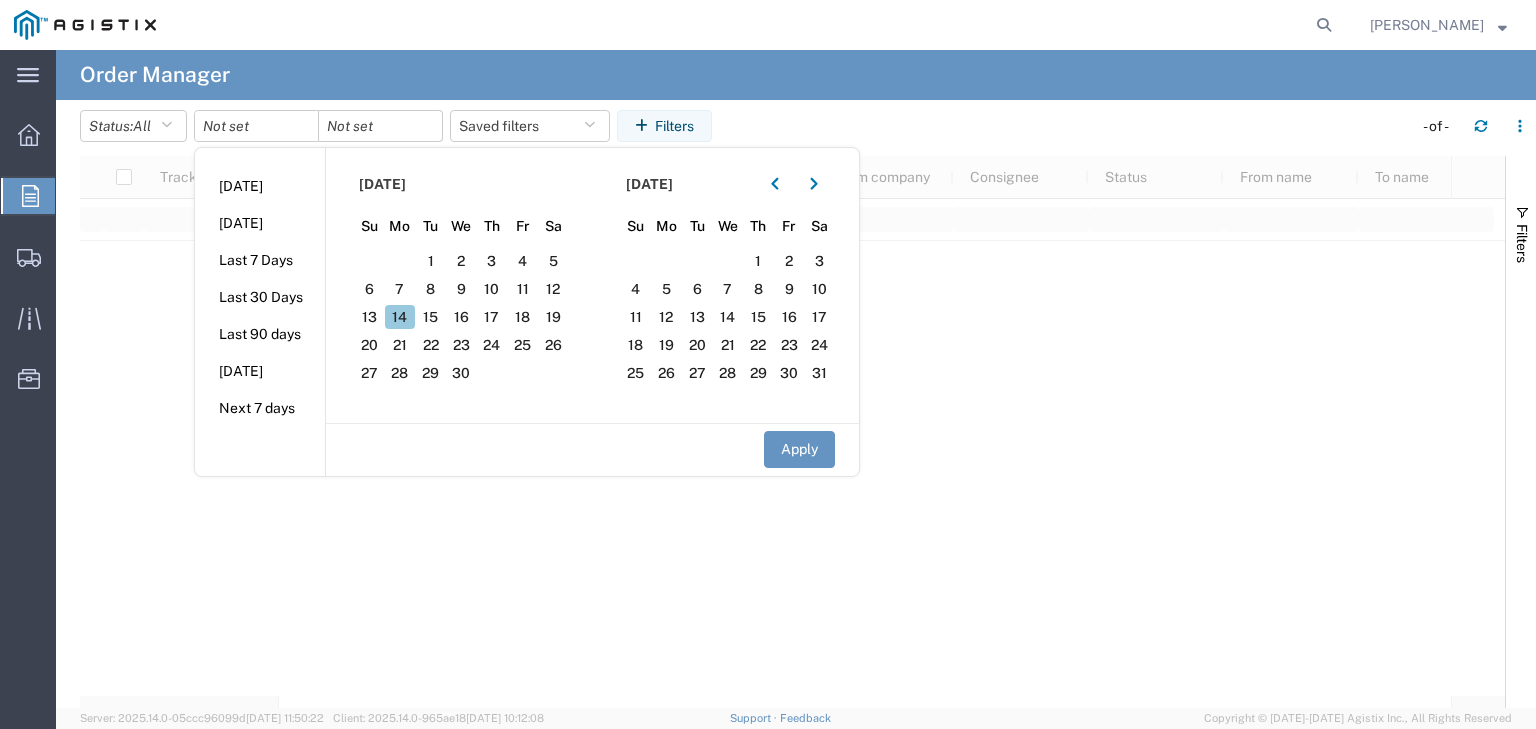 click on "14" 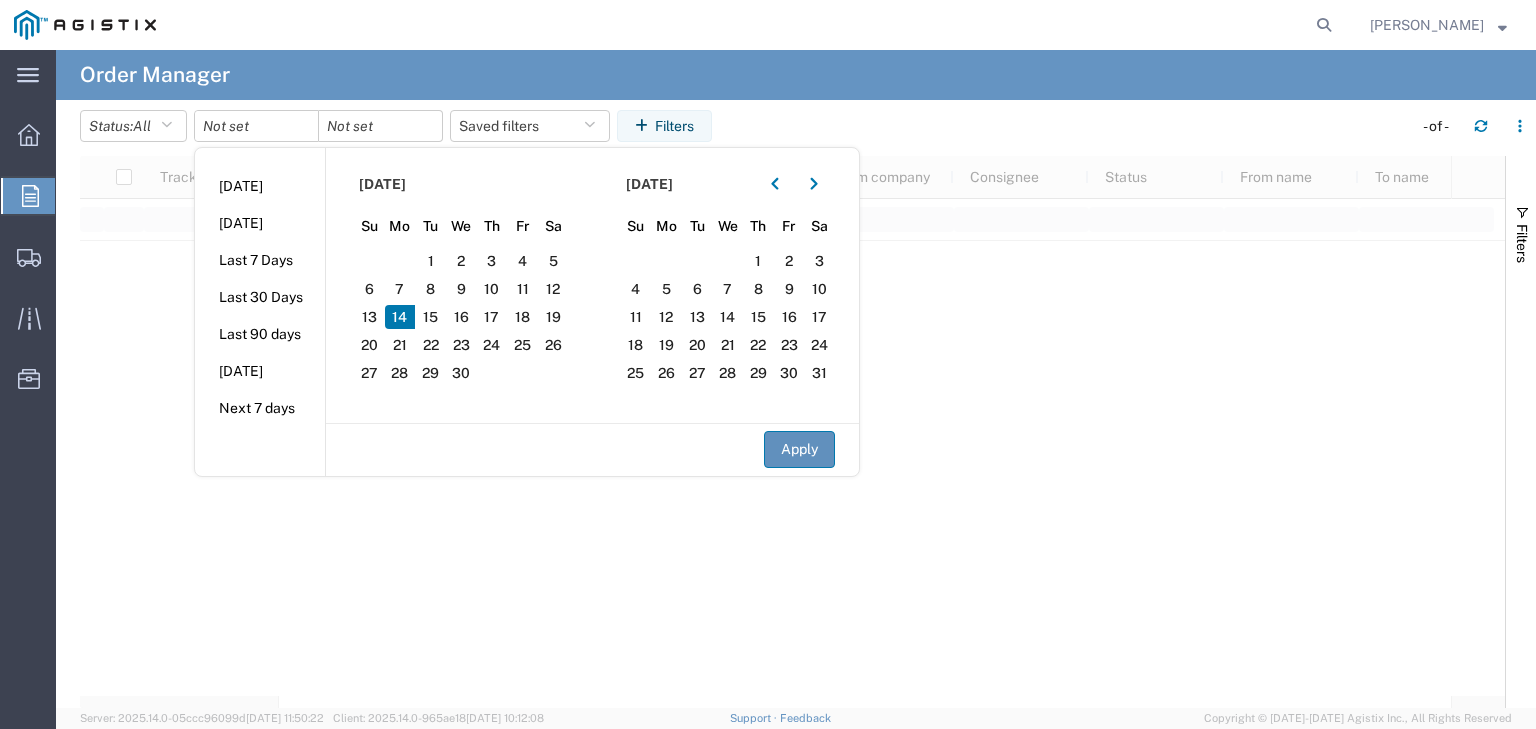 click on "Apply" 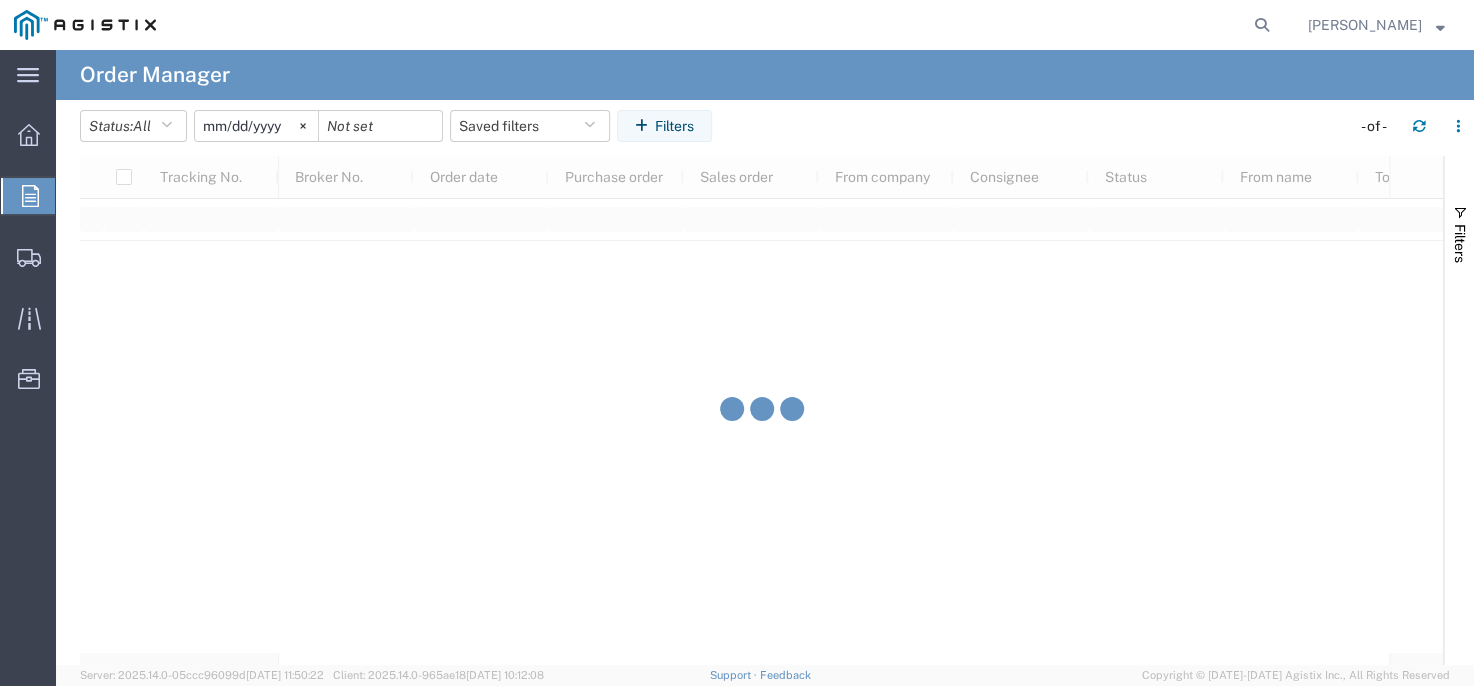 click on "Karen Braida" 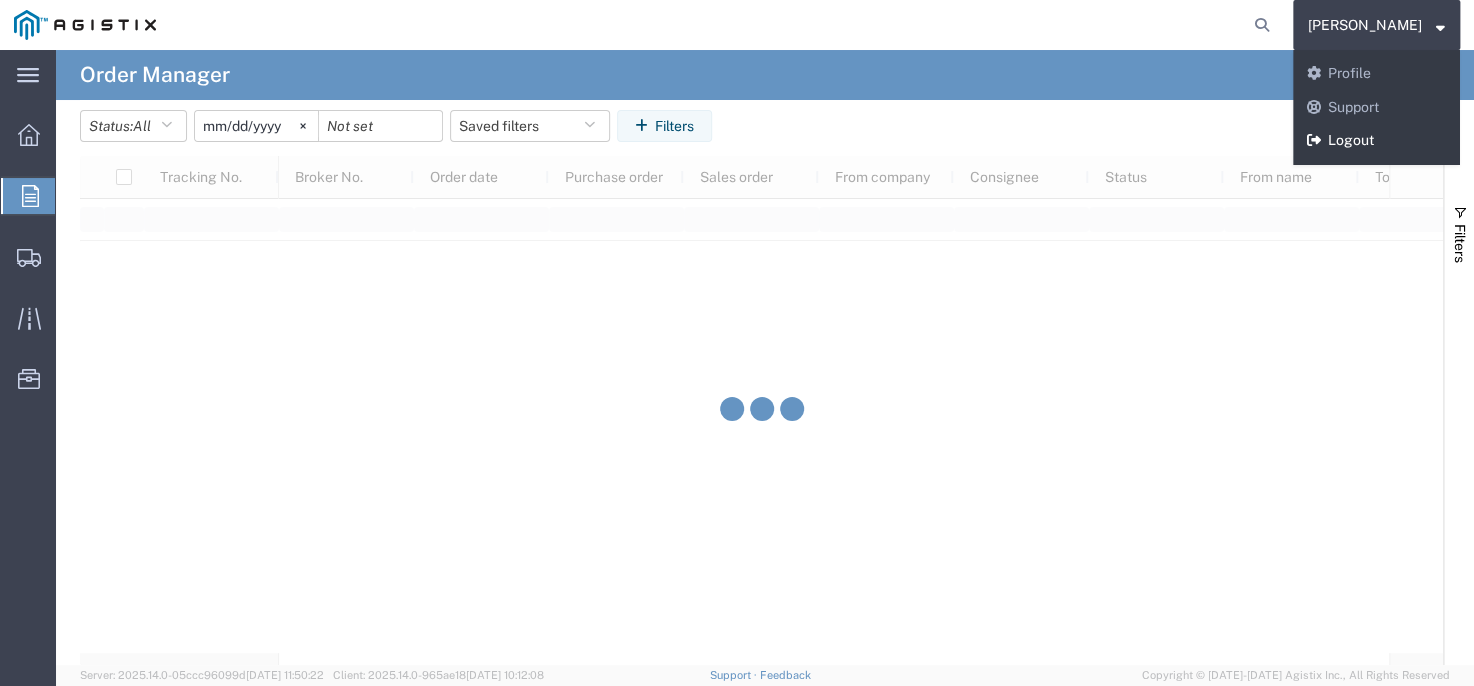 click on "Logout" 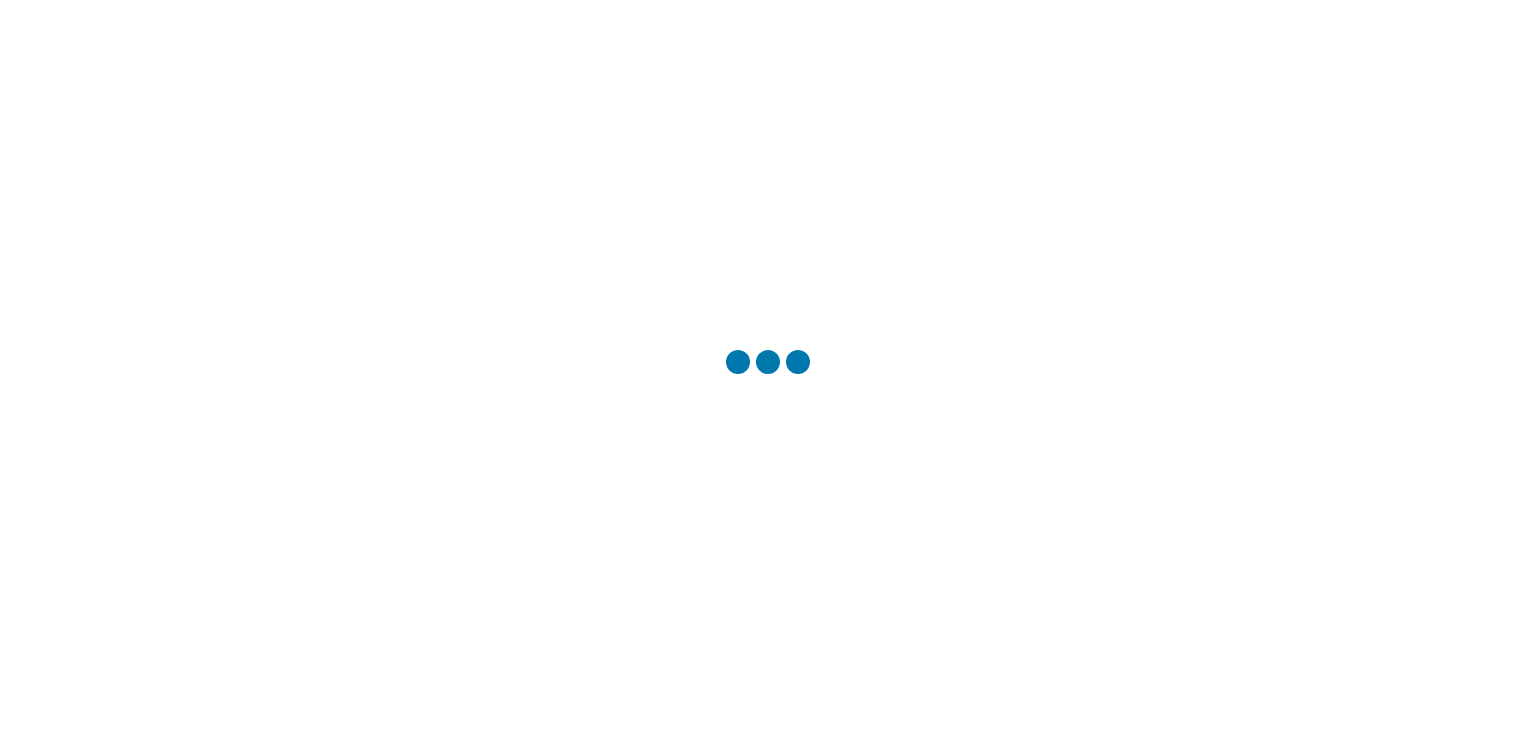 scroll, scrollTop: 0, scrollLeft: 0, axis: both 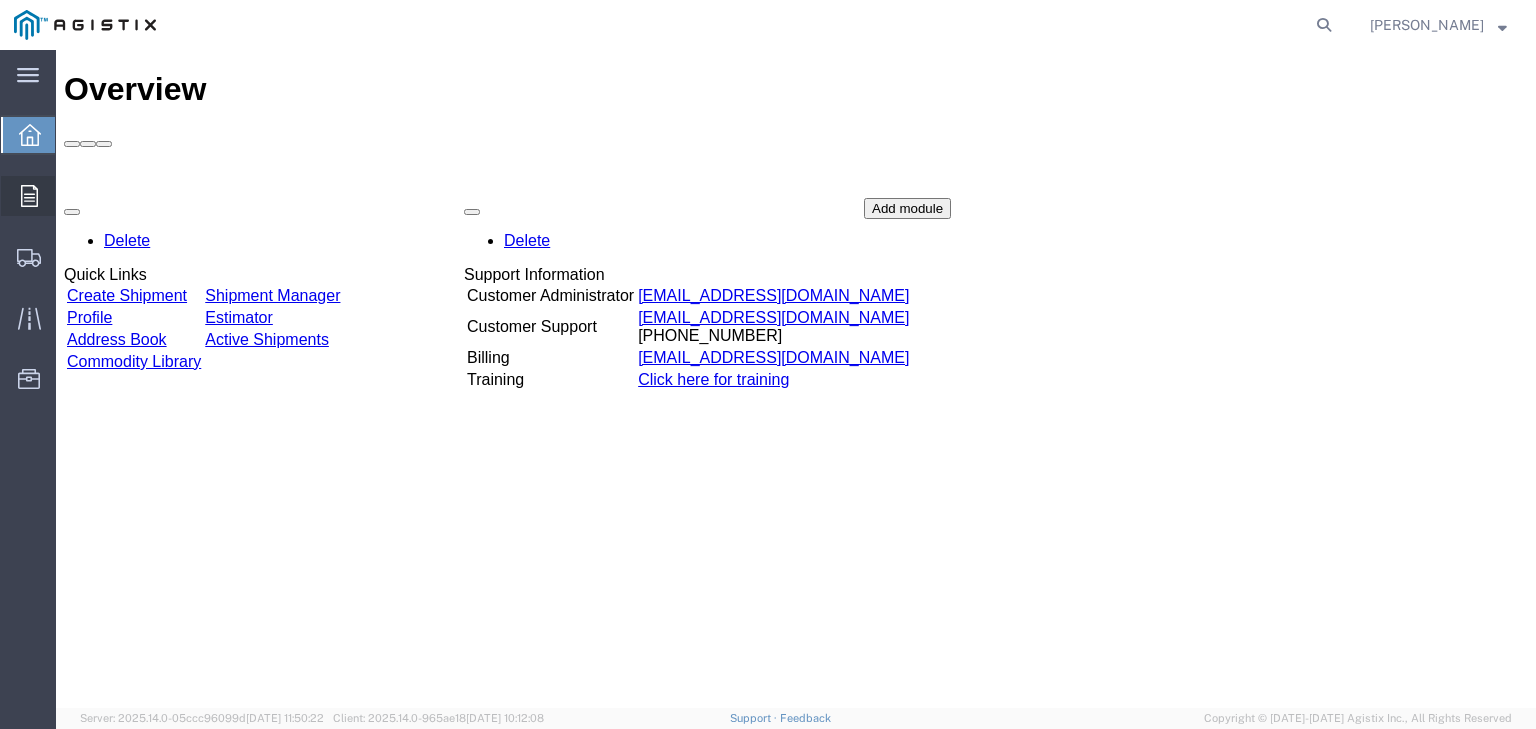 click 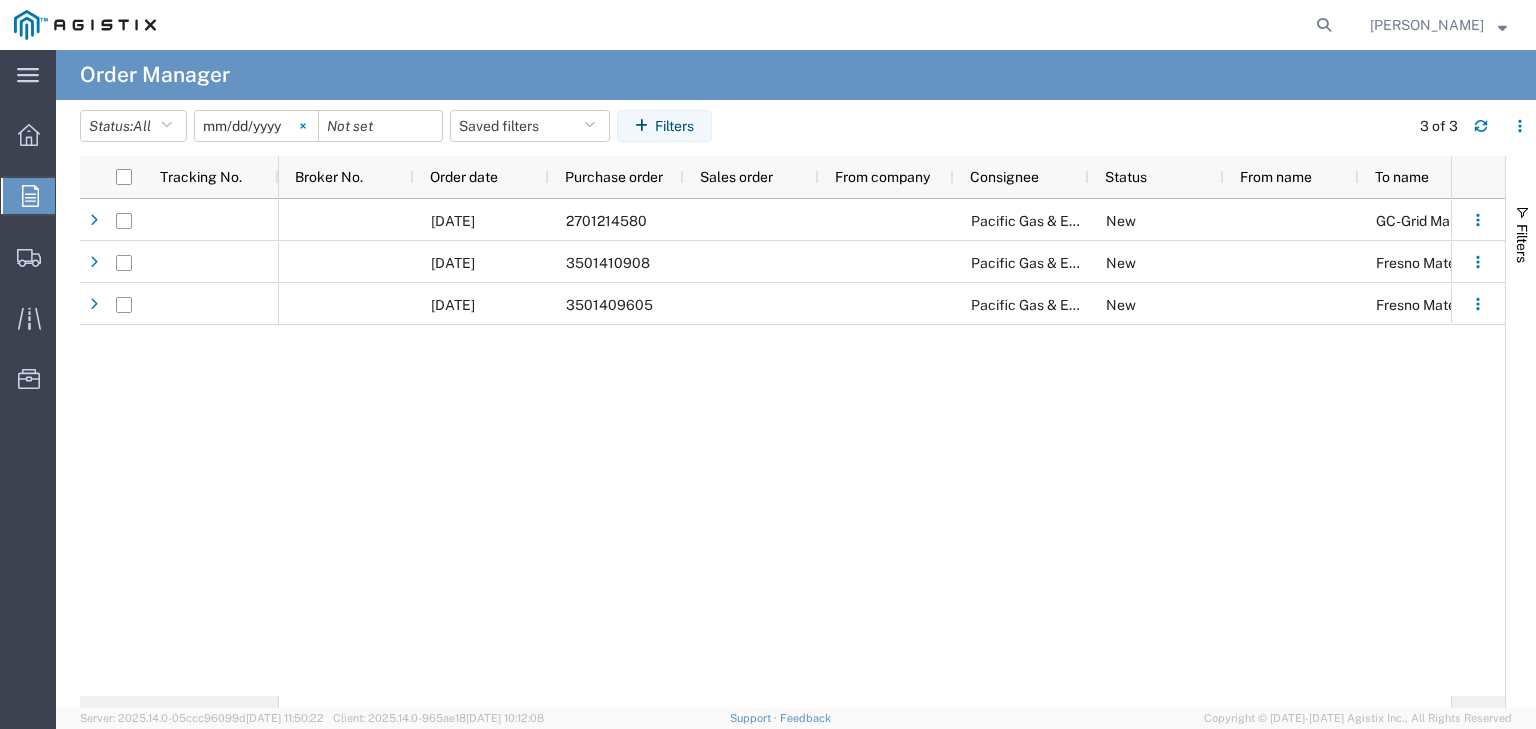 click at bounding box center (303, 126) 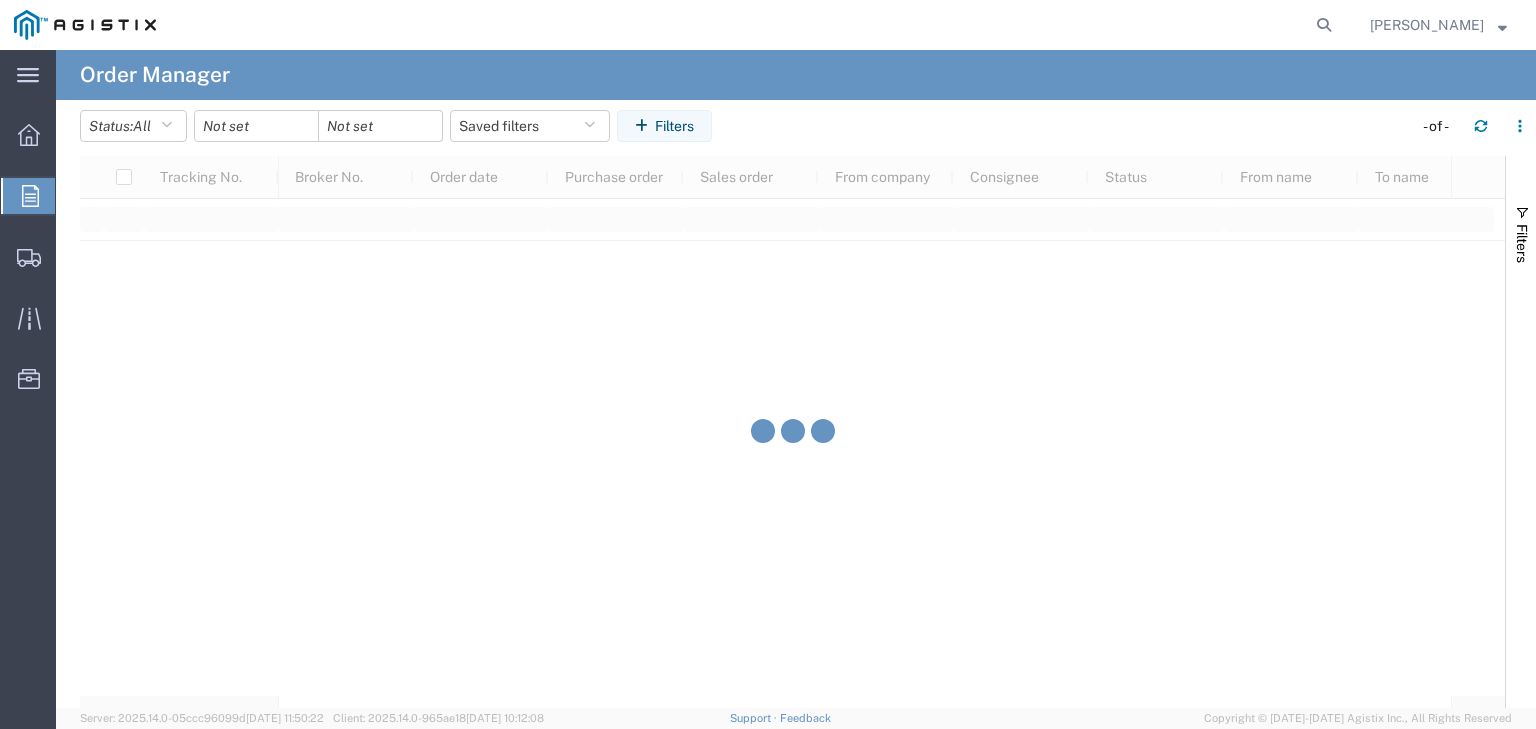 click 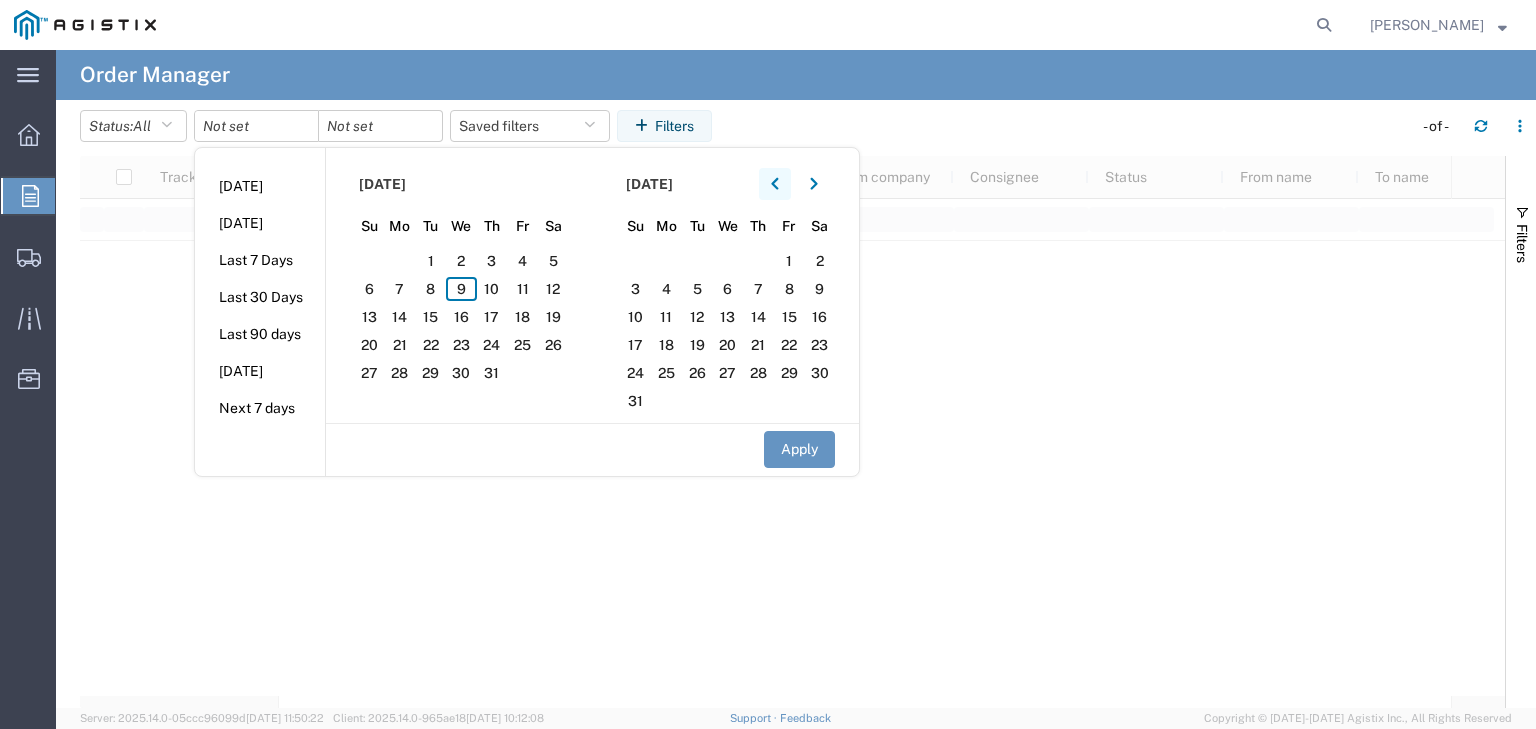 click 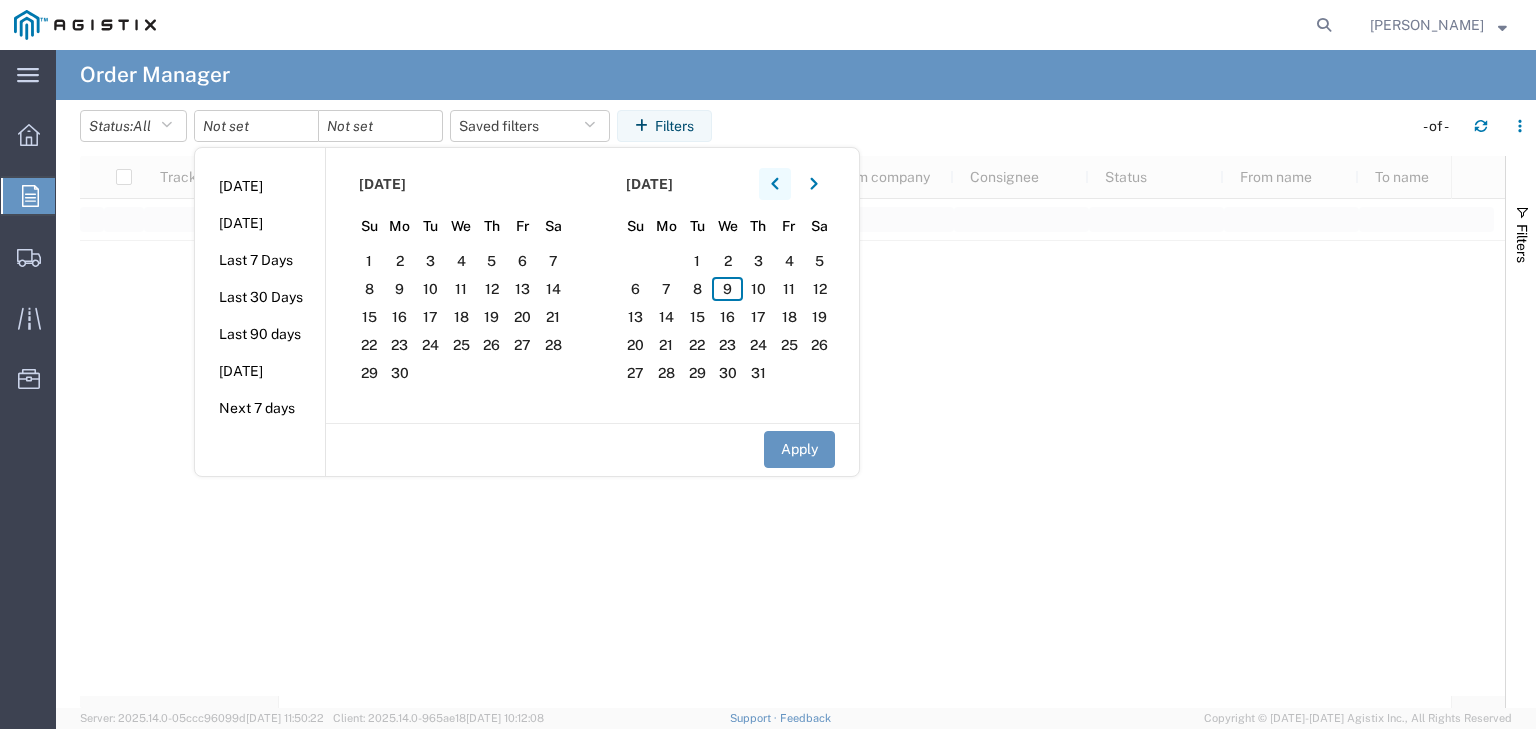 click 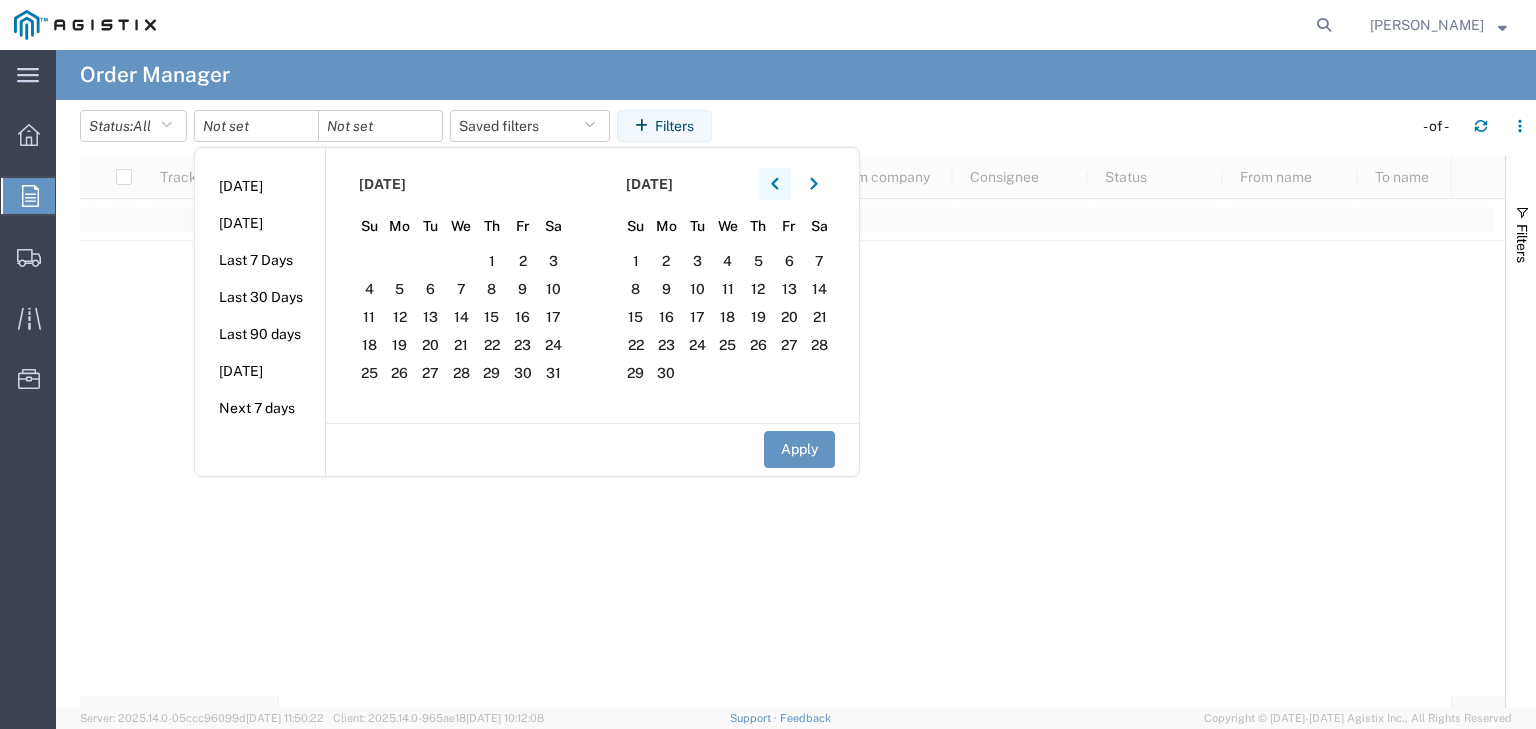 click 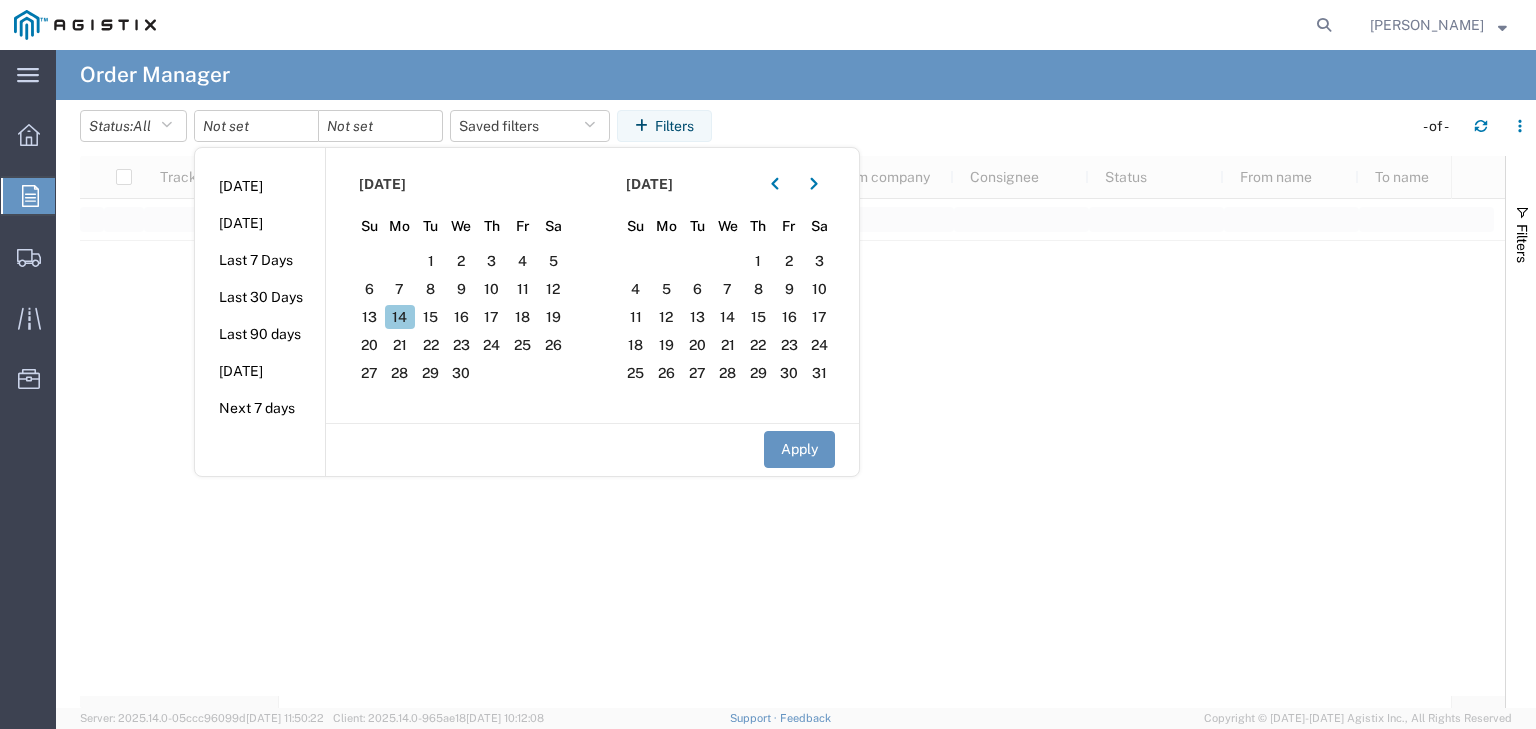 click on "14" 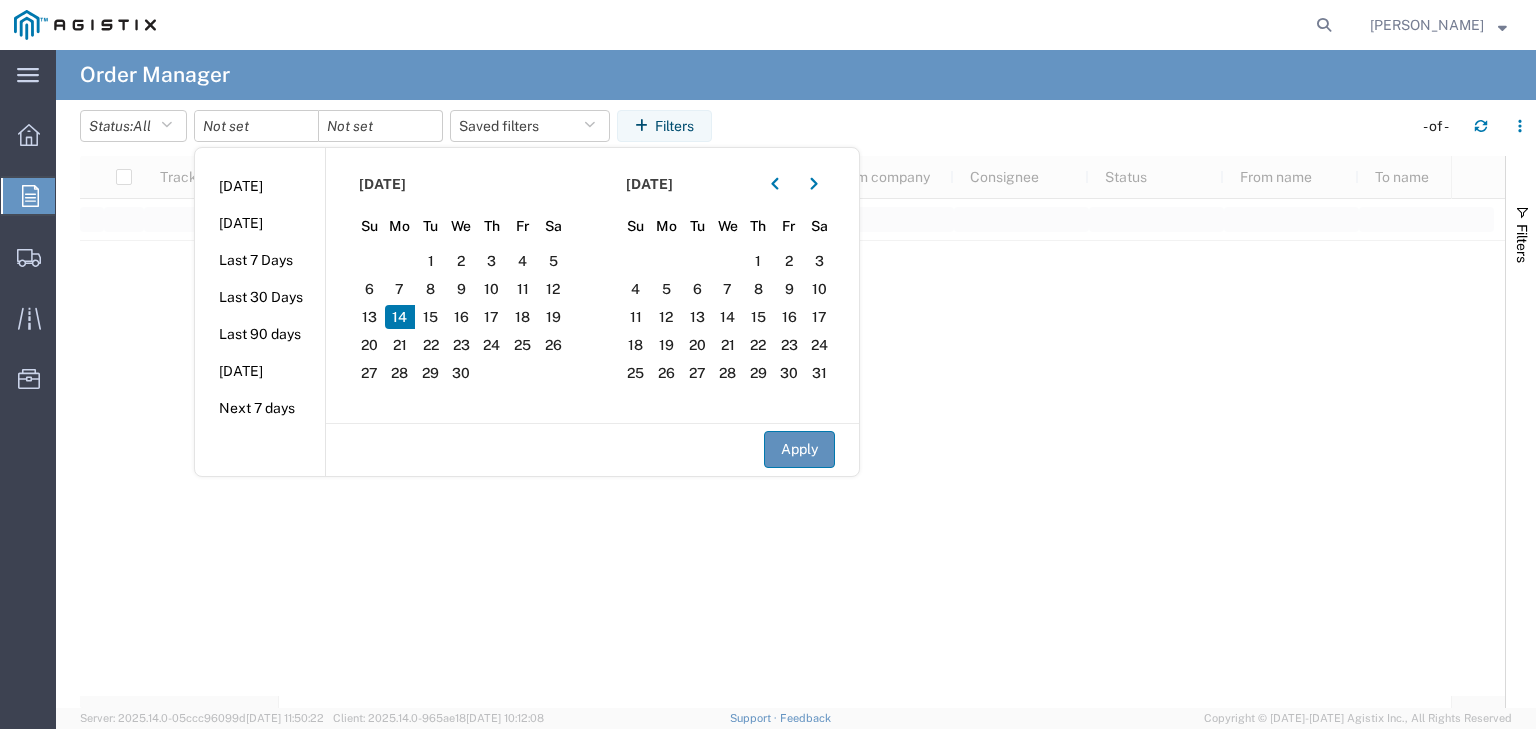 click on "Apply" 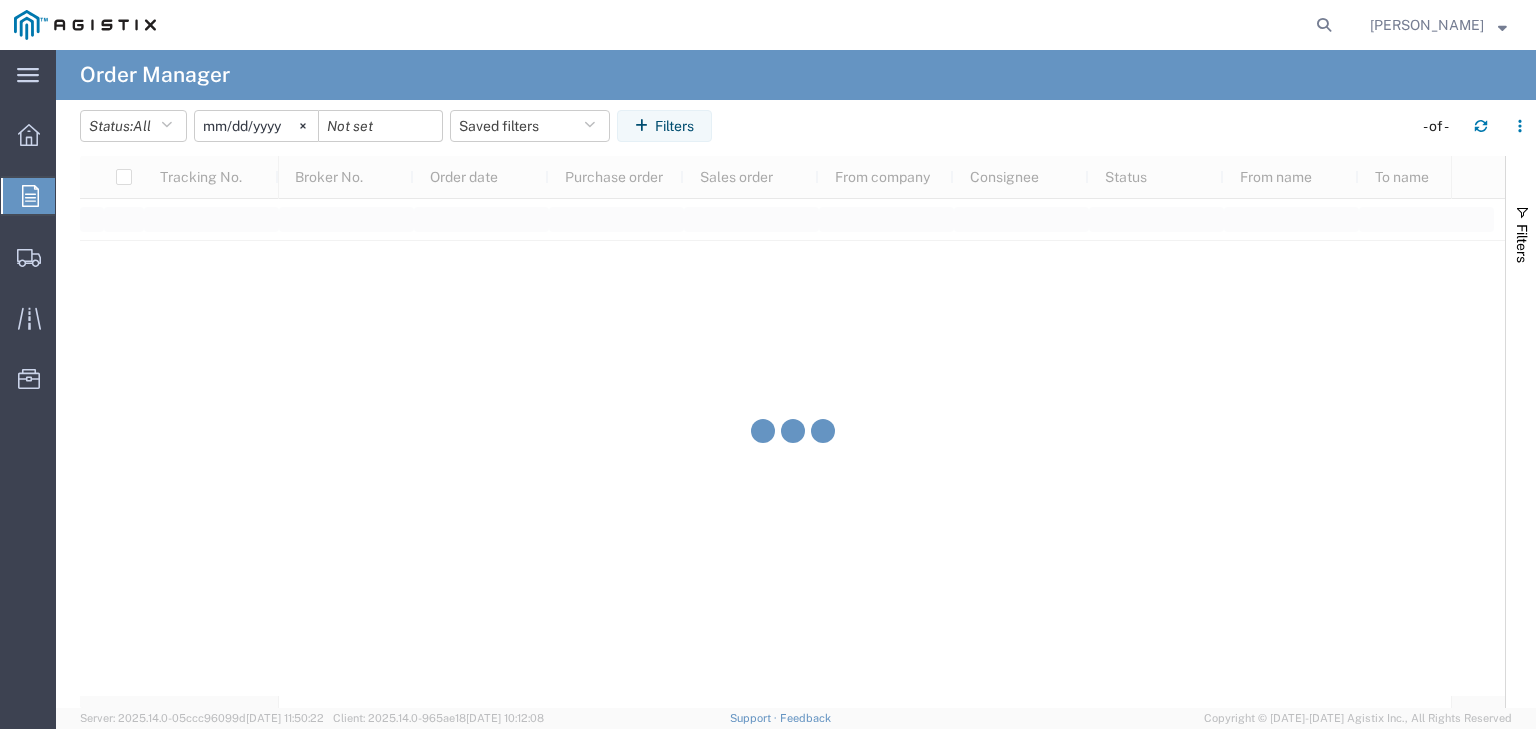 click on "2025-04-14" 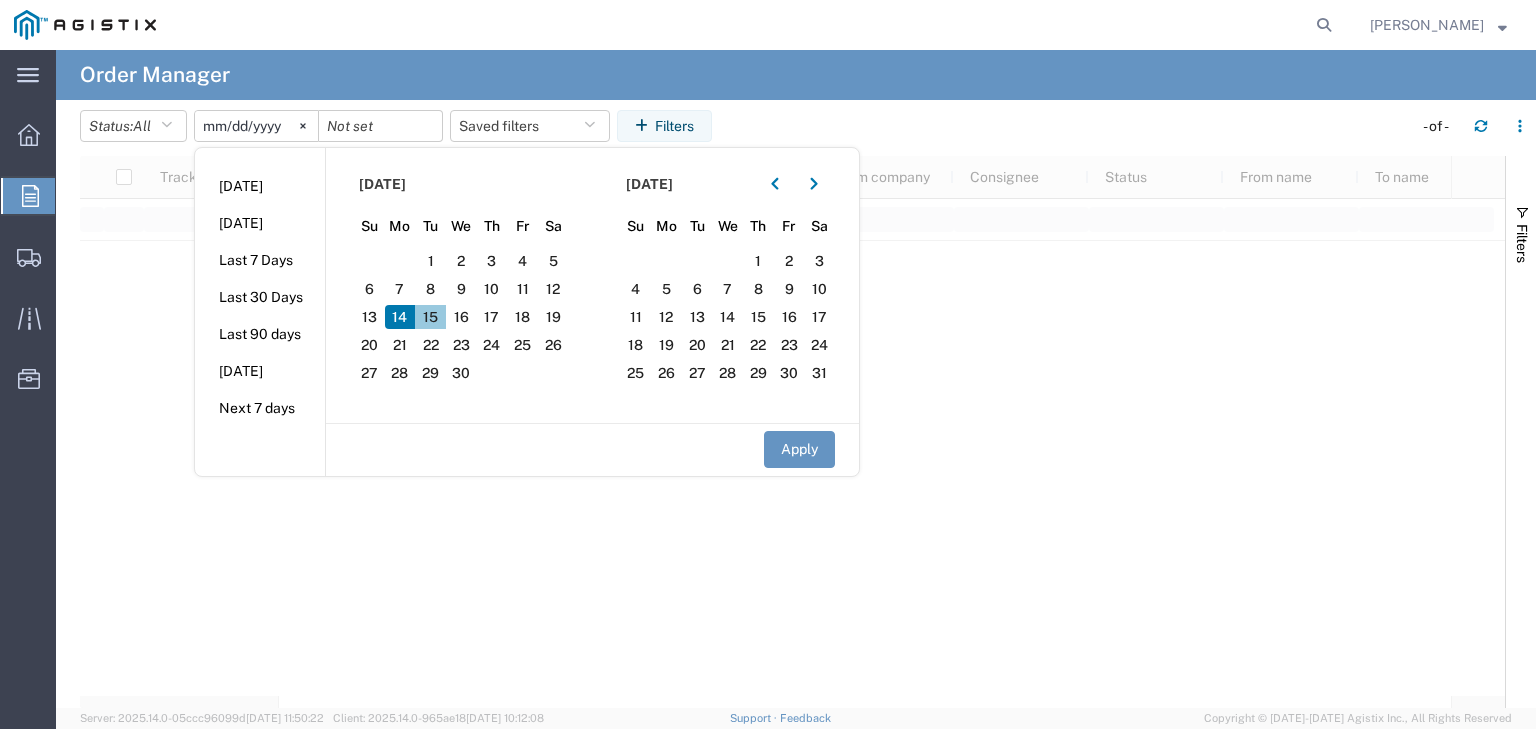 click on "15" 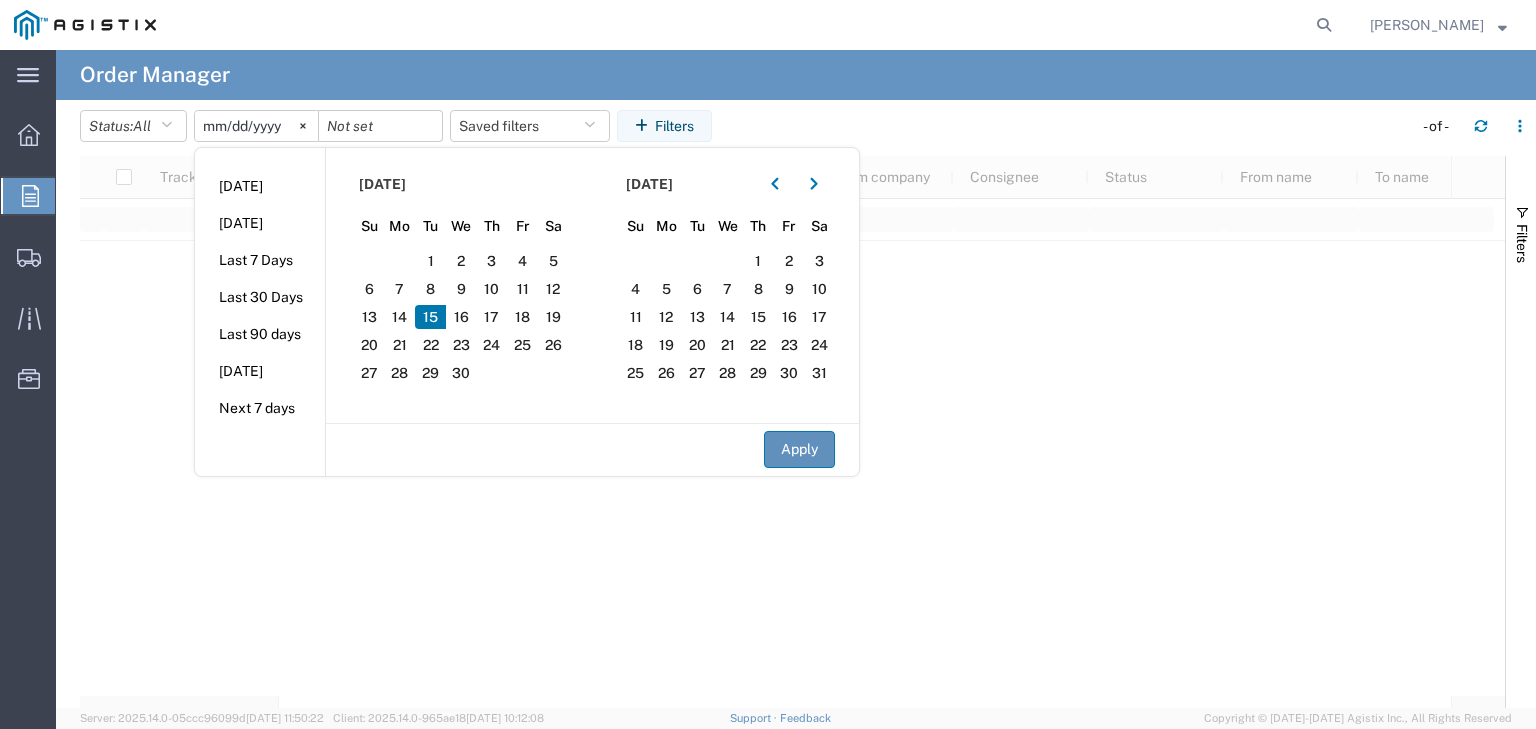click on "Apply" 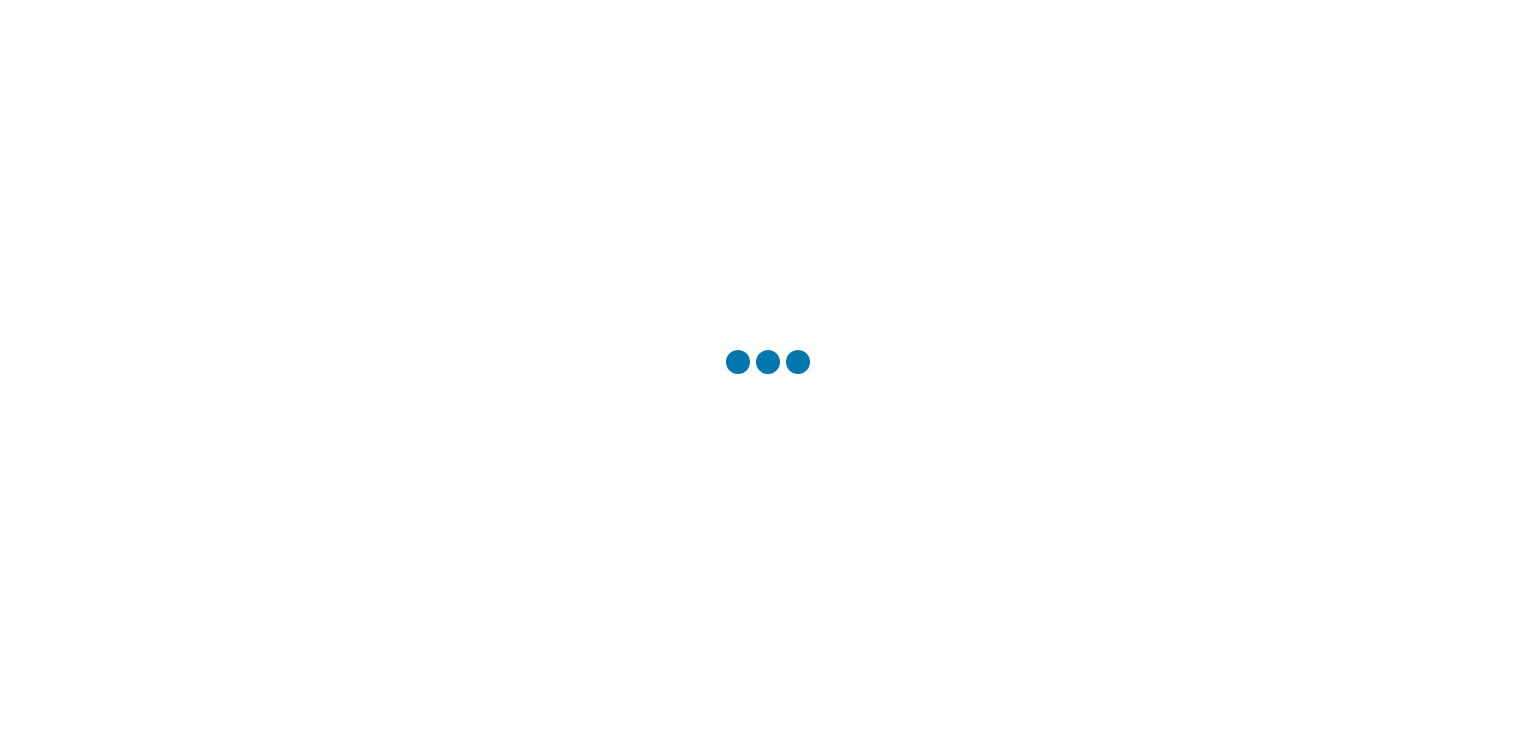 scroll, scrollTop: 0, scrollLeft: 0, axis: both 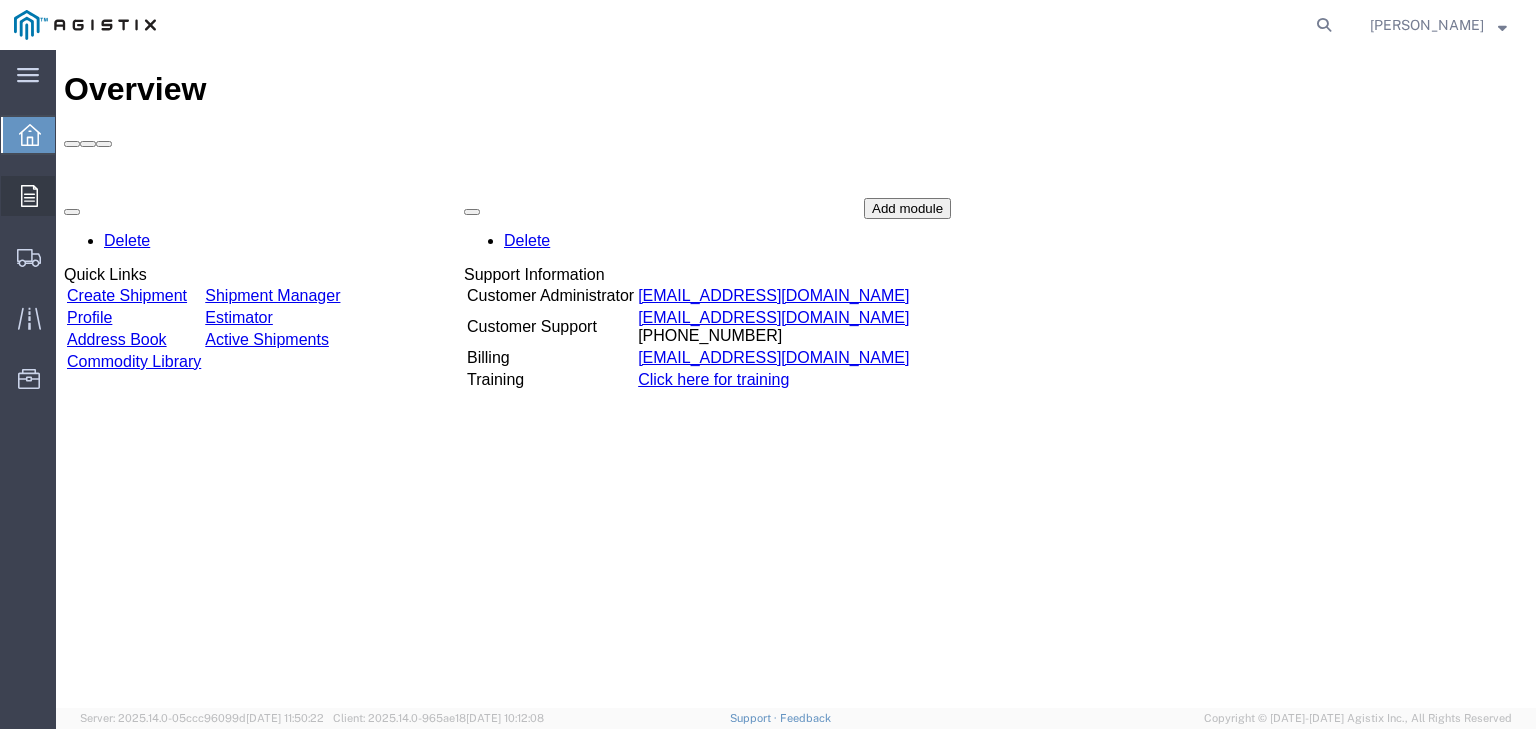 click 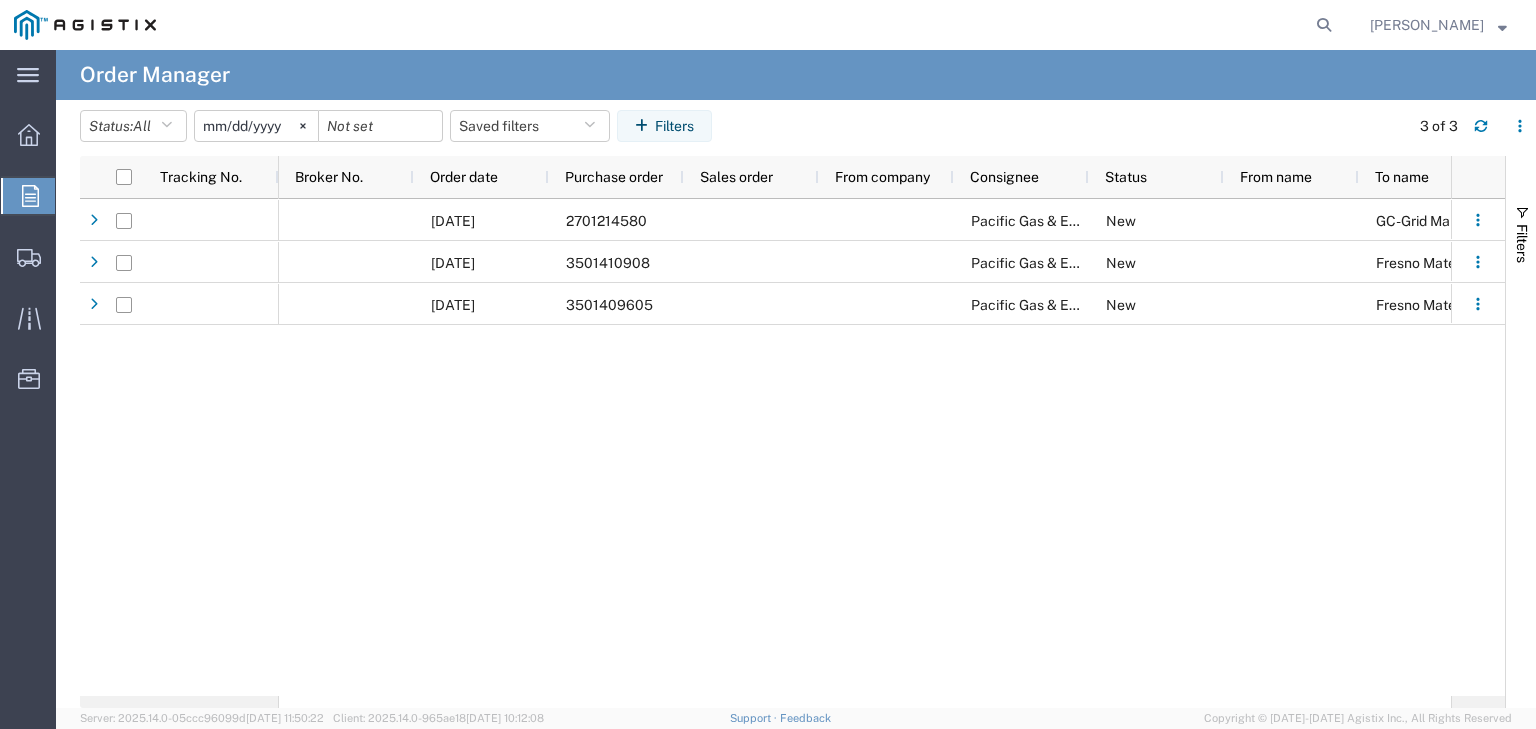 click on "2025-06-09" 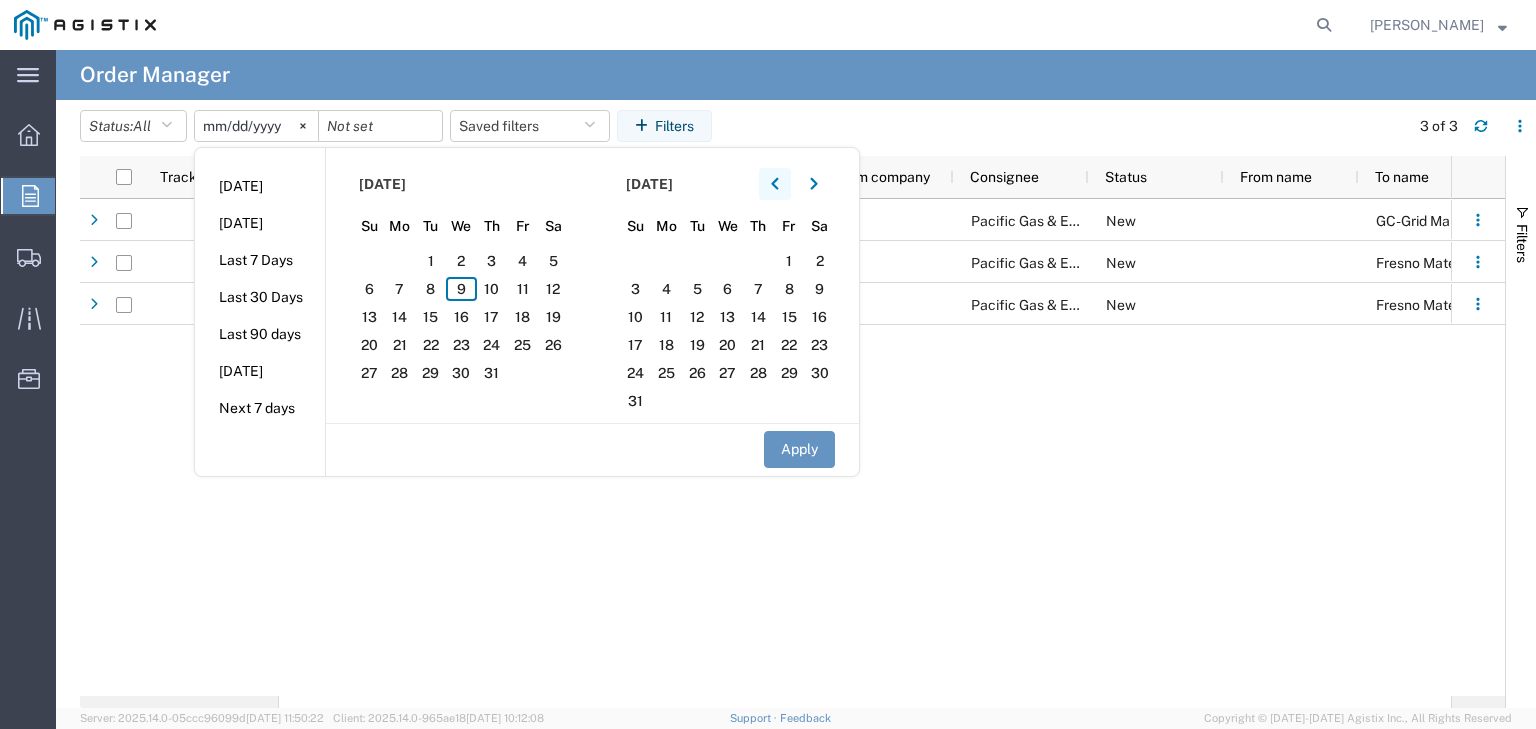 click 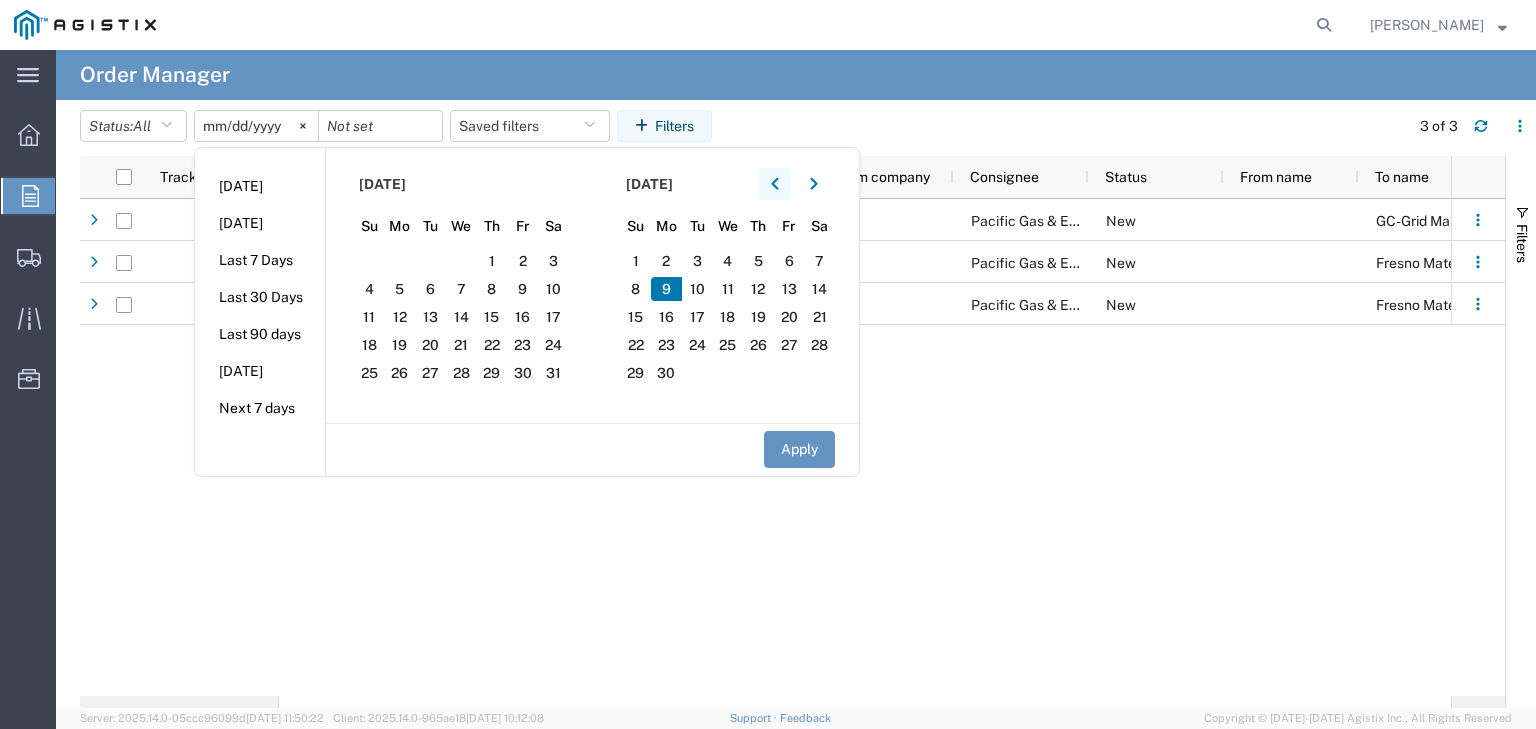 click 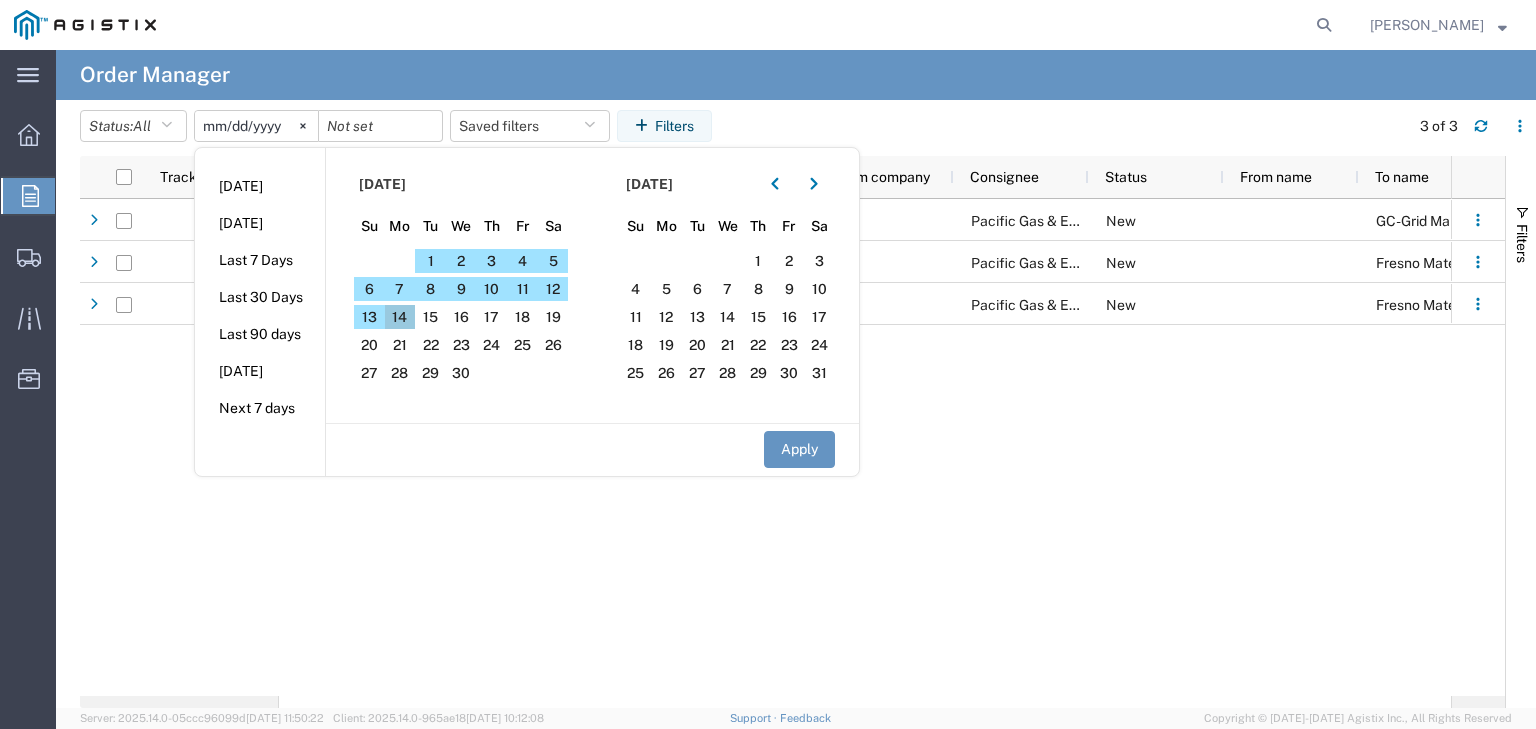 click on "14" 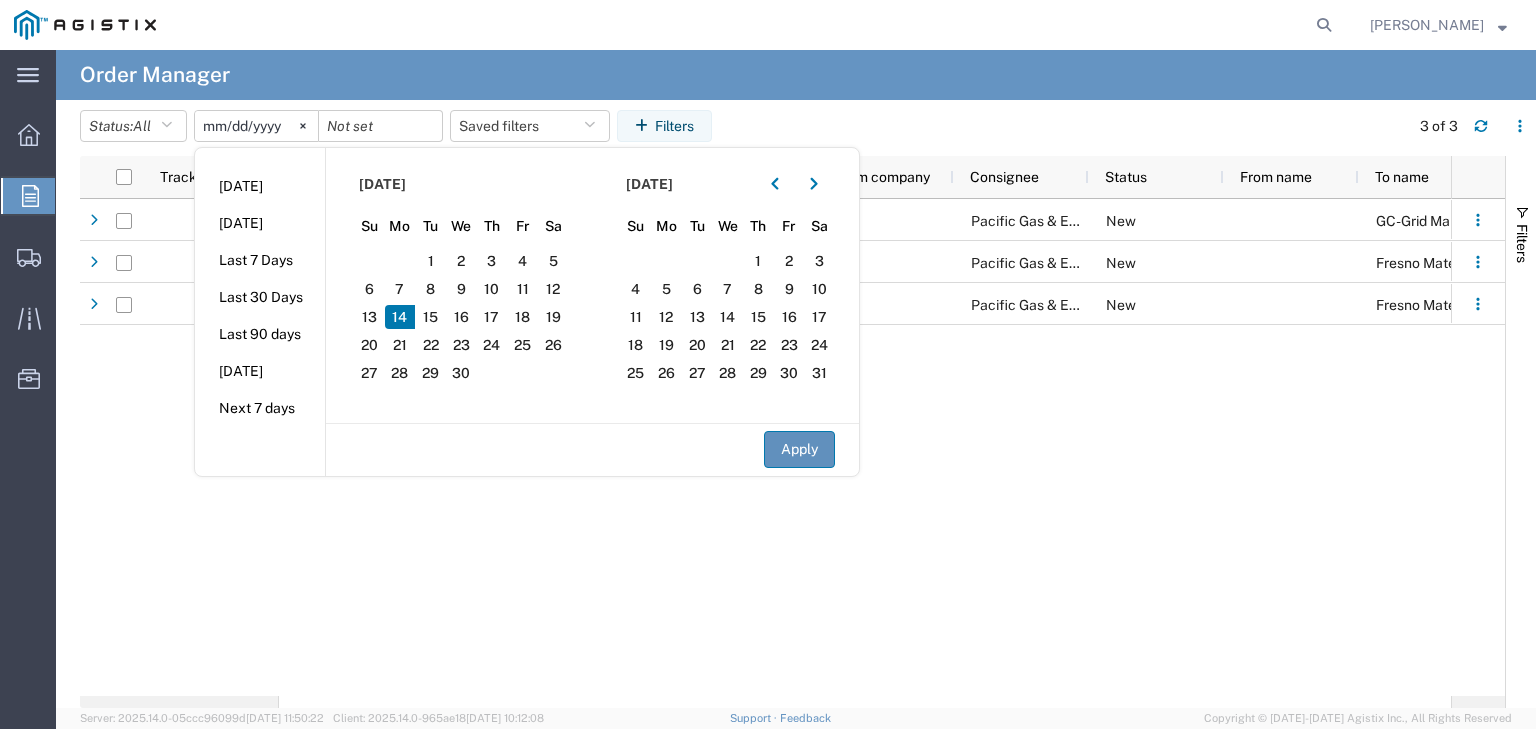 click on "Apply" 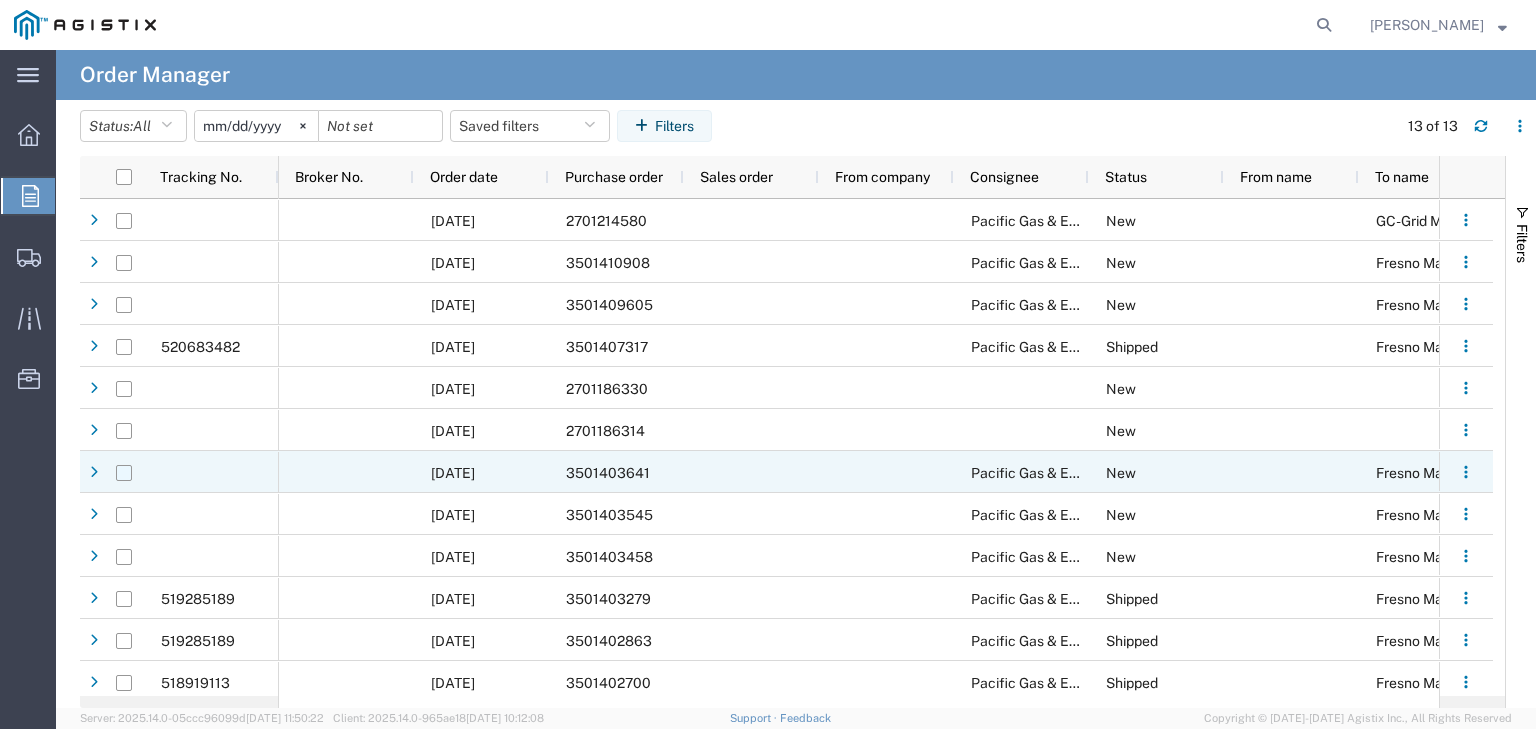 click at bounding box center [124, 473] 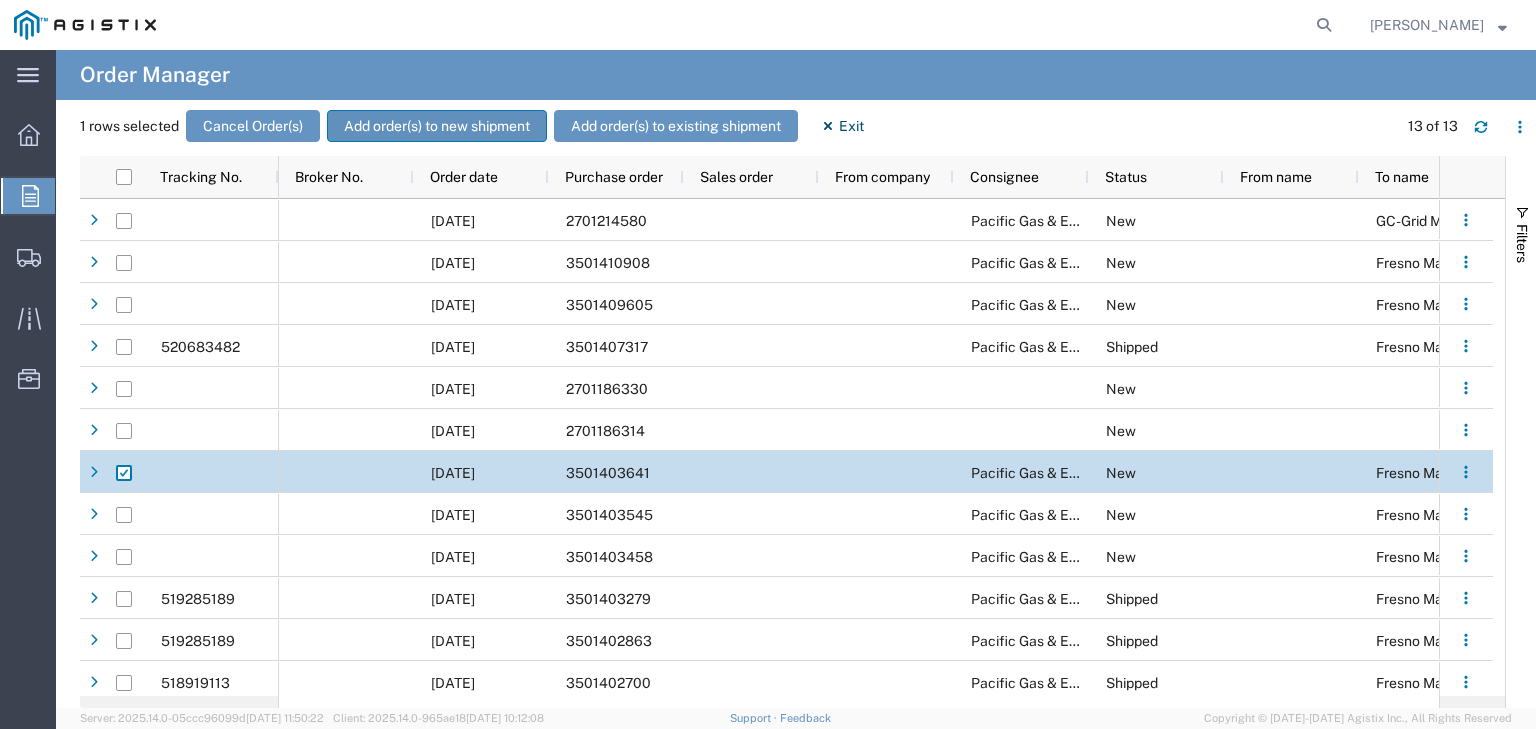click on "Add order(s) to new shipment" 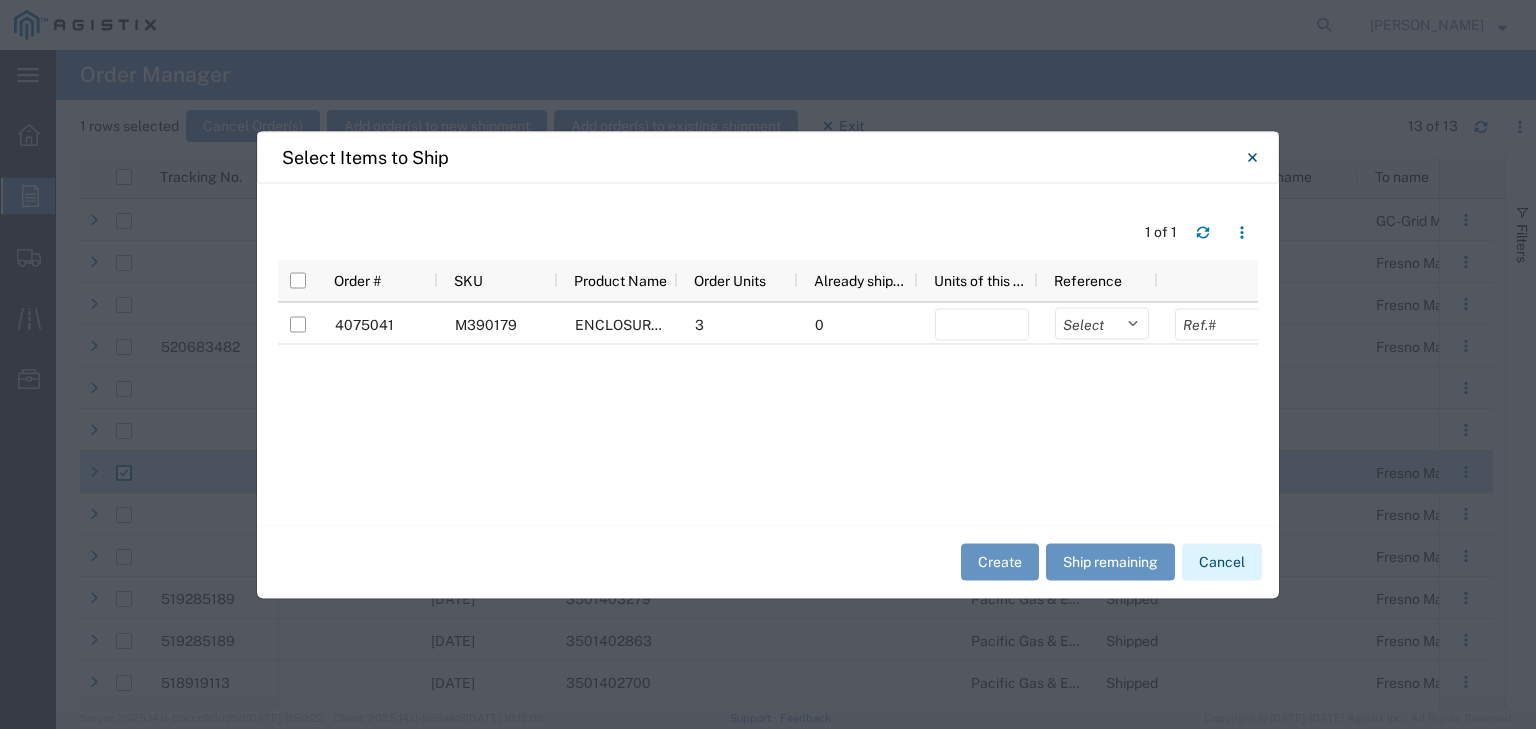 click on "Cancel" 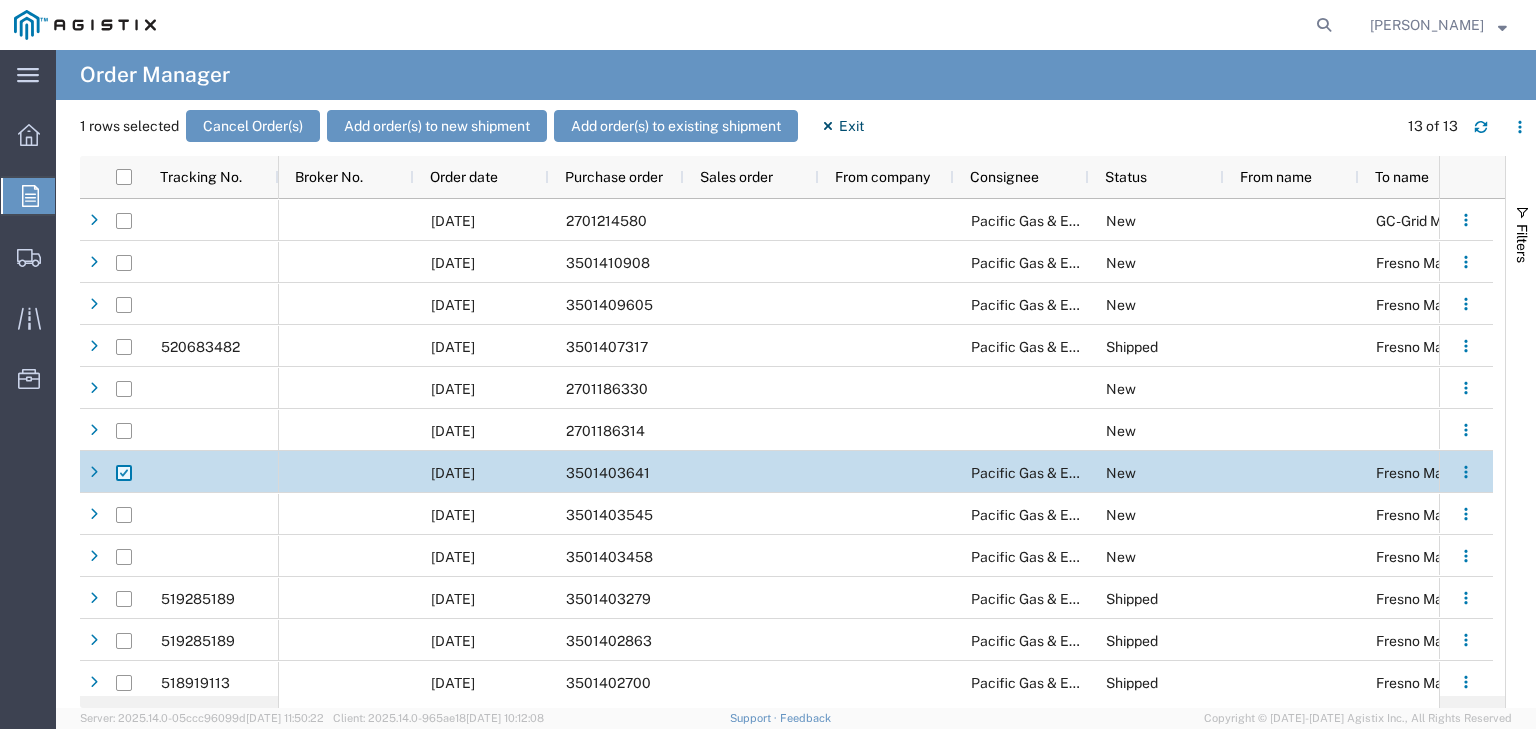 click at bounding box center (124, 473) 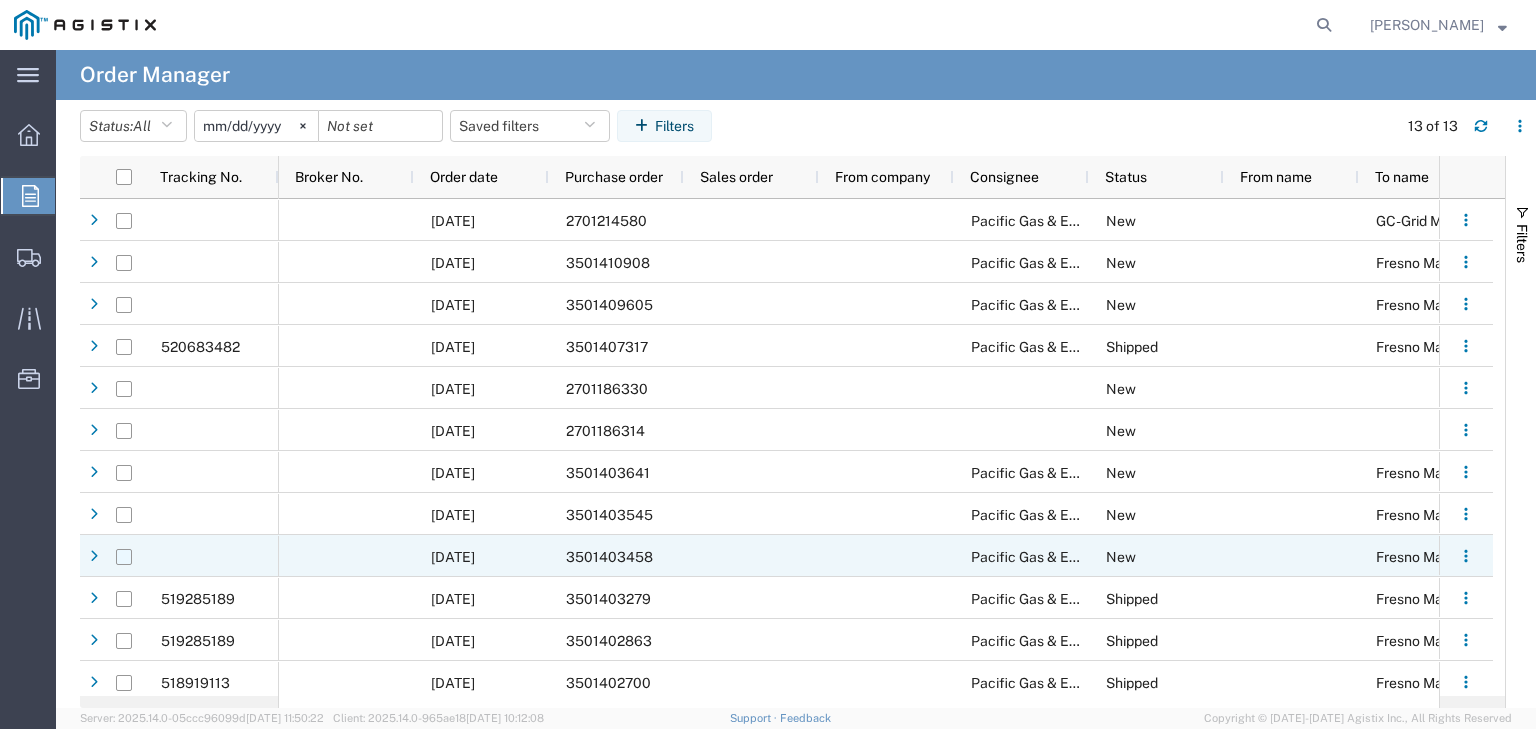 click at bounding box center (124, 557) 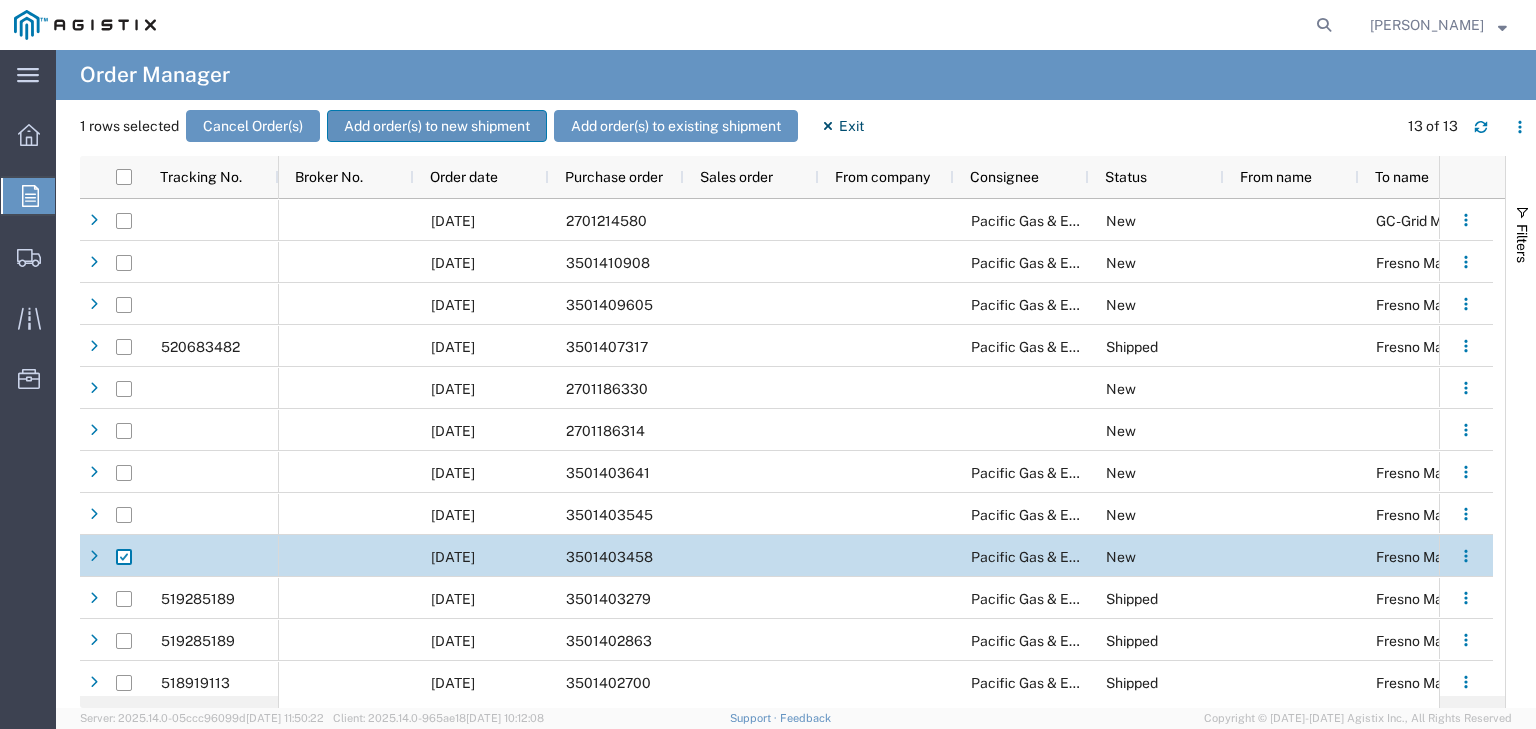 click on "Add order(s) to new shipment" 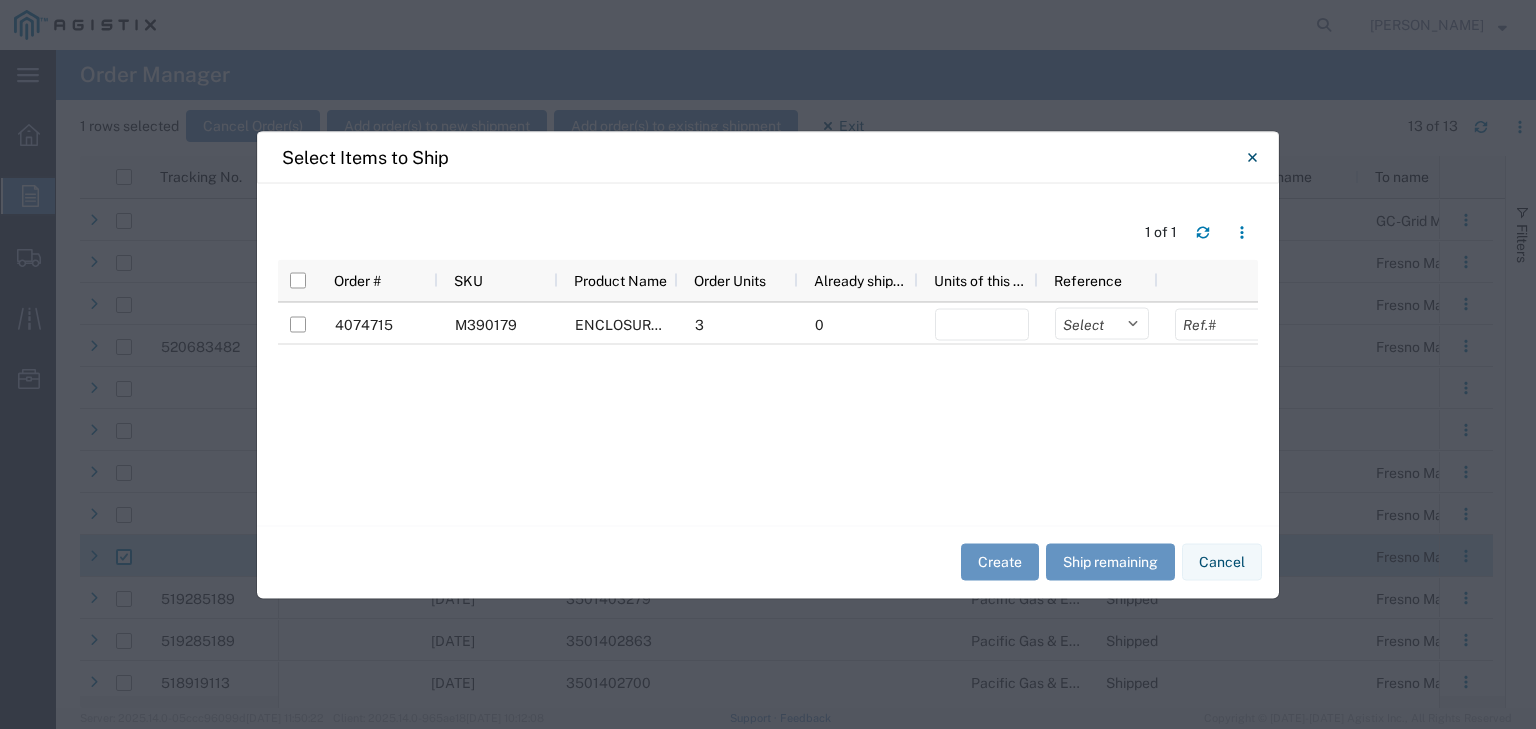 click on "Cancel" 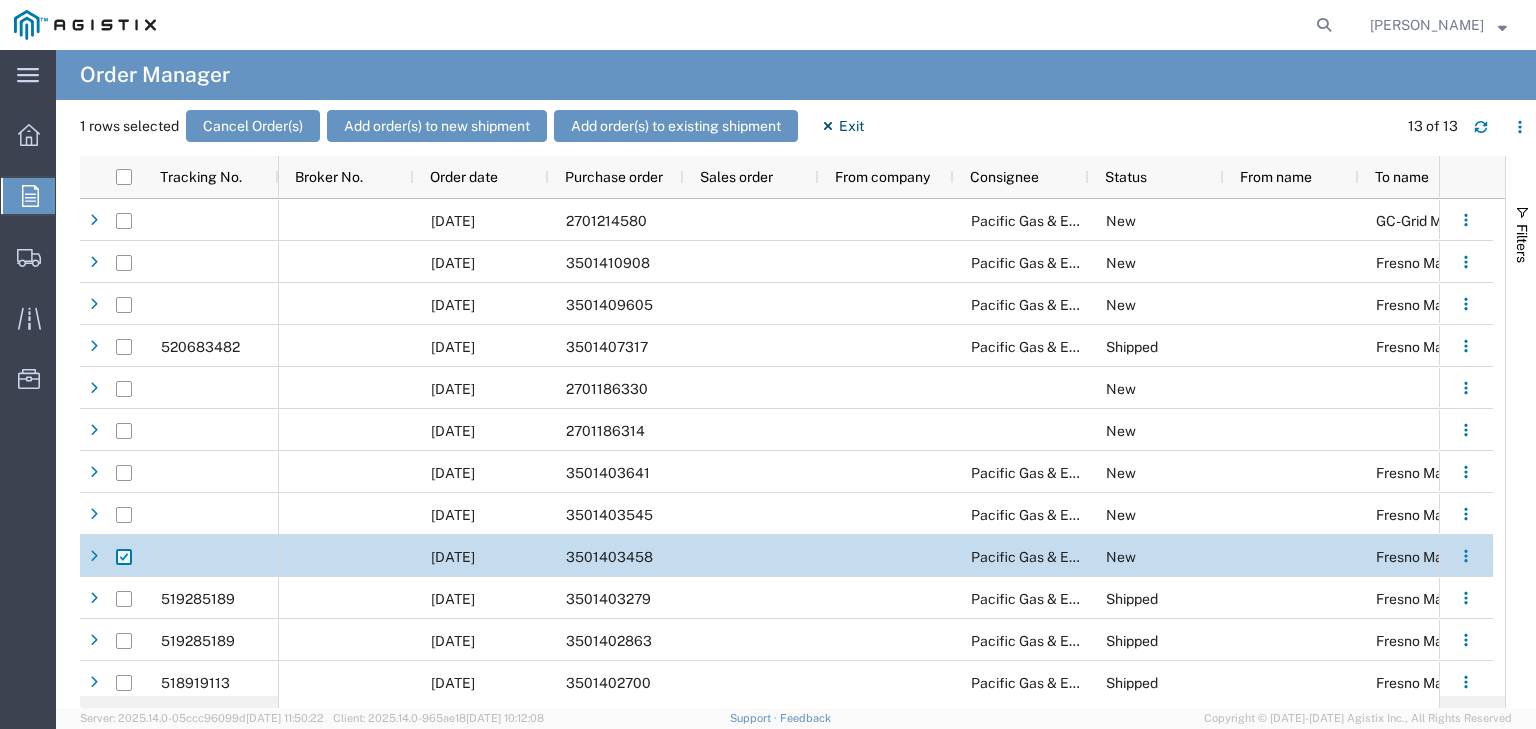 click at bounding box center [124, 557] 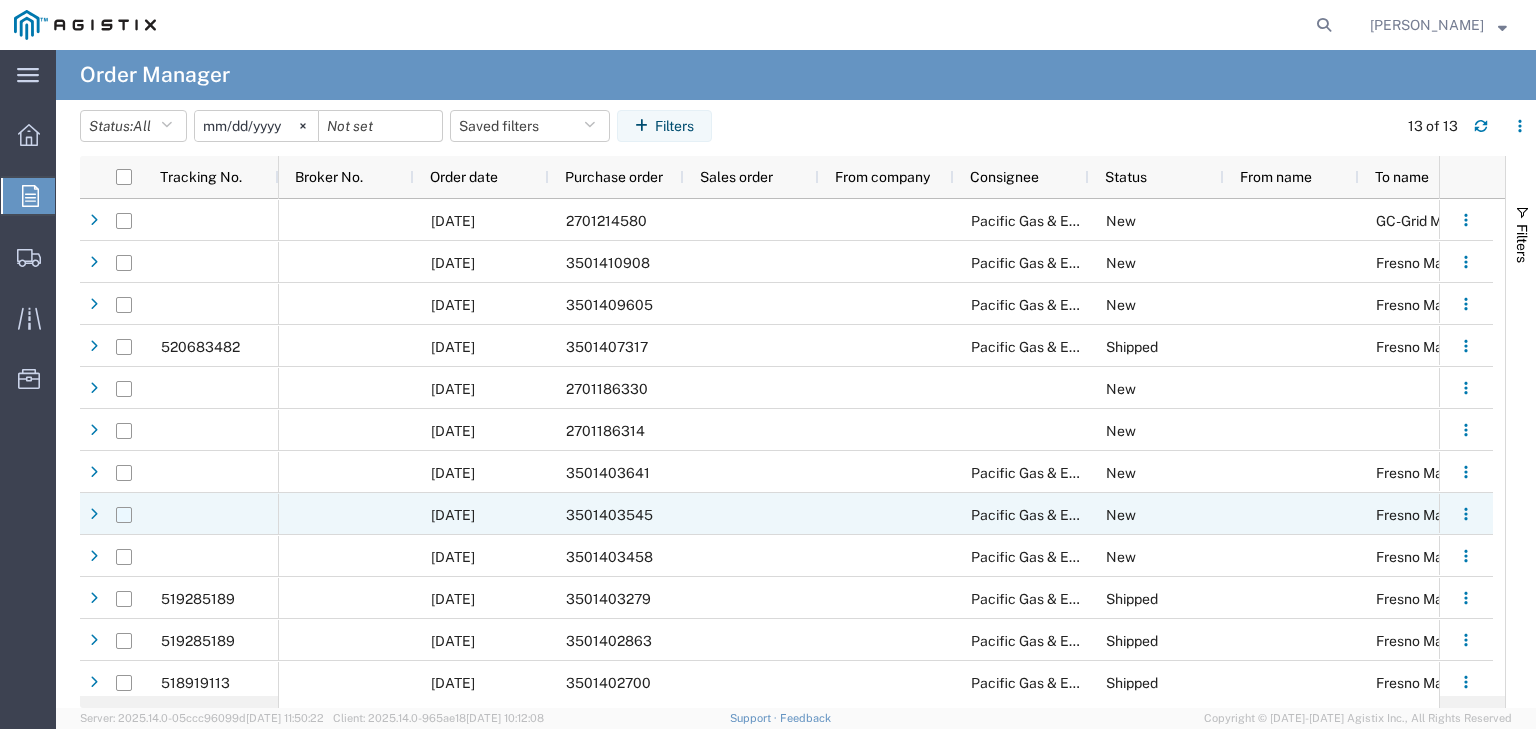 click at bounding box center (124, 515) 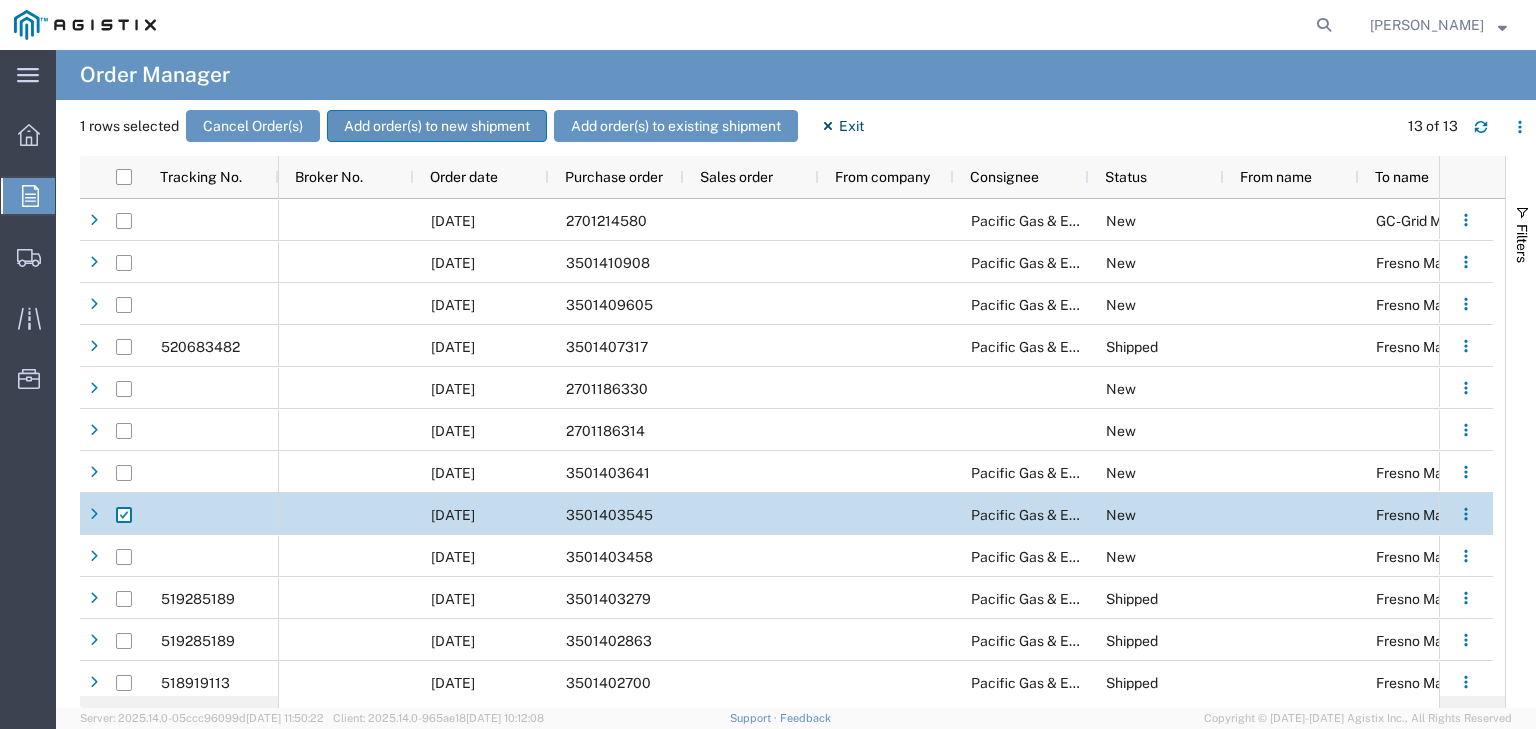 click on "Add order(s) to new shipment" 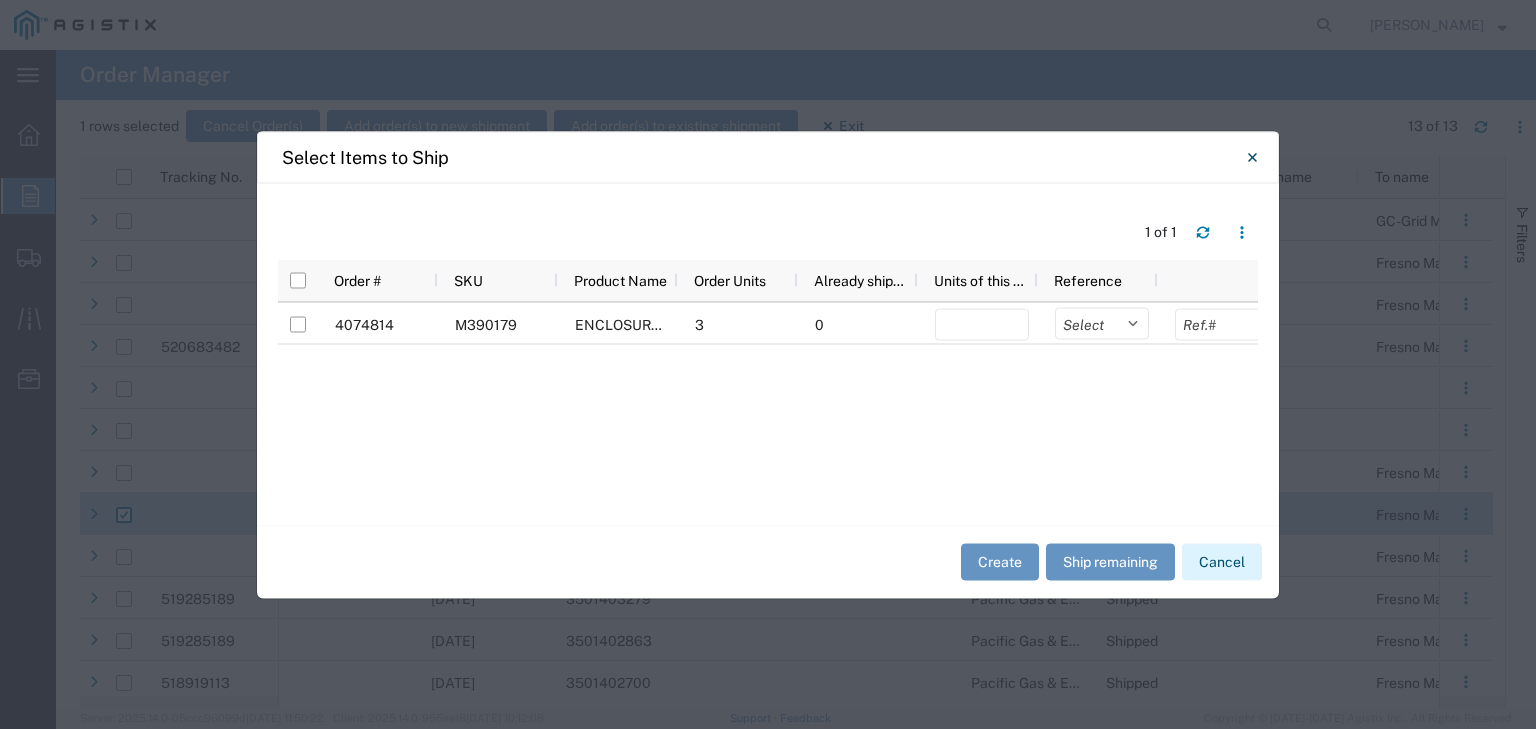 click on "Cancel" 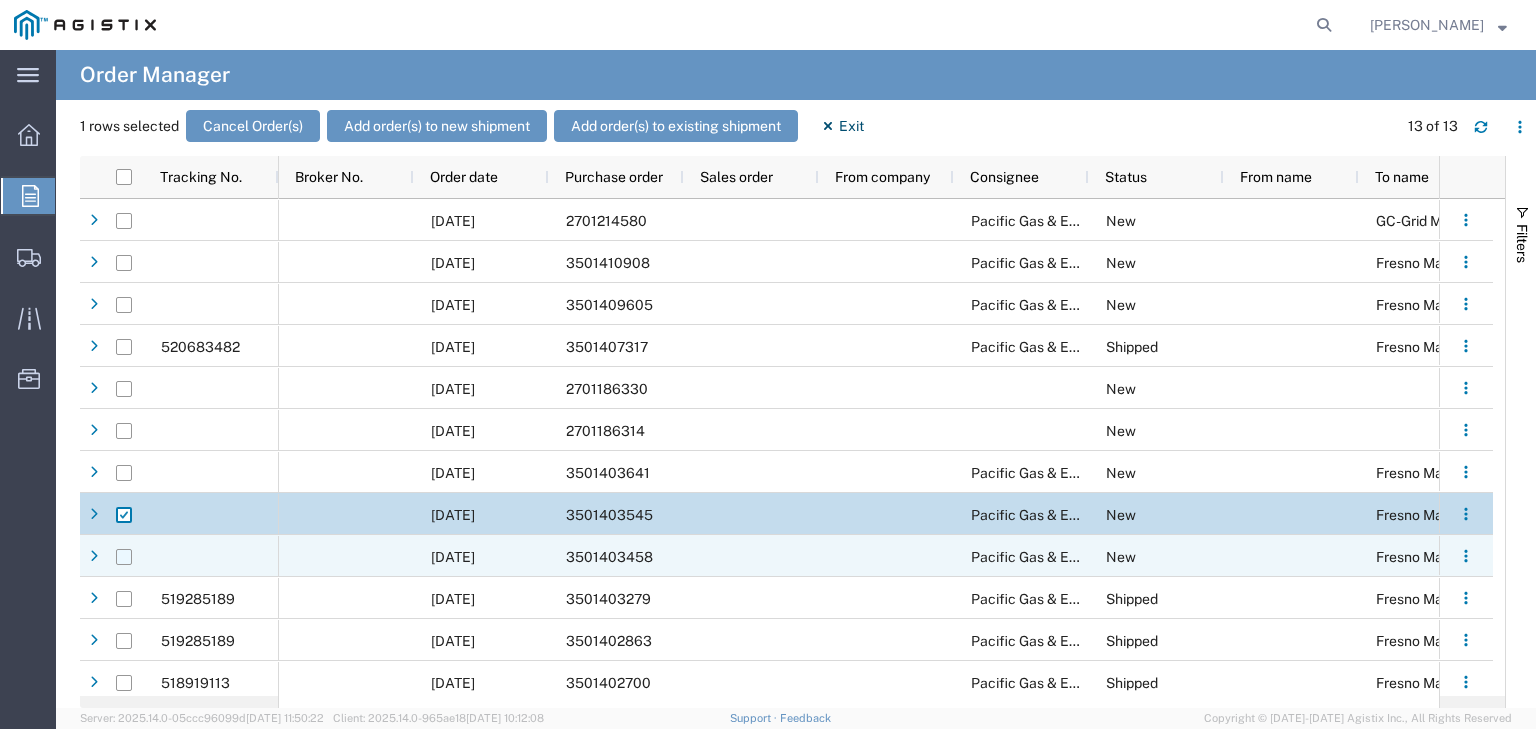 click at bounding box center (124, 557) 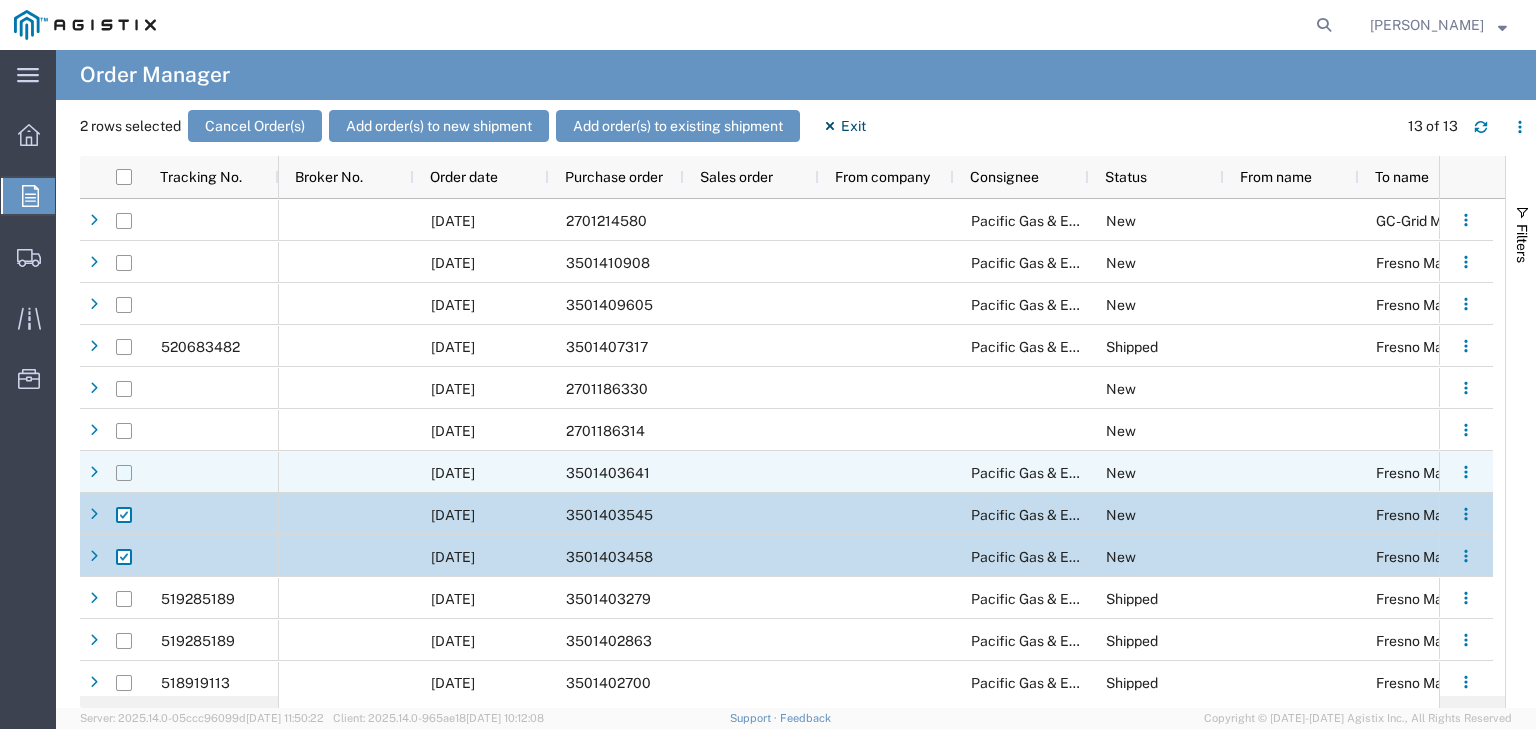 click at bounding box center (124, 473) 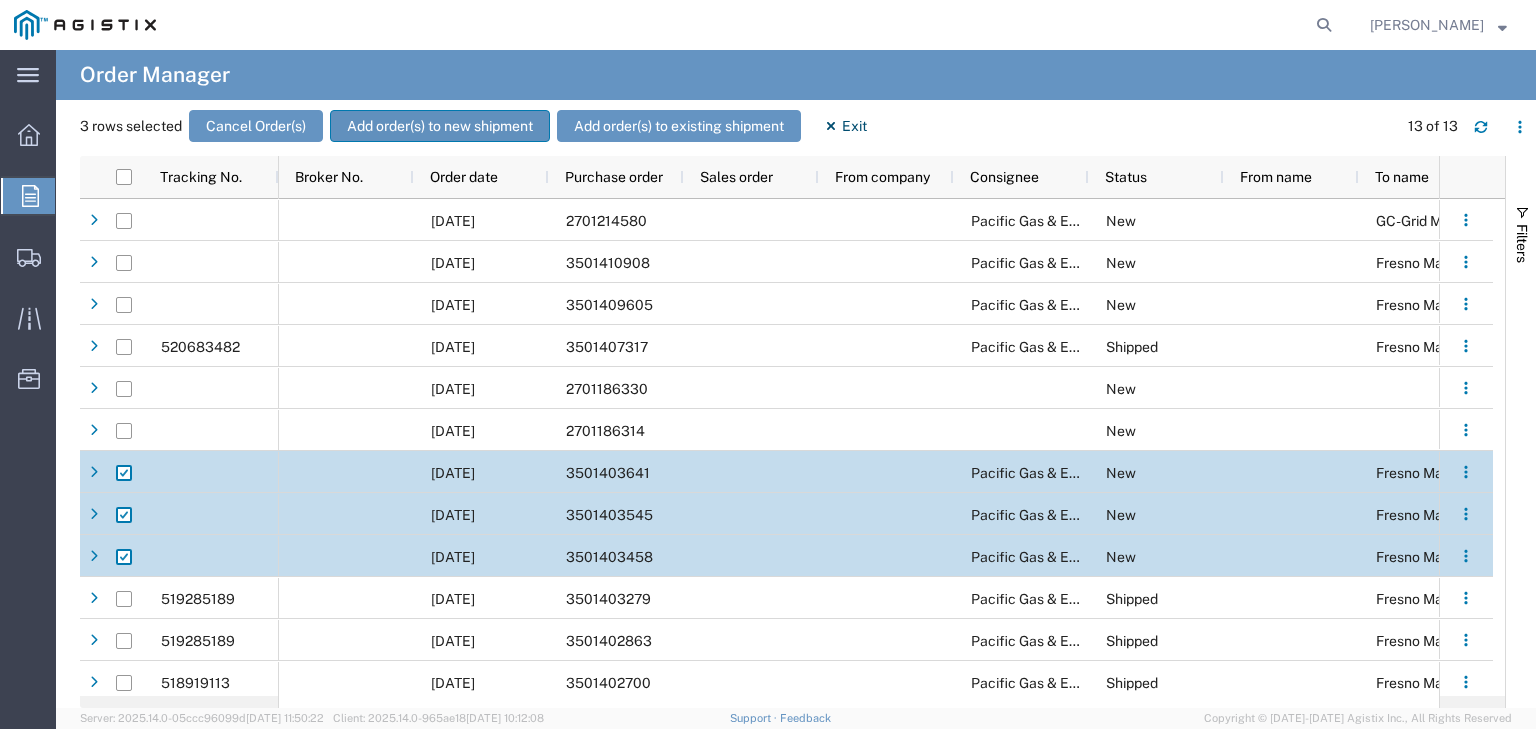 click on "Add order(s) to new shipment" 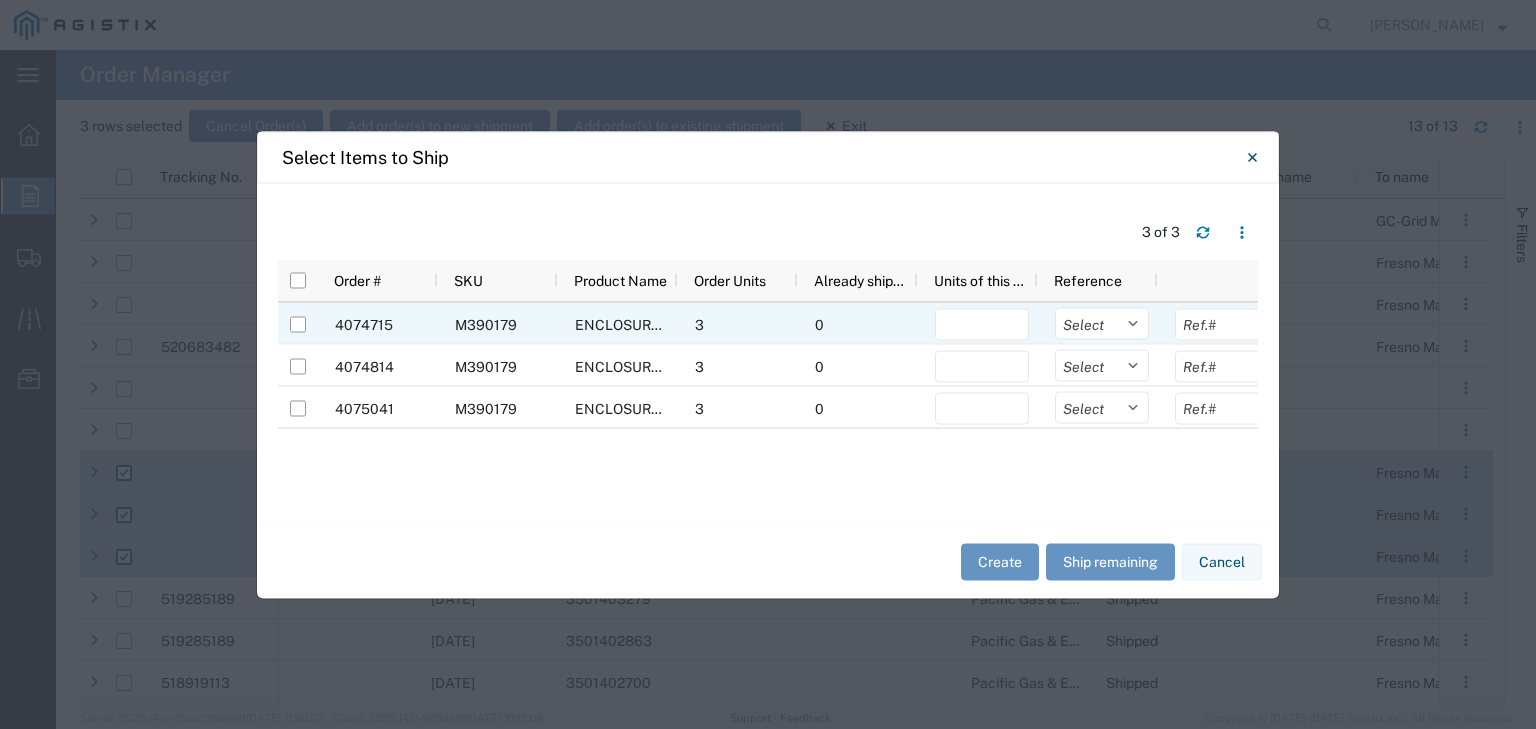 drag, startPoint x: 292, startPoint y: 323, endPoint x: 297, endPoint y: 341, distance: 18.681541 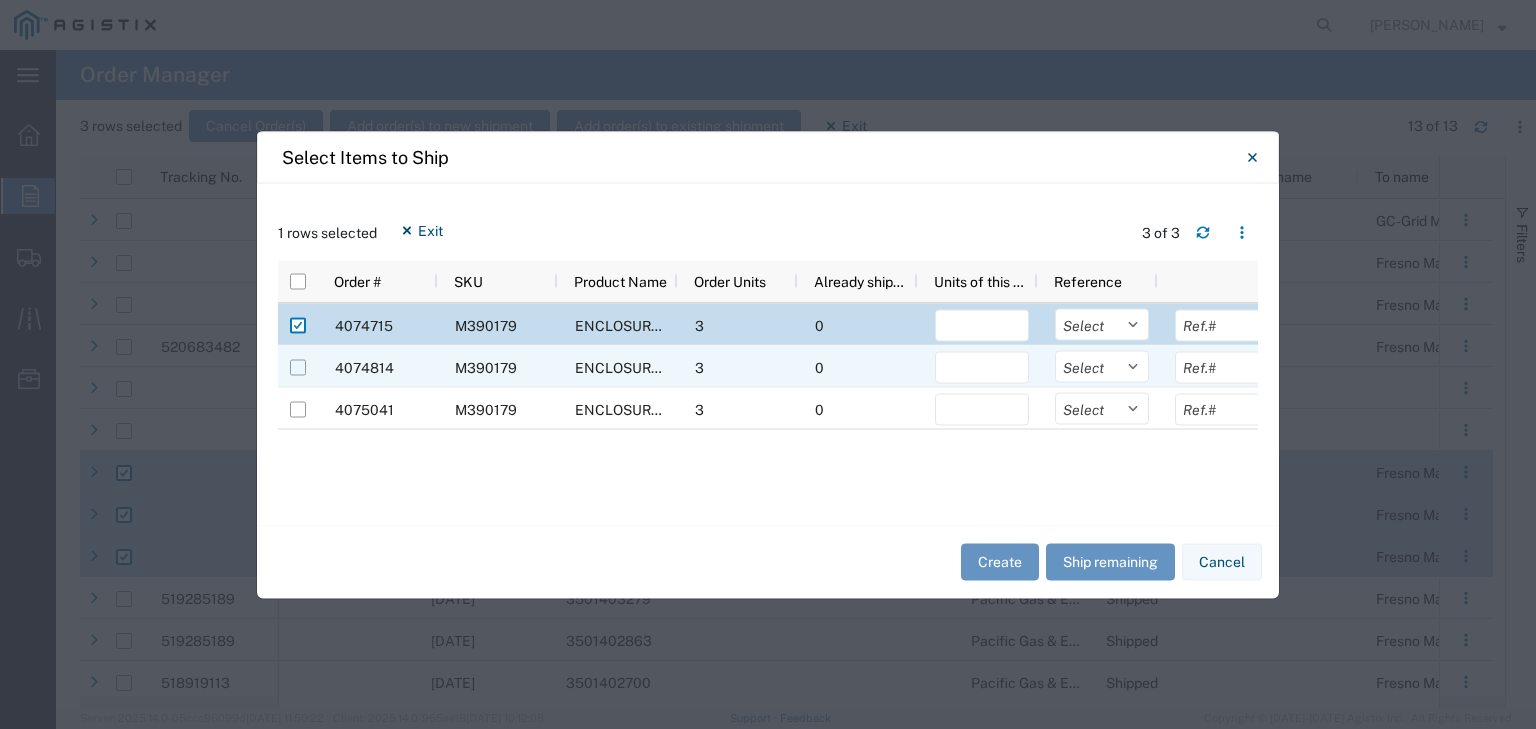 click at bounding box center [298, 367] 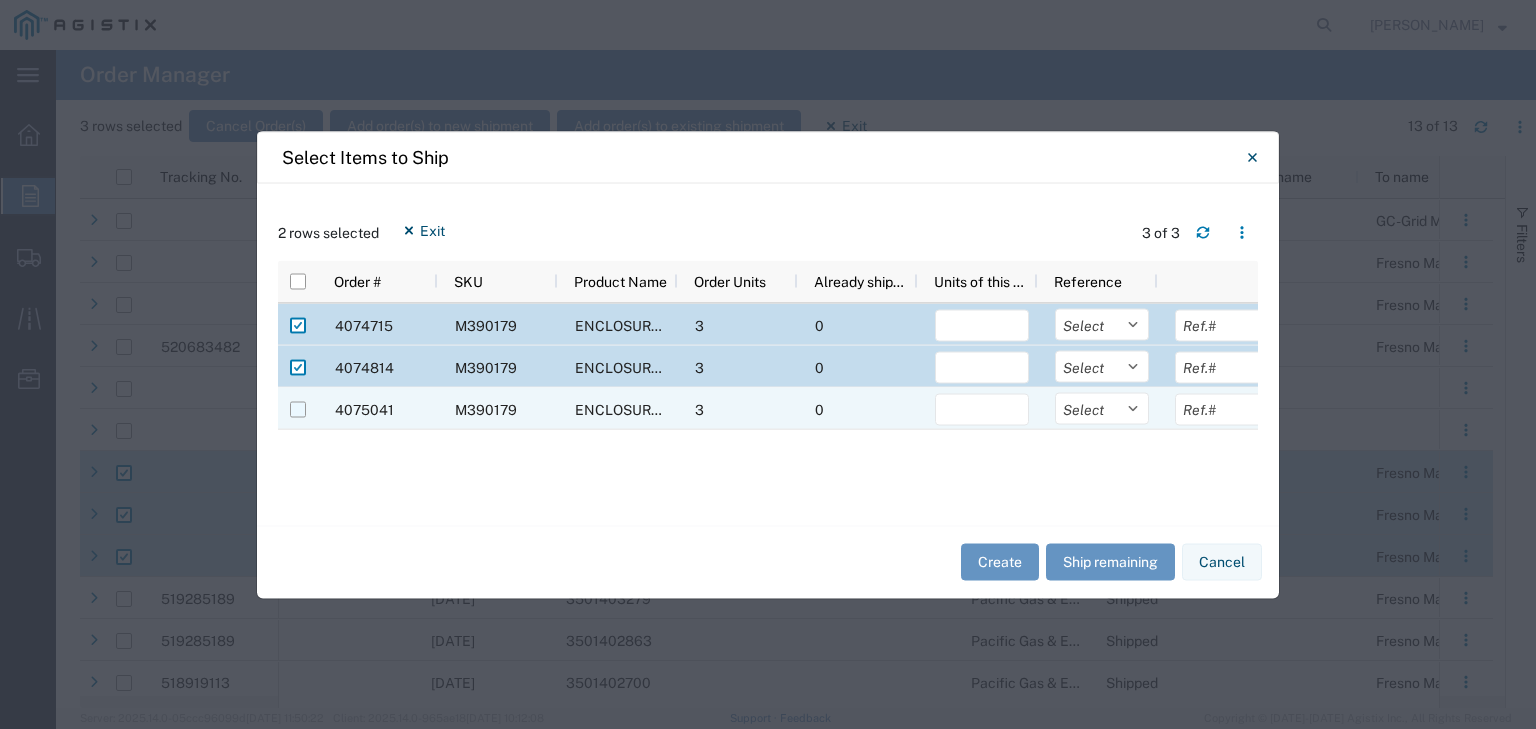 click at bounding box center (298, 409) 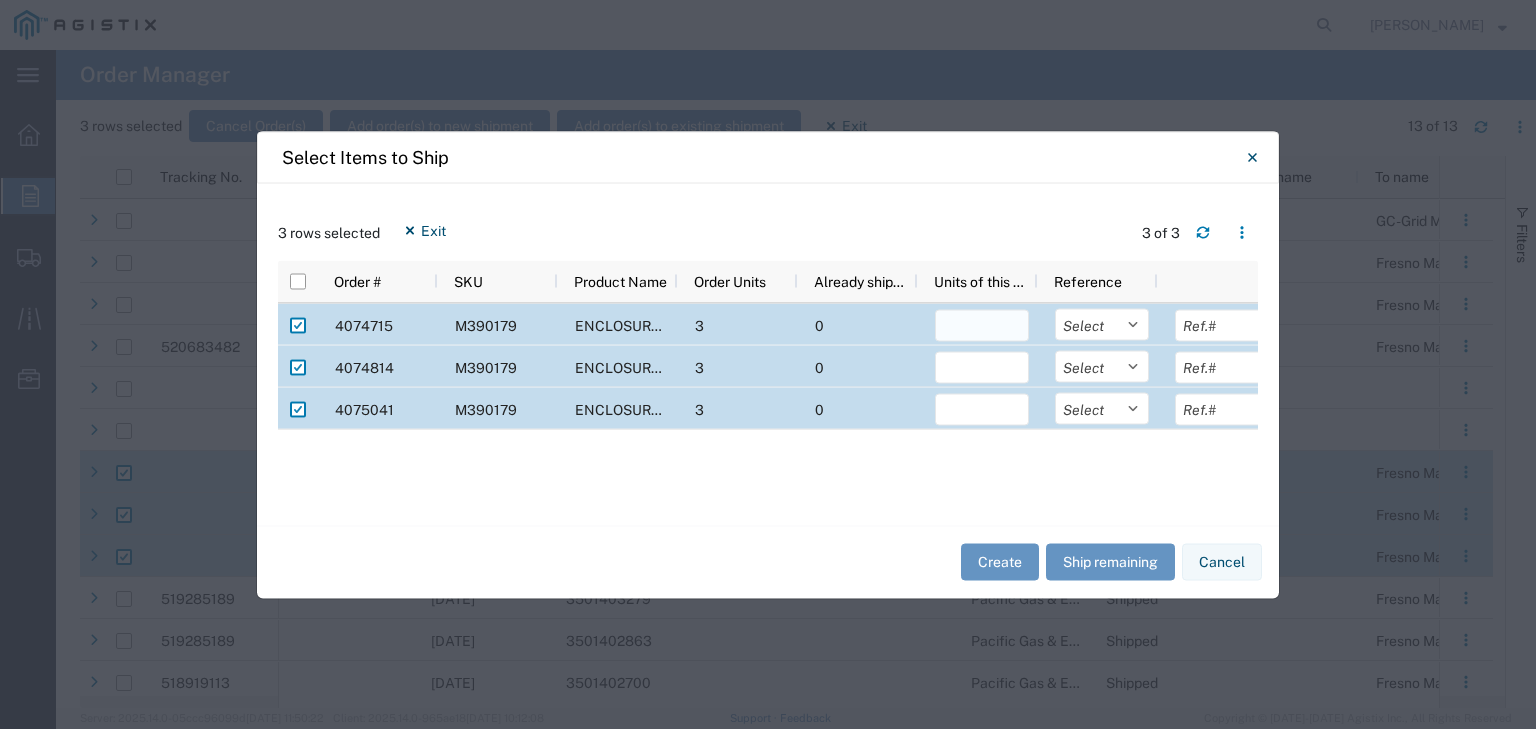 click 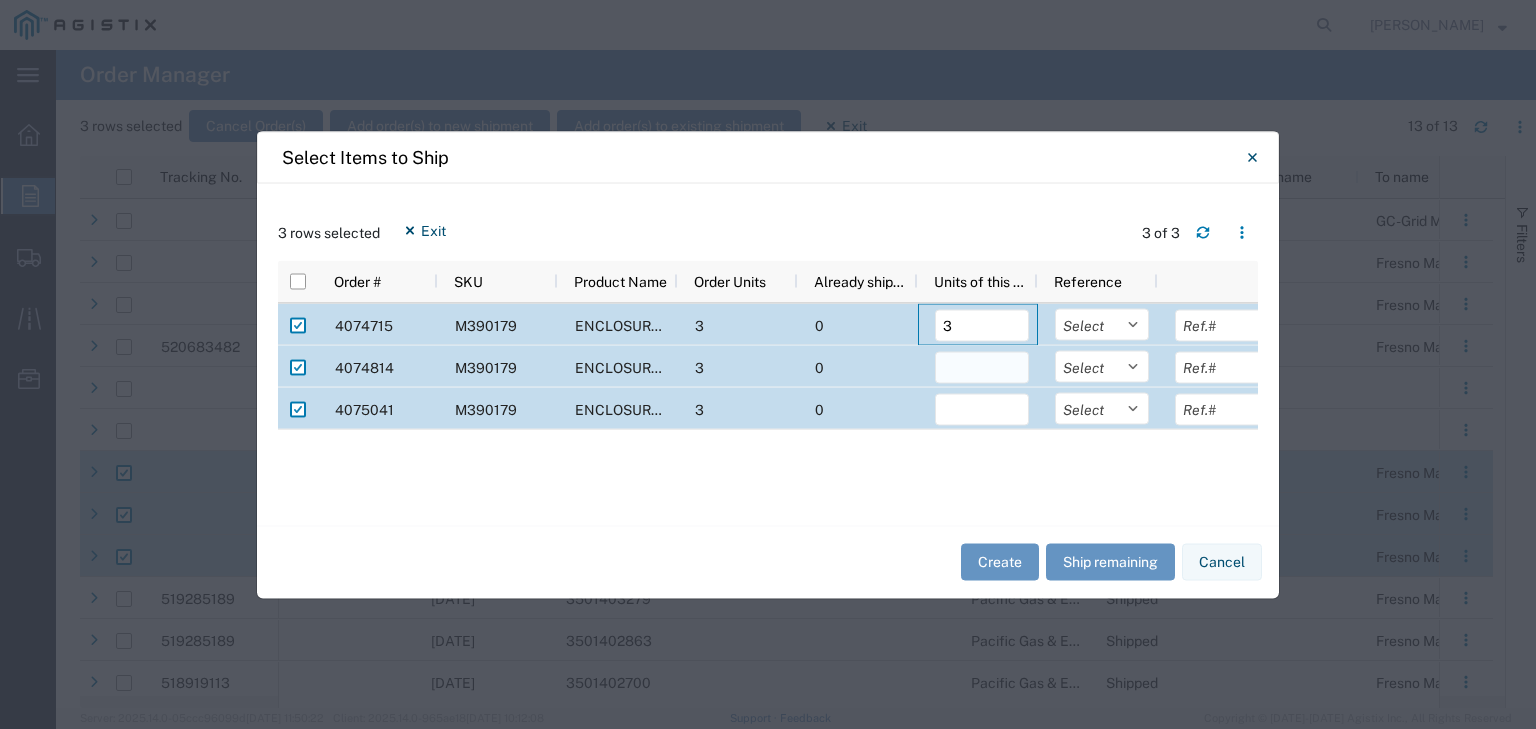 type on "3" 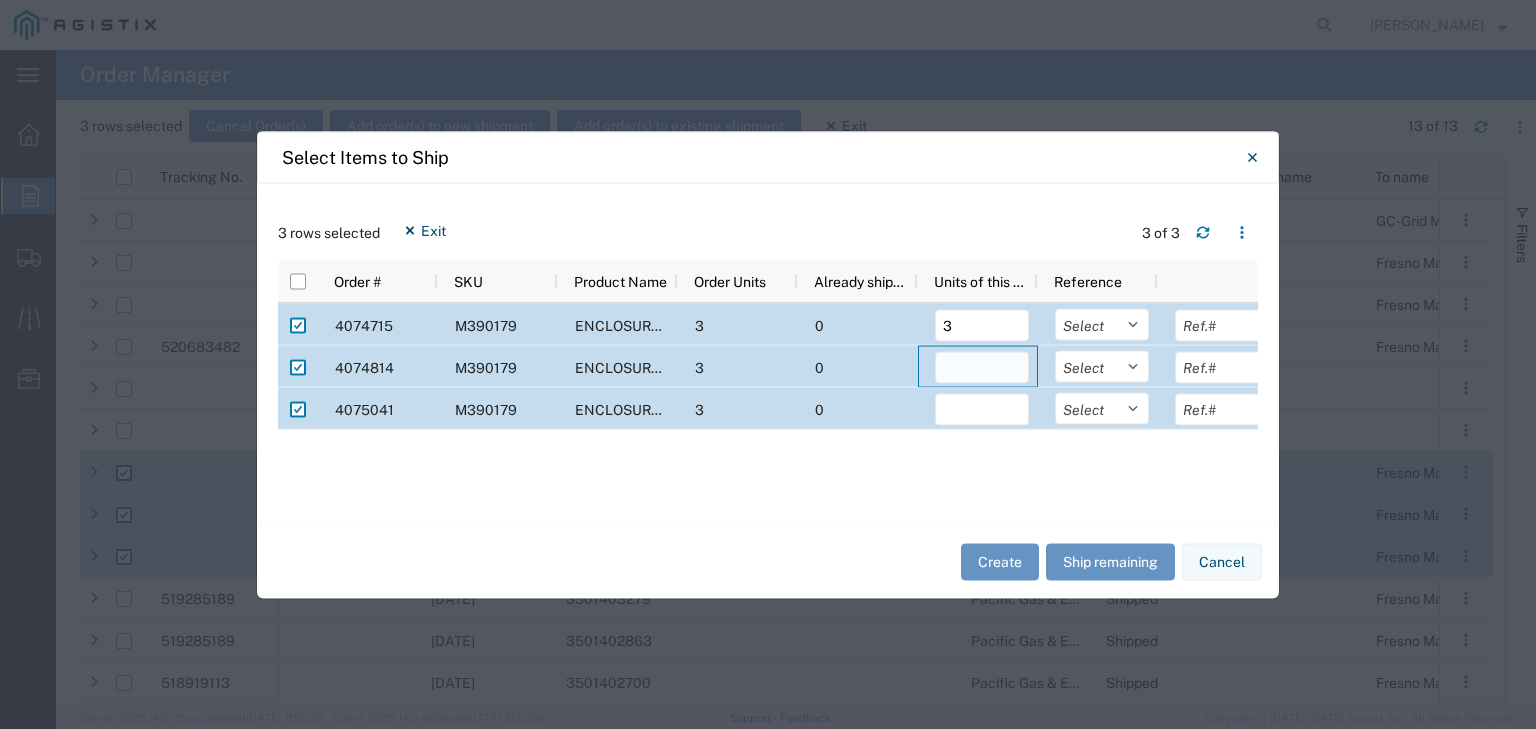 click 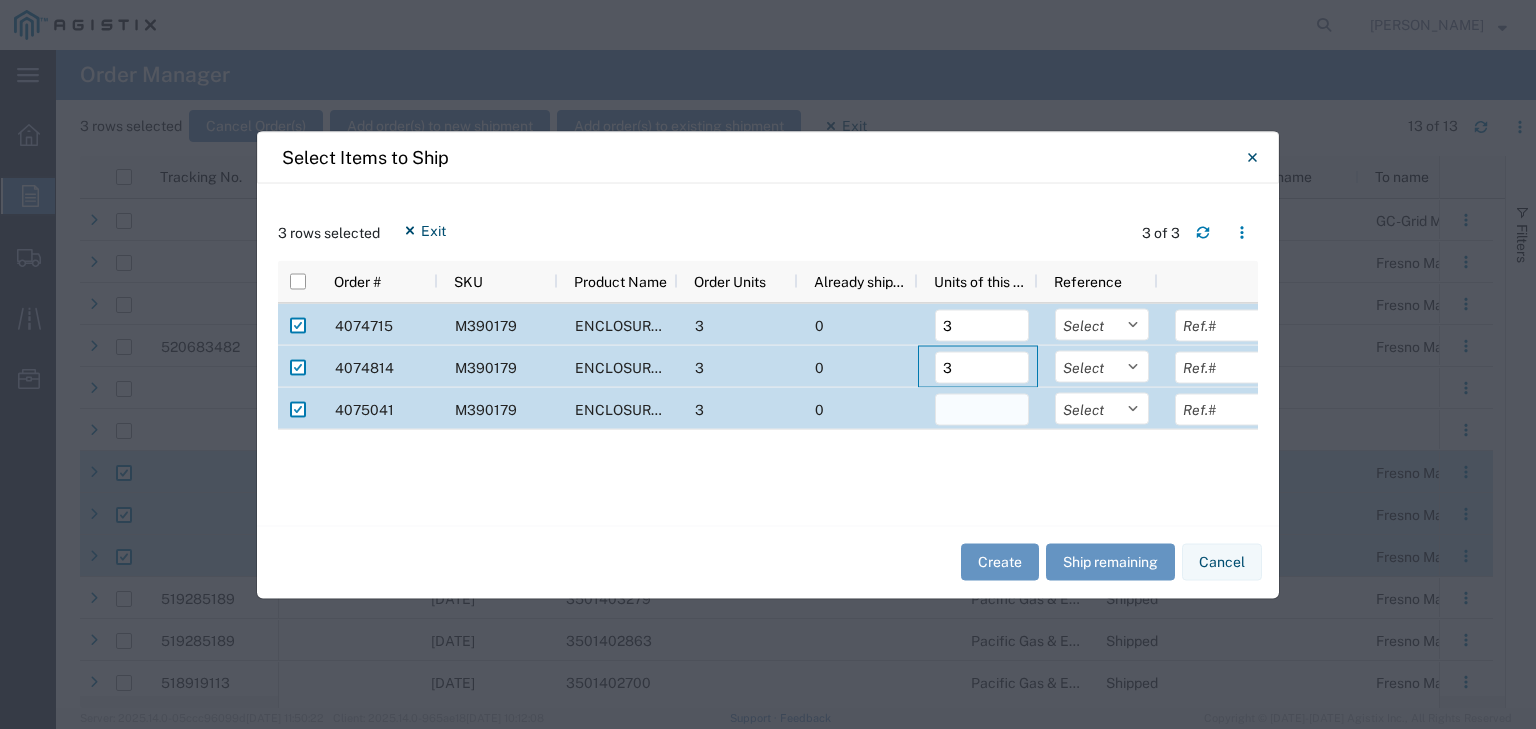 type on "3" 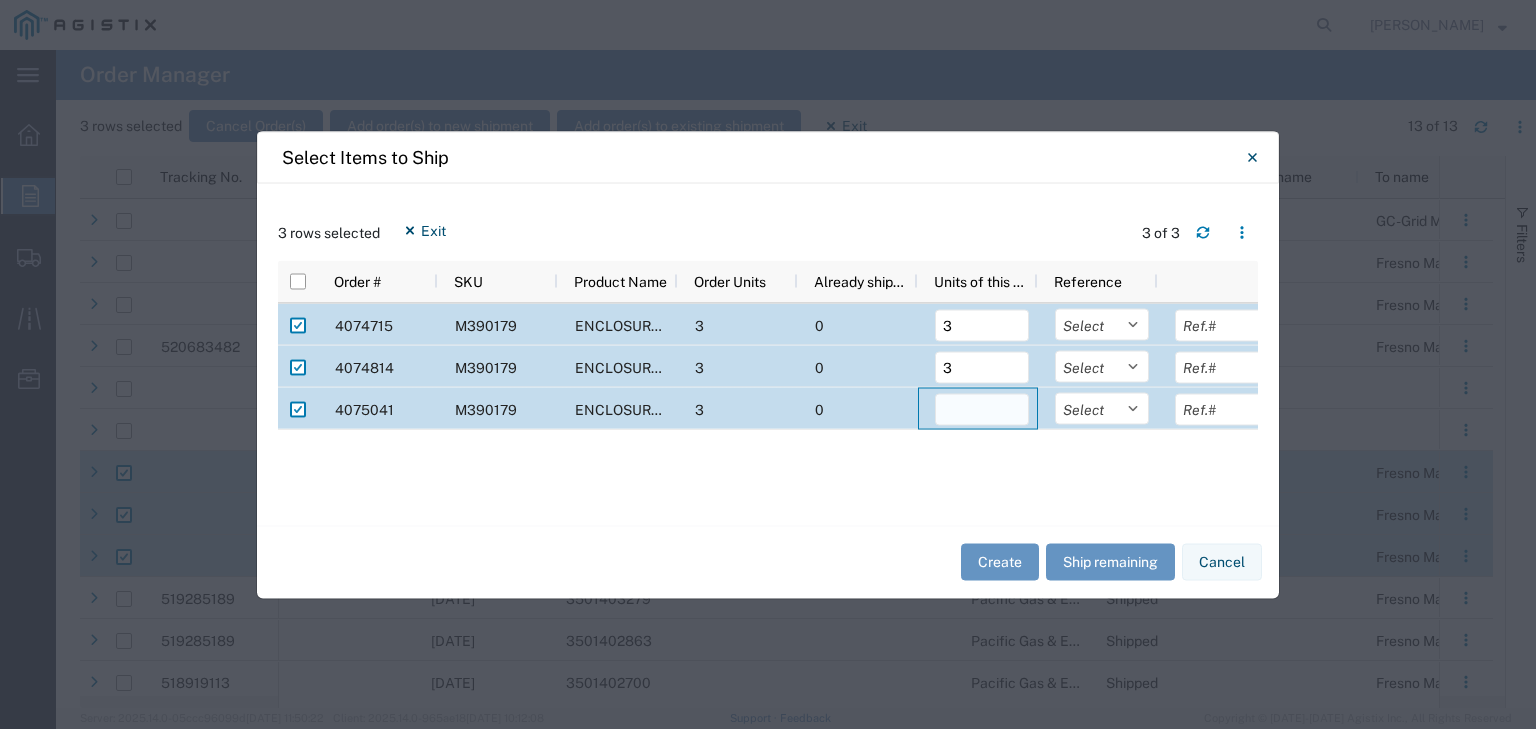 click 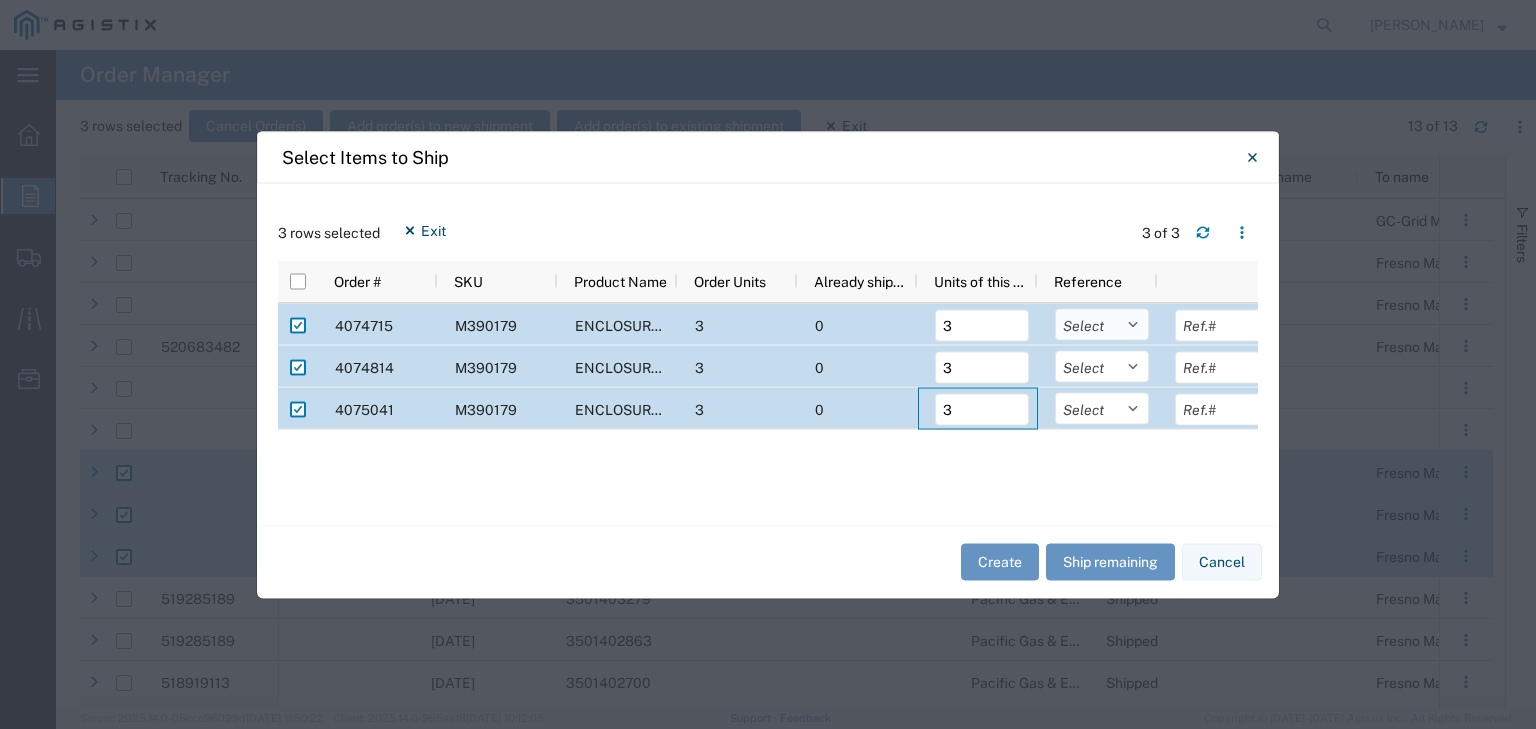 type on "3" 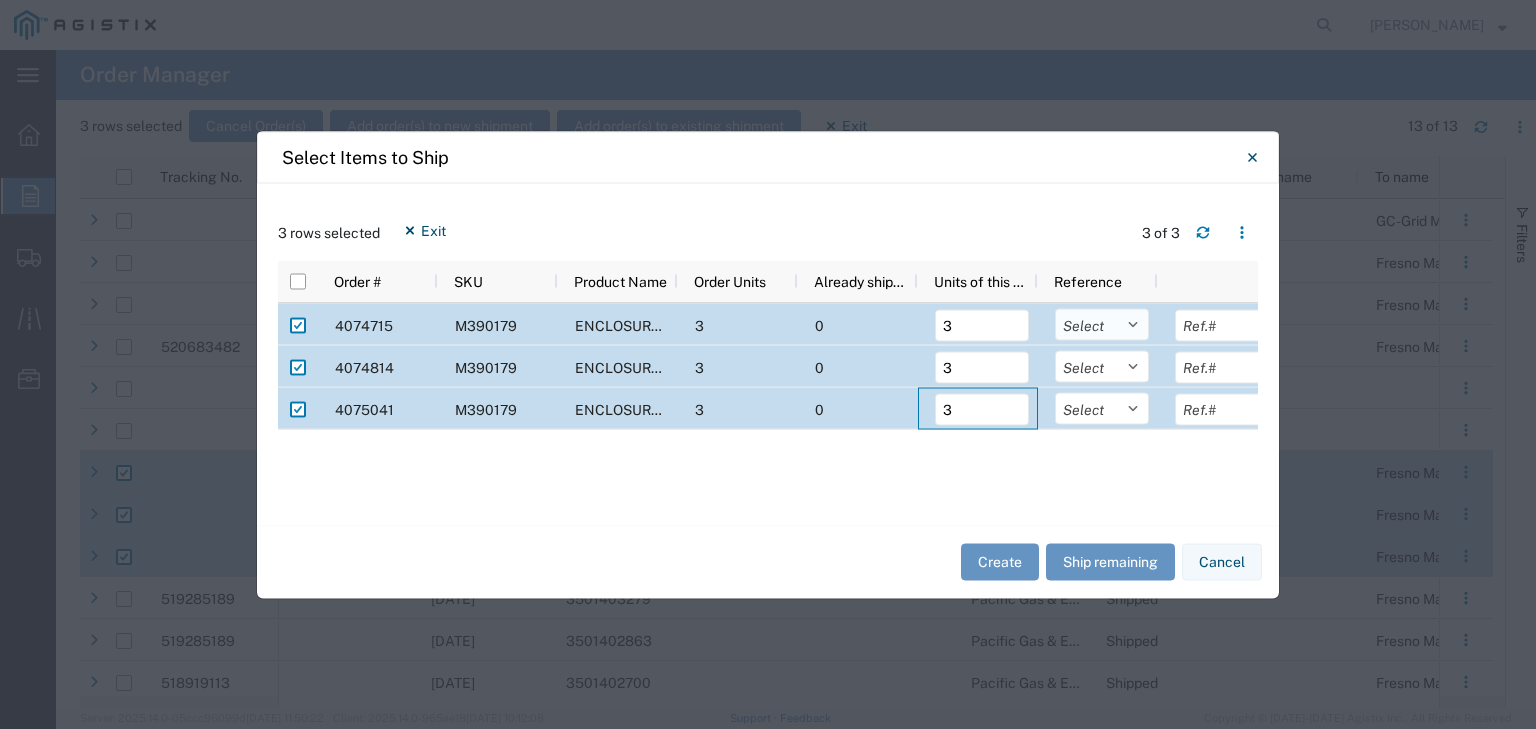 click on "Select Purchase Order Delivery Number" 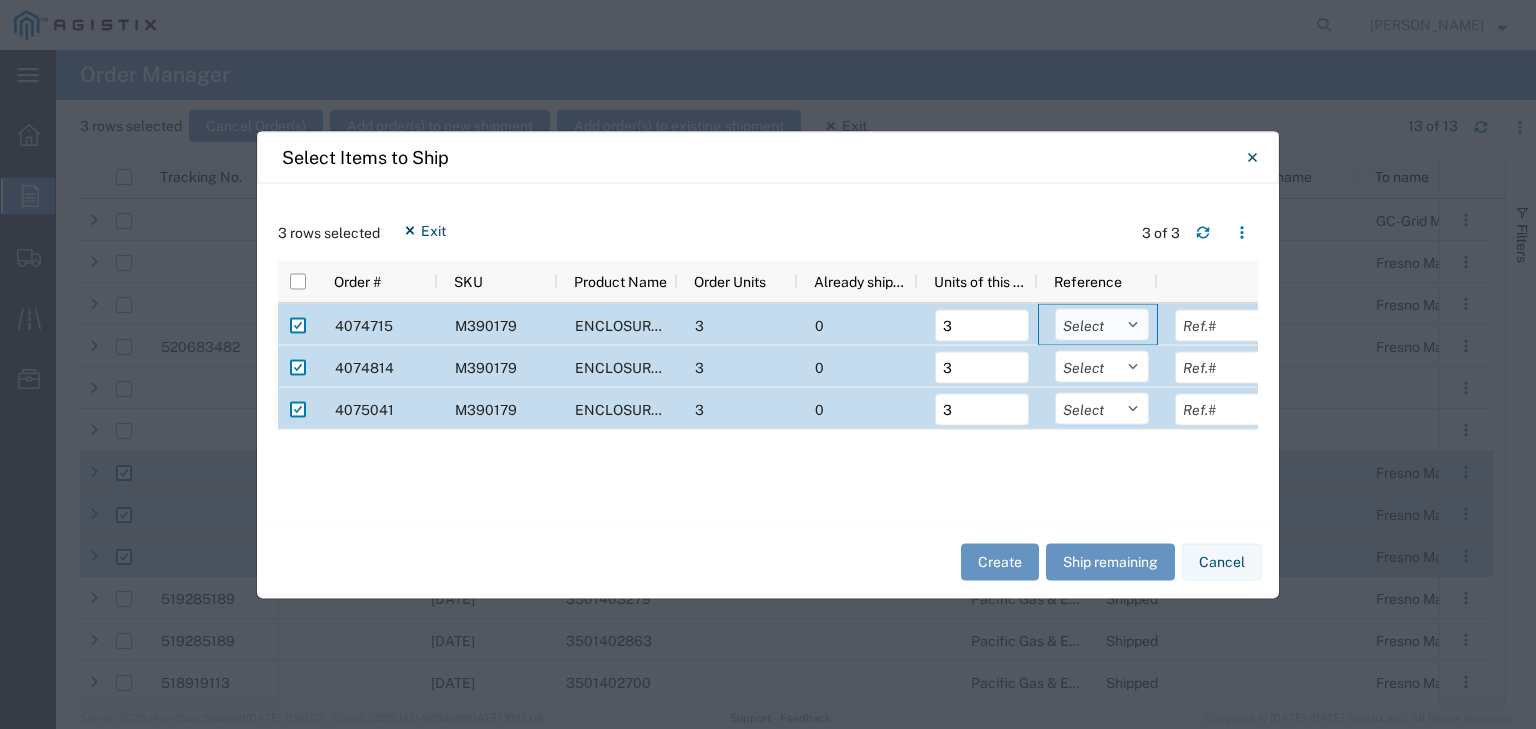 select on "PURCHORD" 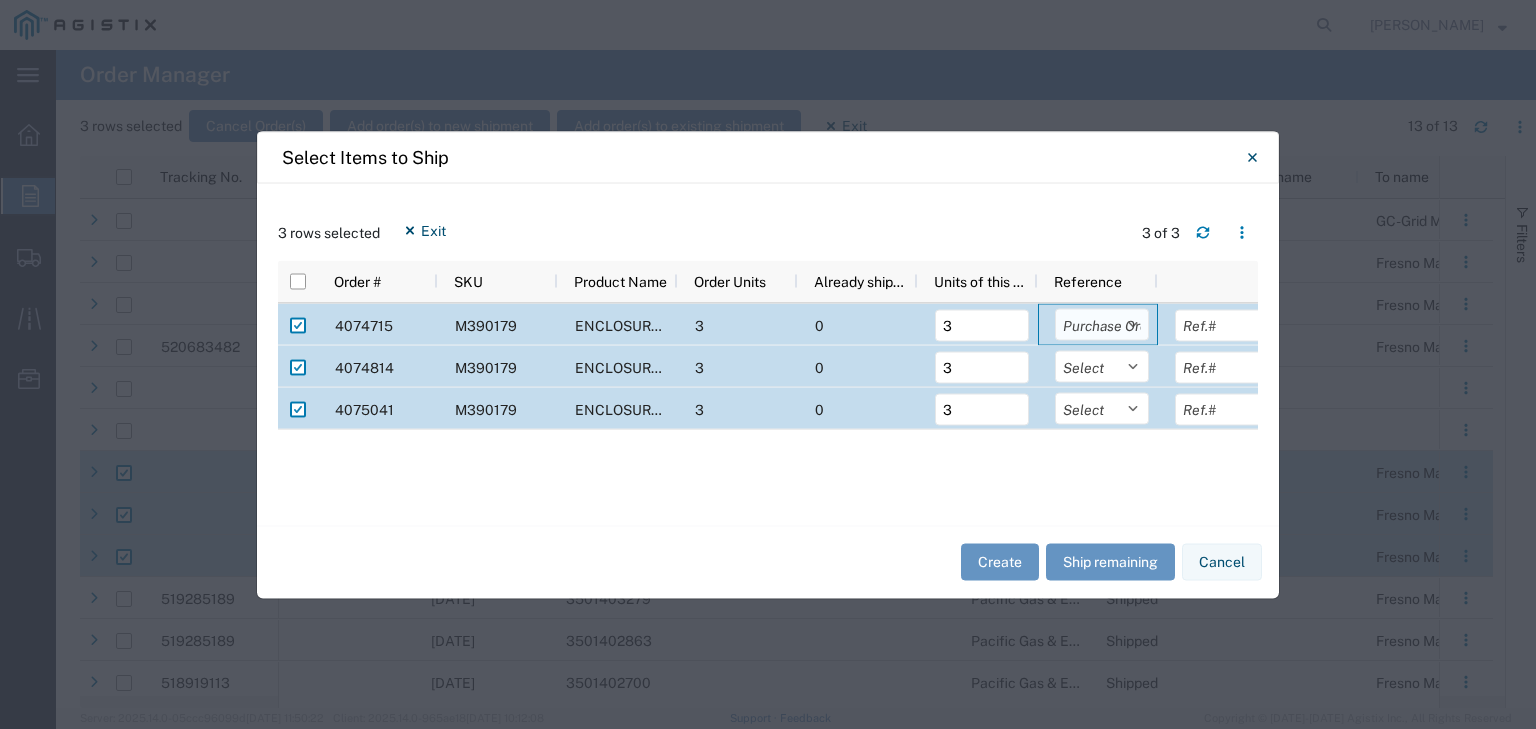 click on "Select Purchase Order Delivery Number" 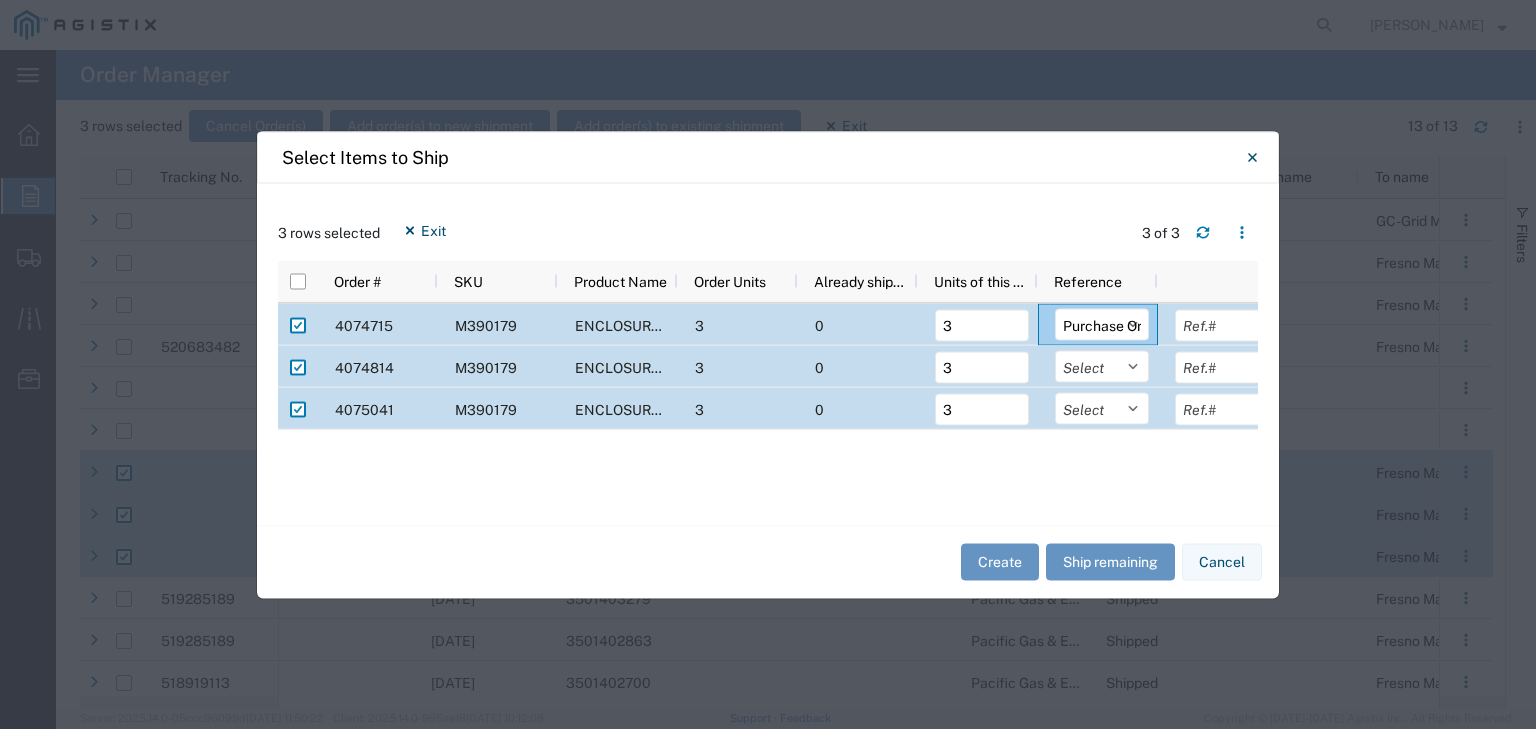 scroll, scrollTop: 0, scrollLeft: 19, axis: horizontal 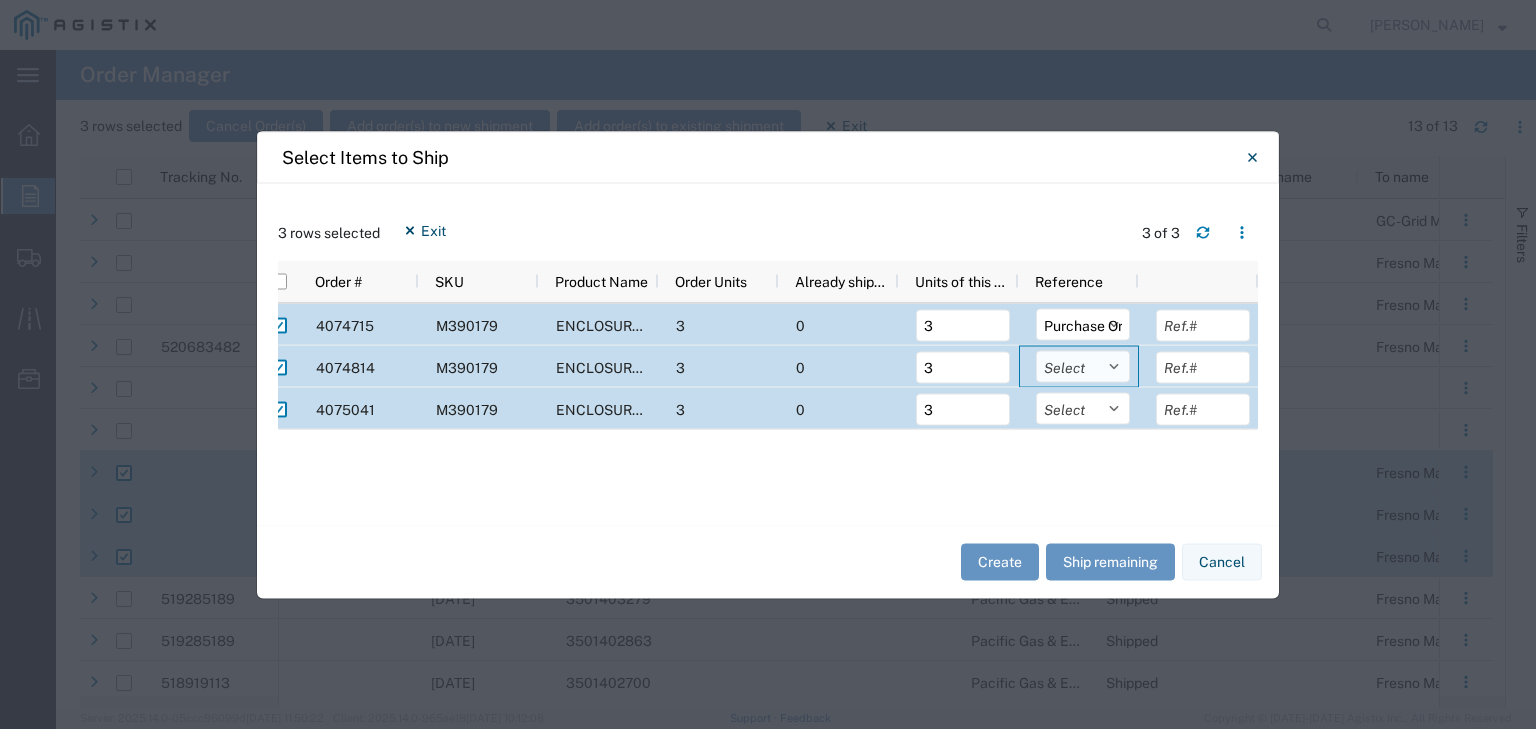 click on "Select Purchase Order Delivery Number" 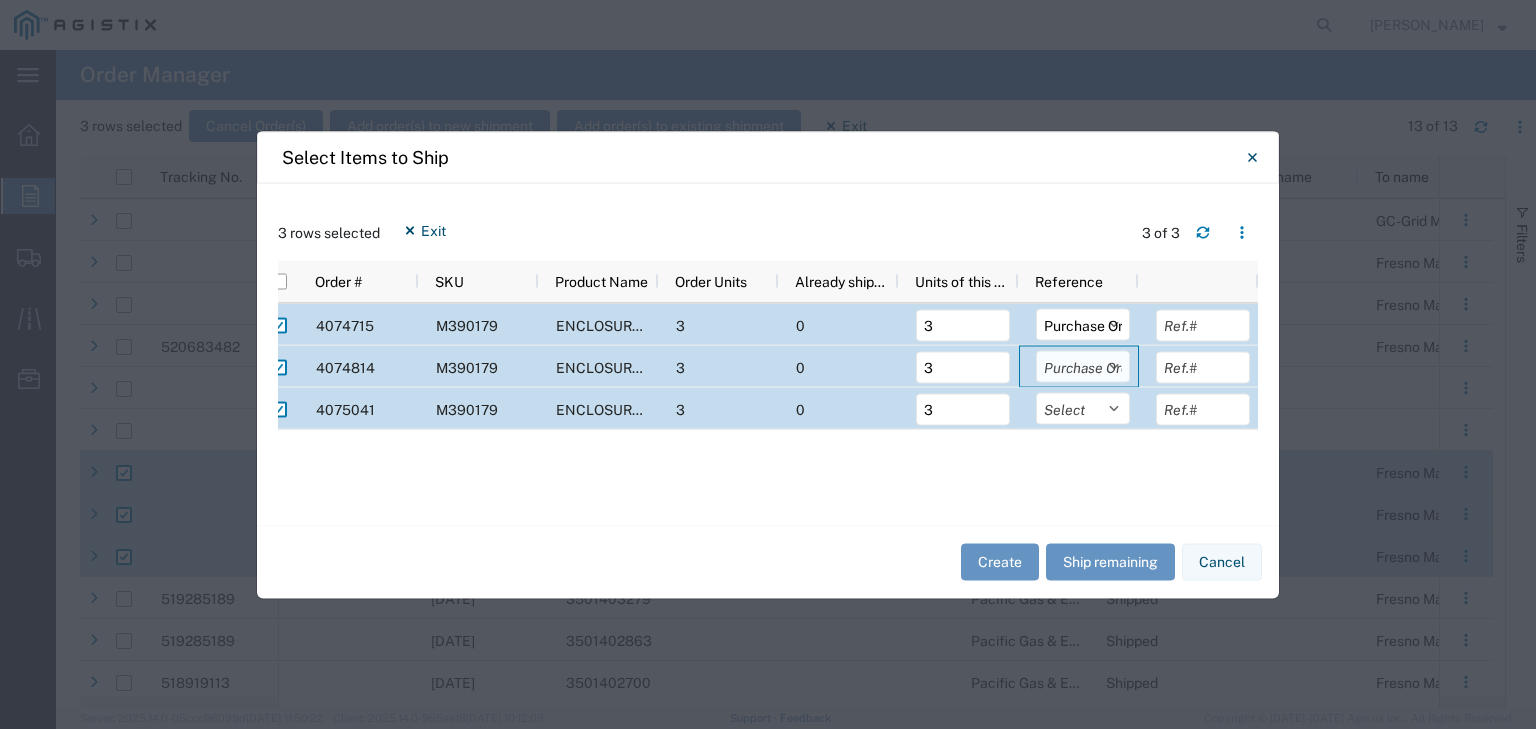 click on "Select Purchase Order Delivery Number" 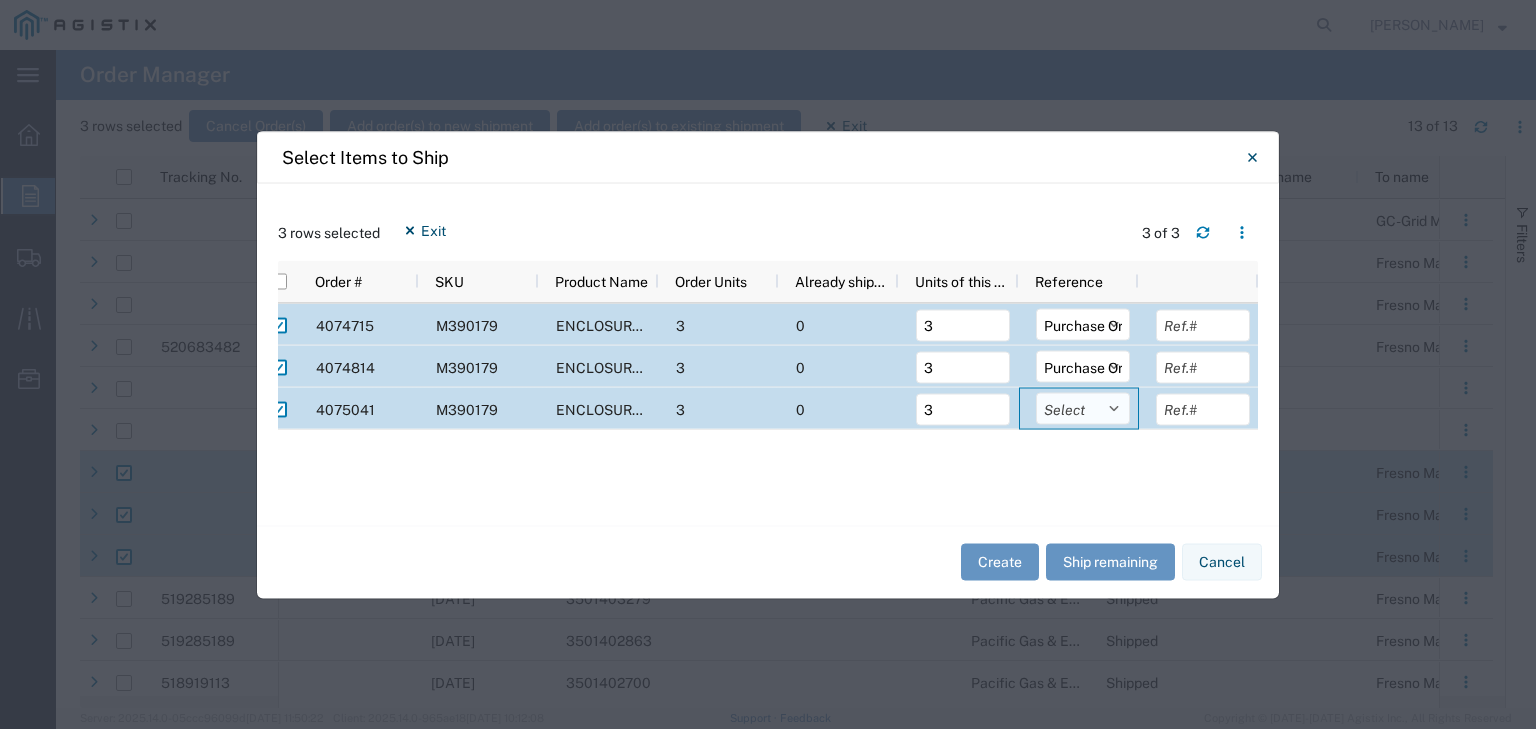 click on "Select Purchase Order Delivery Number" 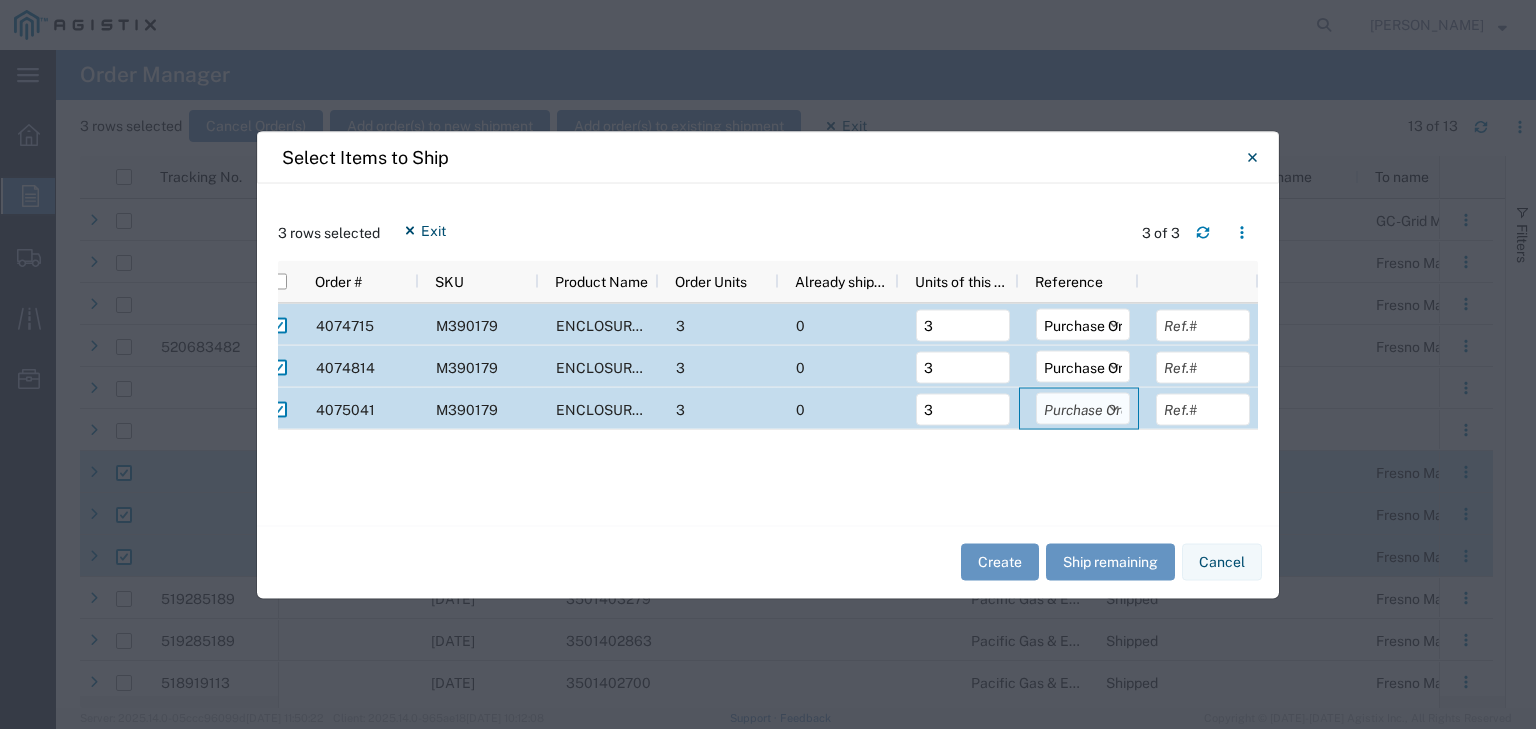 click on "Select Purchase Order Delivery Number" 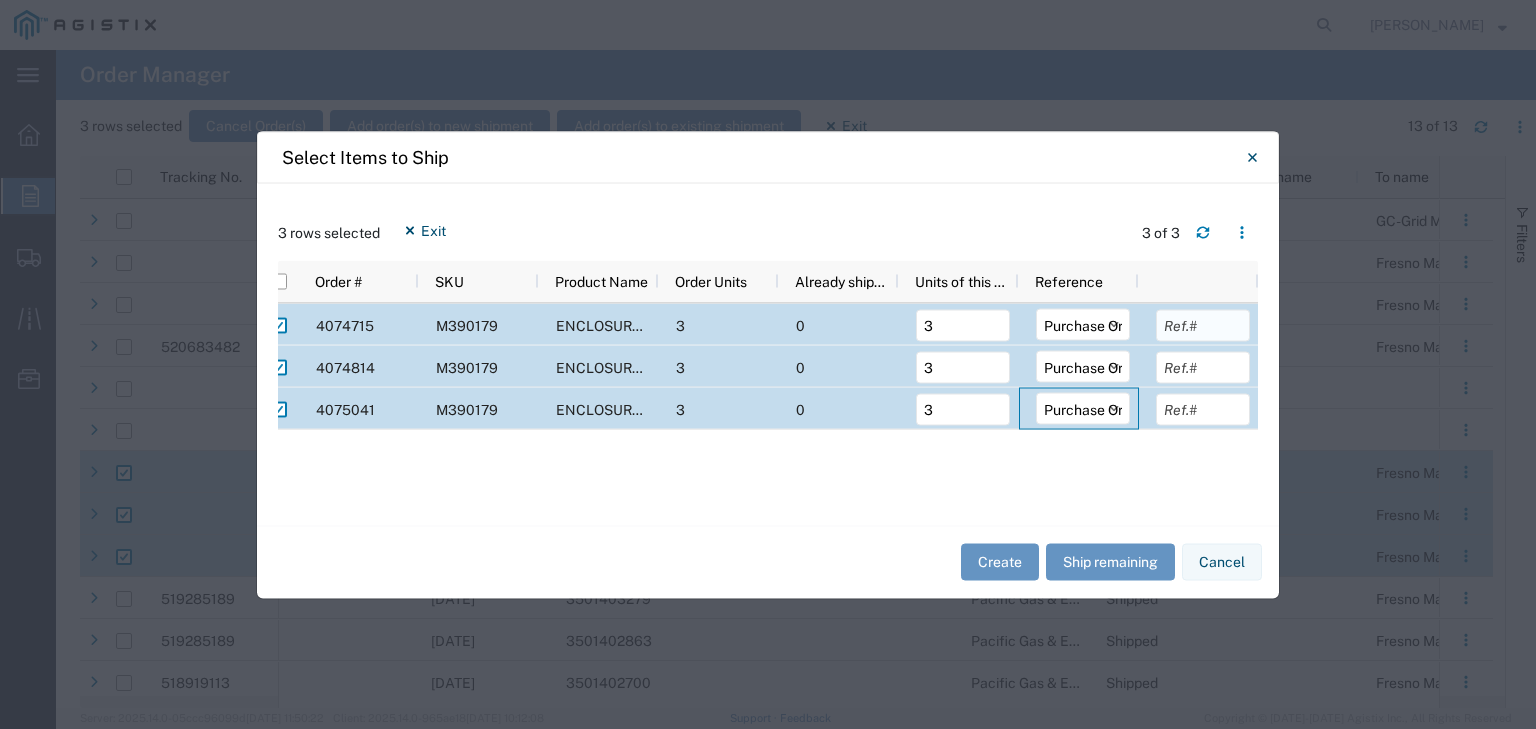 click 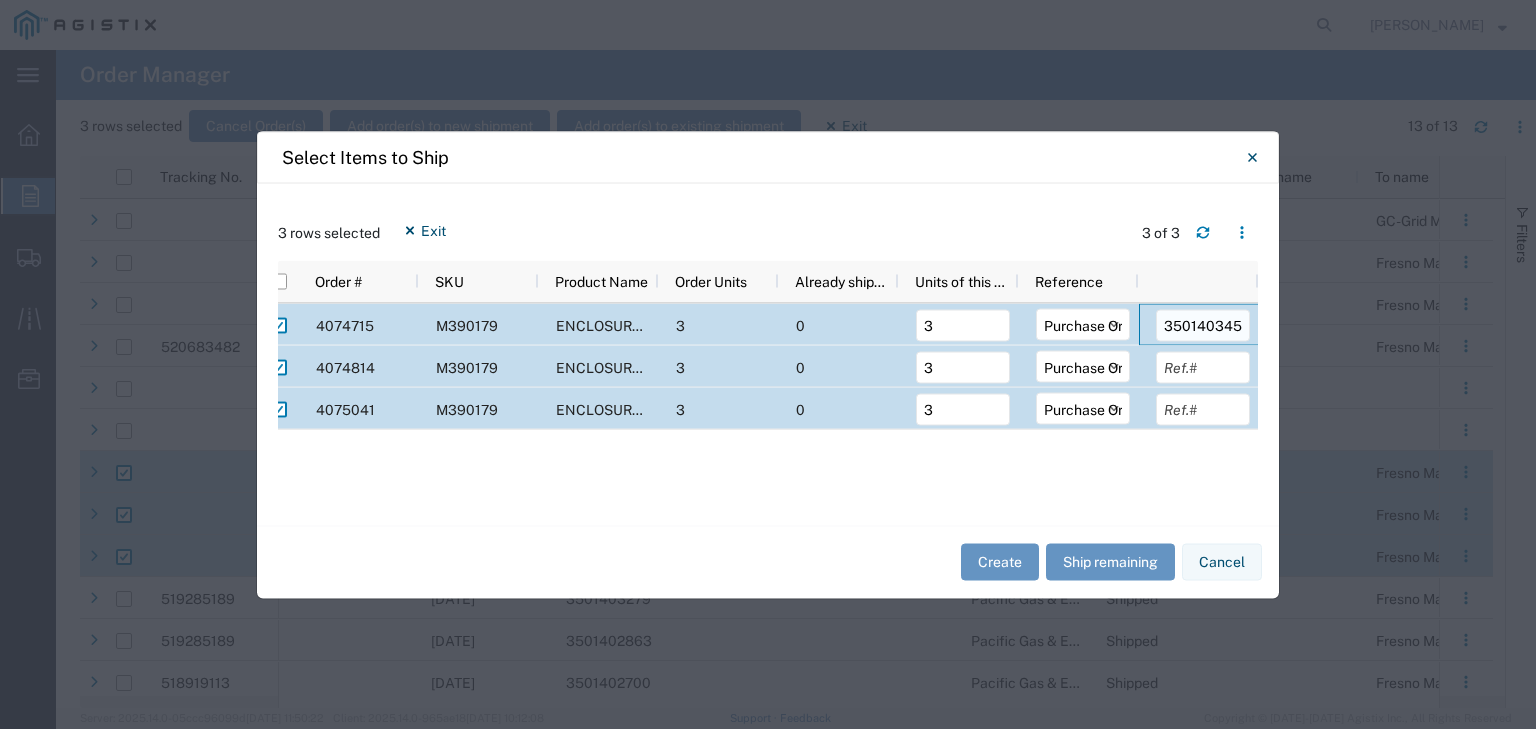 scroll, scrollTop: 0, scrollLeft: 5, axis: horizontal 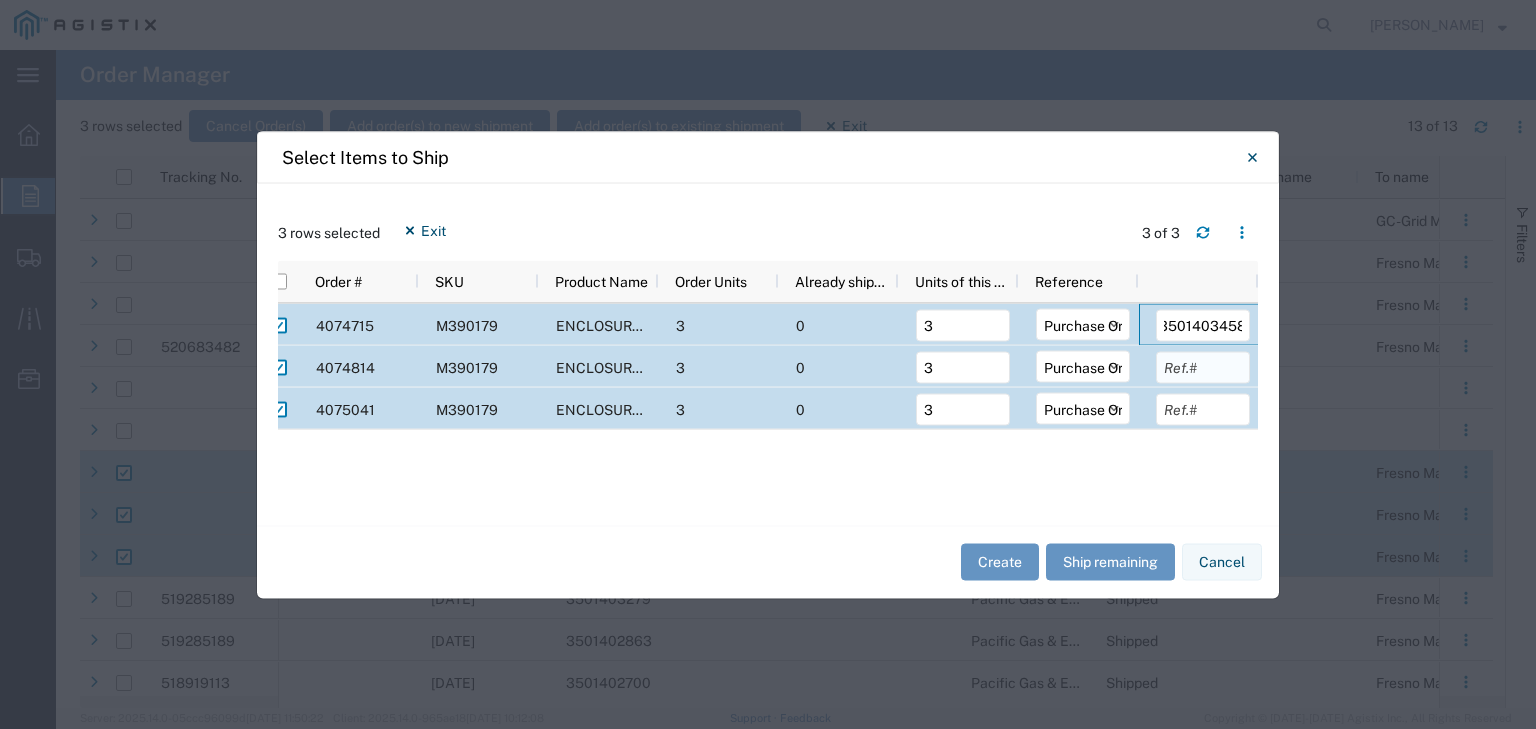type on "3501403458" 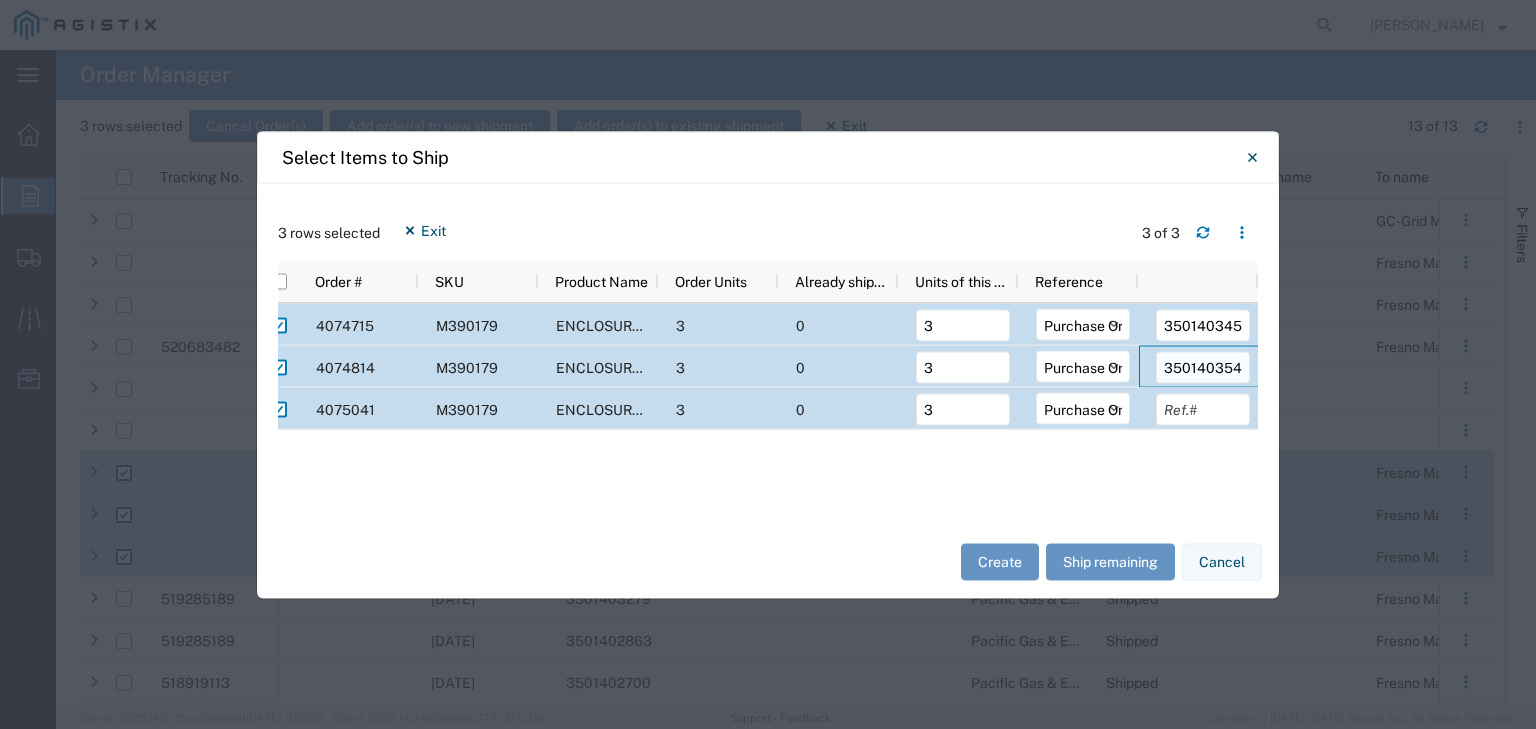 scroll, scrollTop: 0, scrollLeft: 5, axis: horizontal 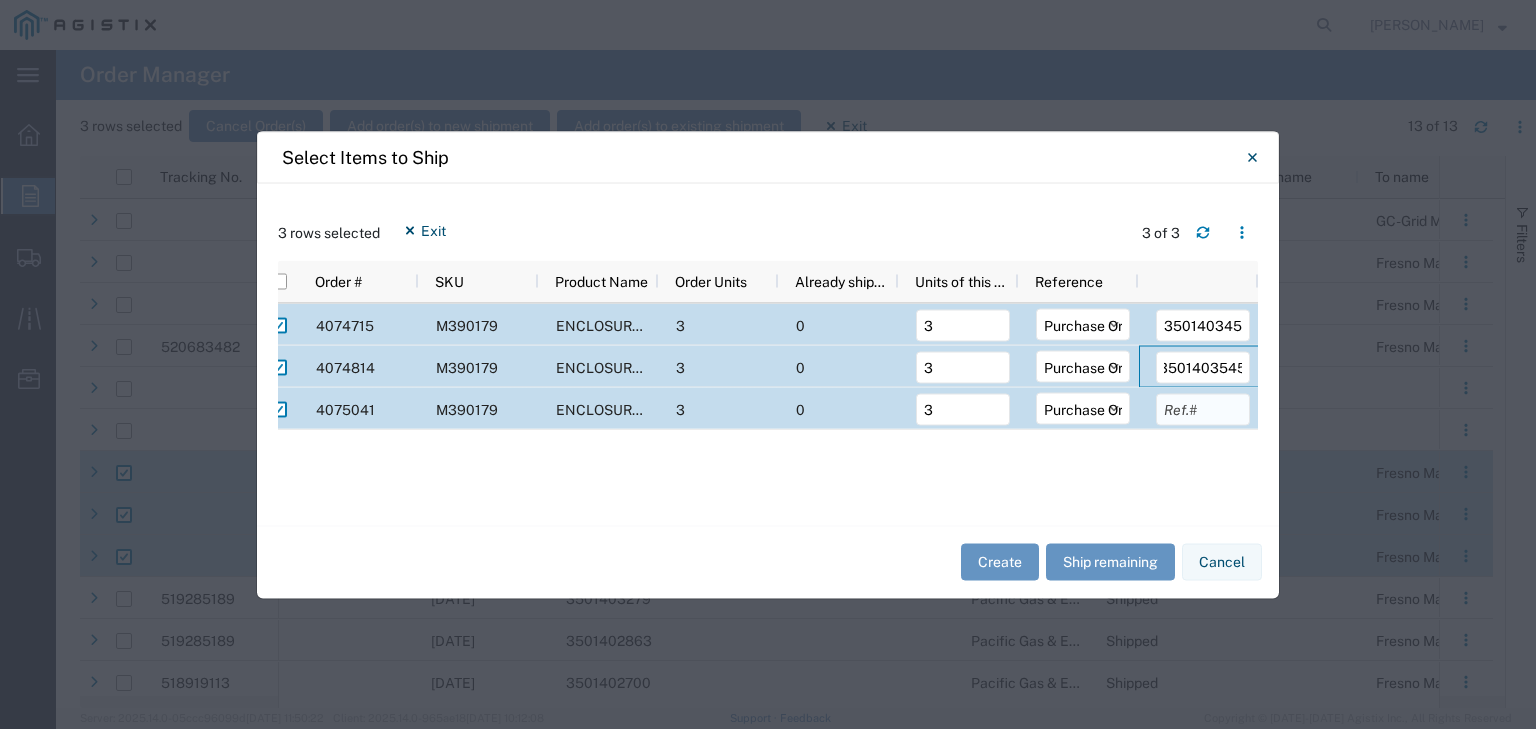 type on "3501403545" 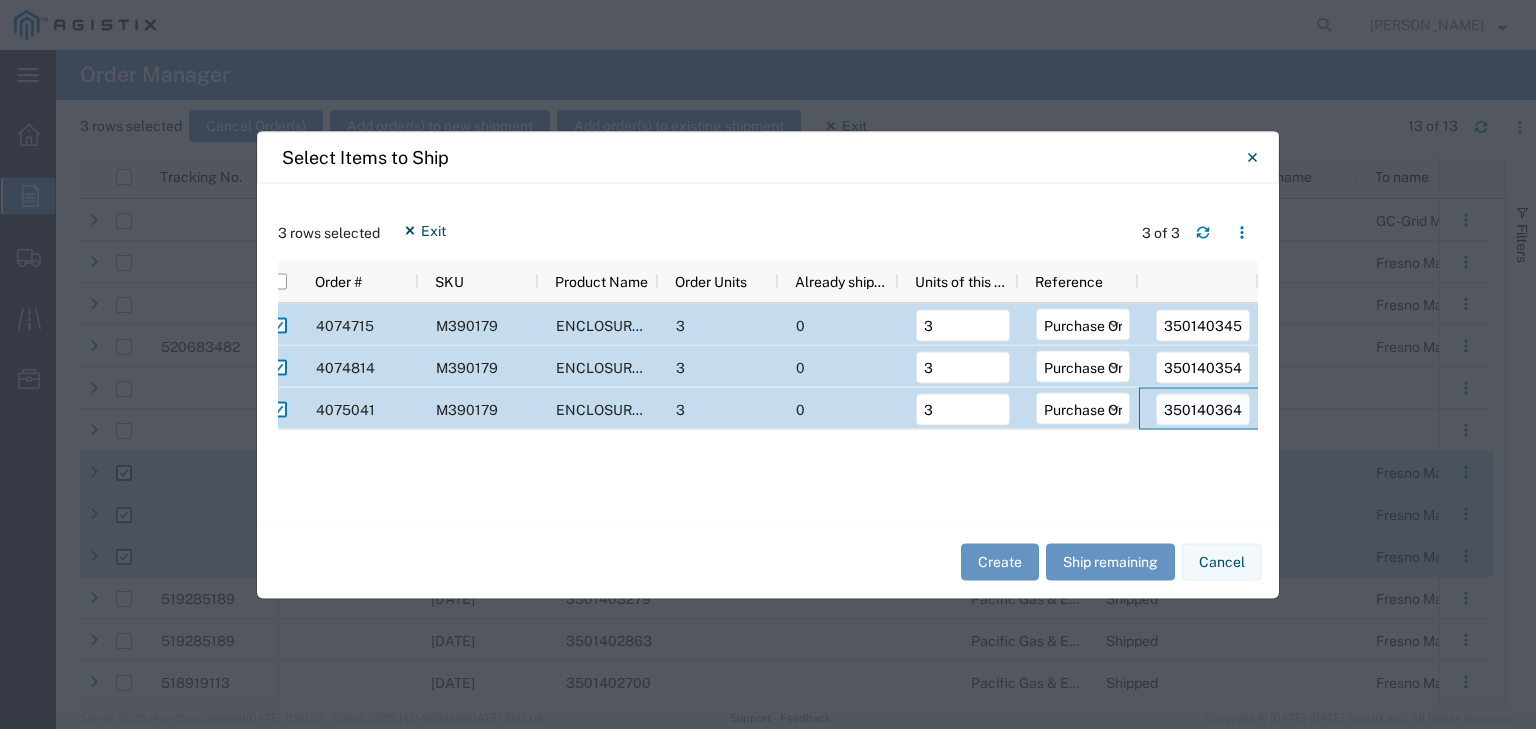 scroll, scrollTop: 0, scrollLeft: 2, axis: horizontal 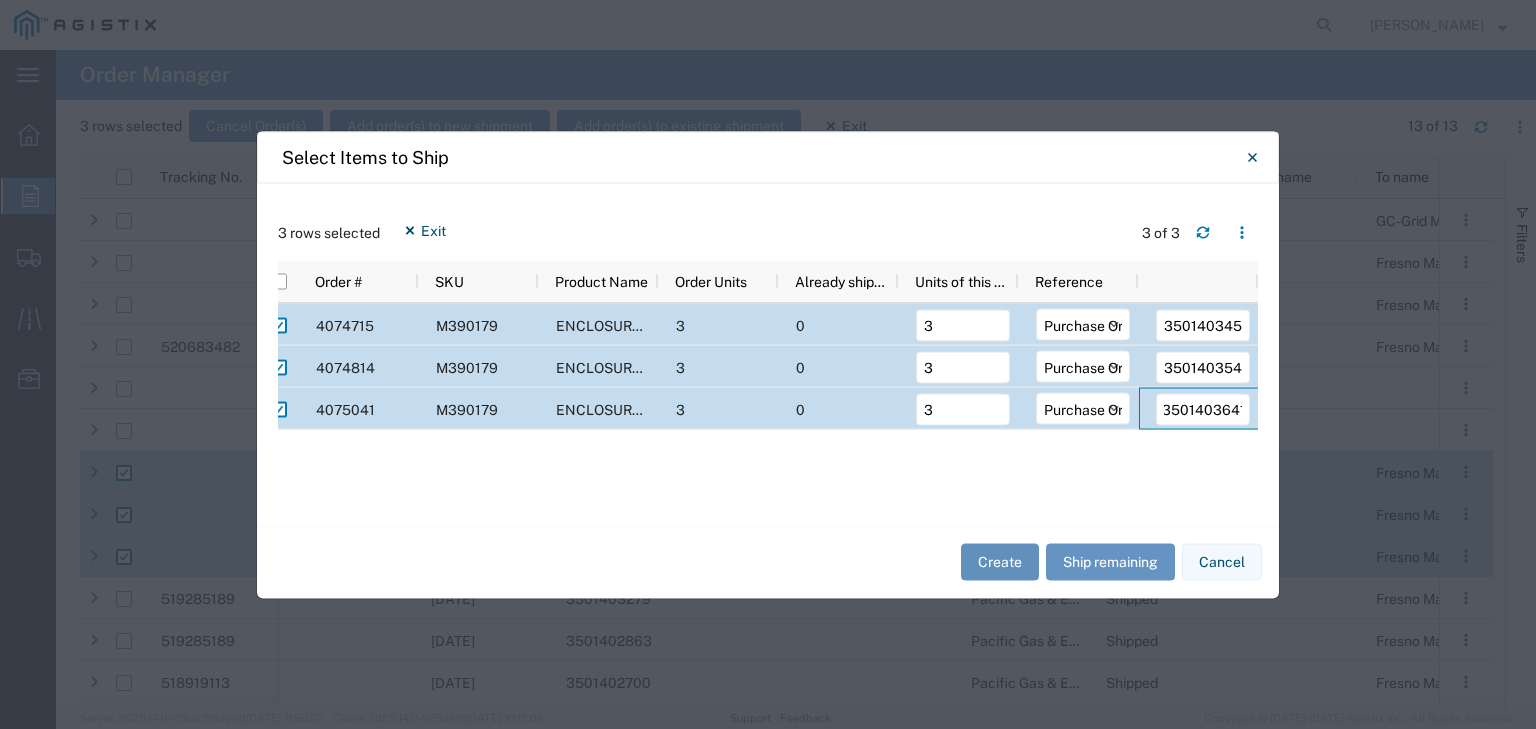 type on "3501403641" 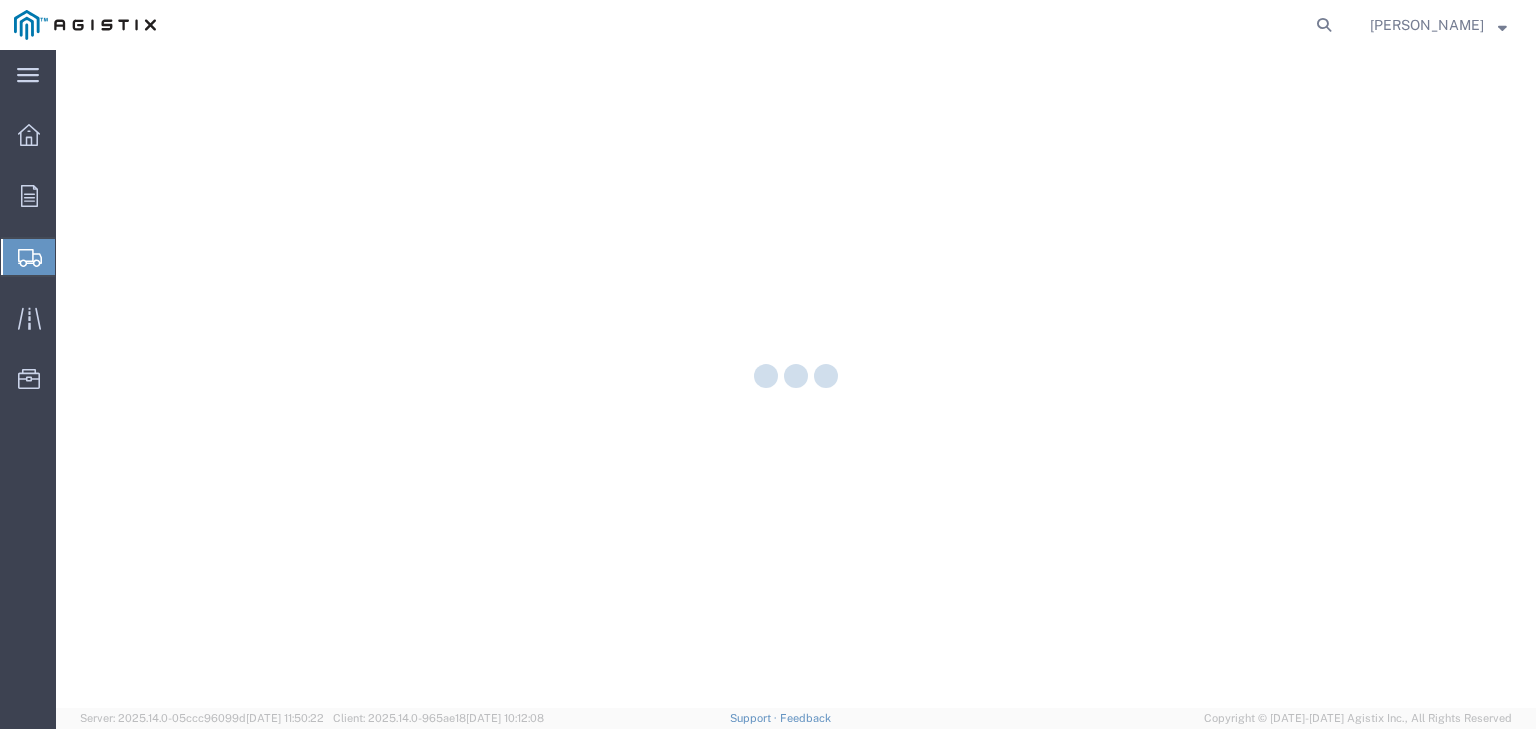scroll, scrollTop: 0, scrollLeft: 0, axis: both 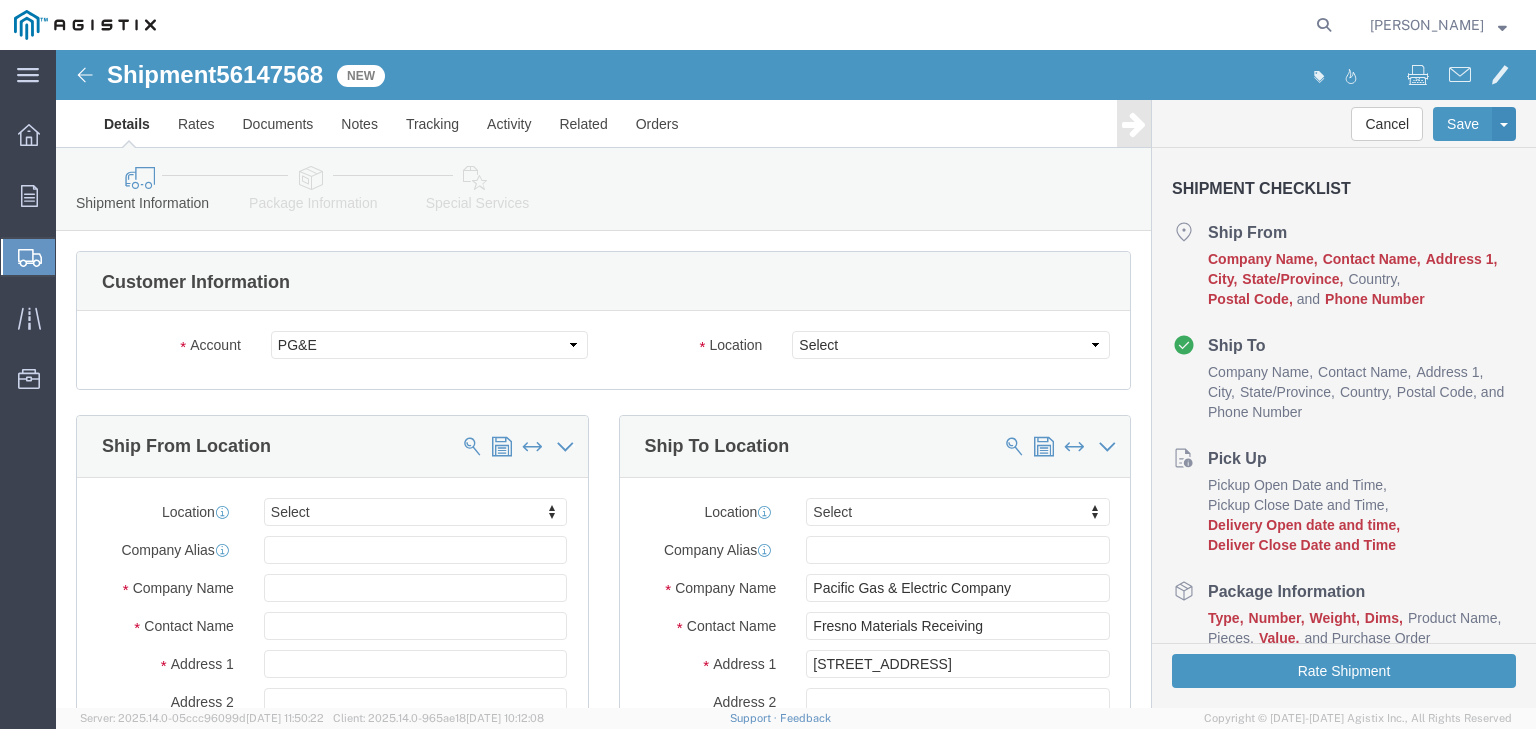select 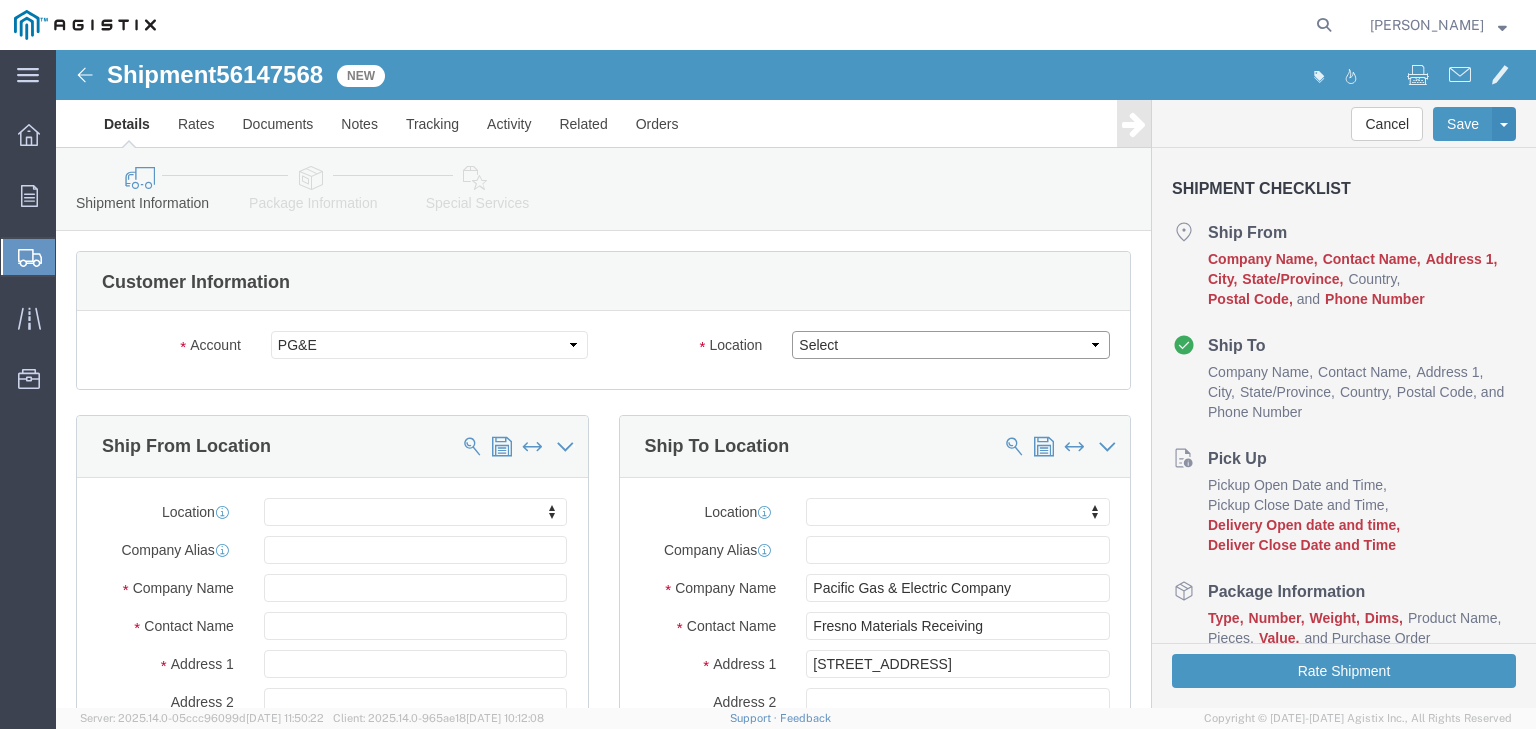 click on "Select All Others Fremont DC Fresno DC Wheatland DC" 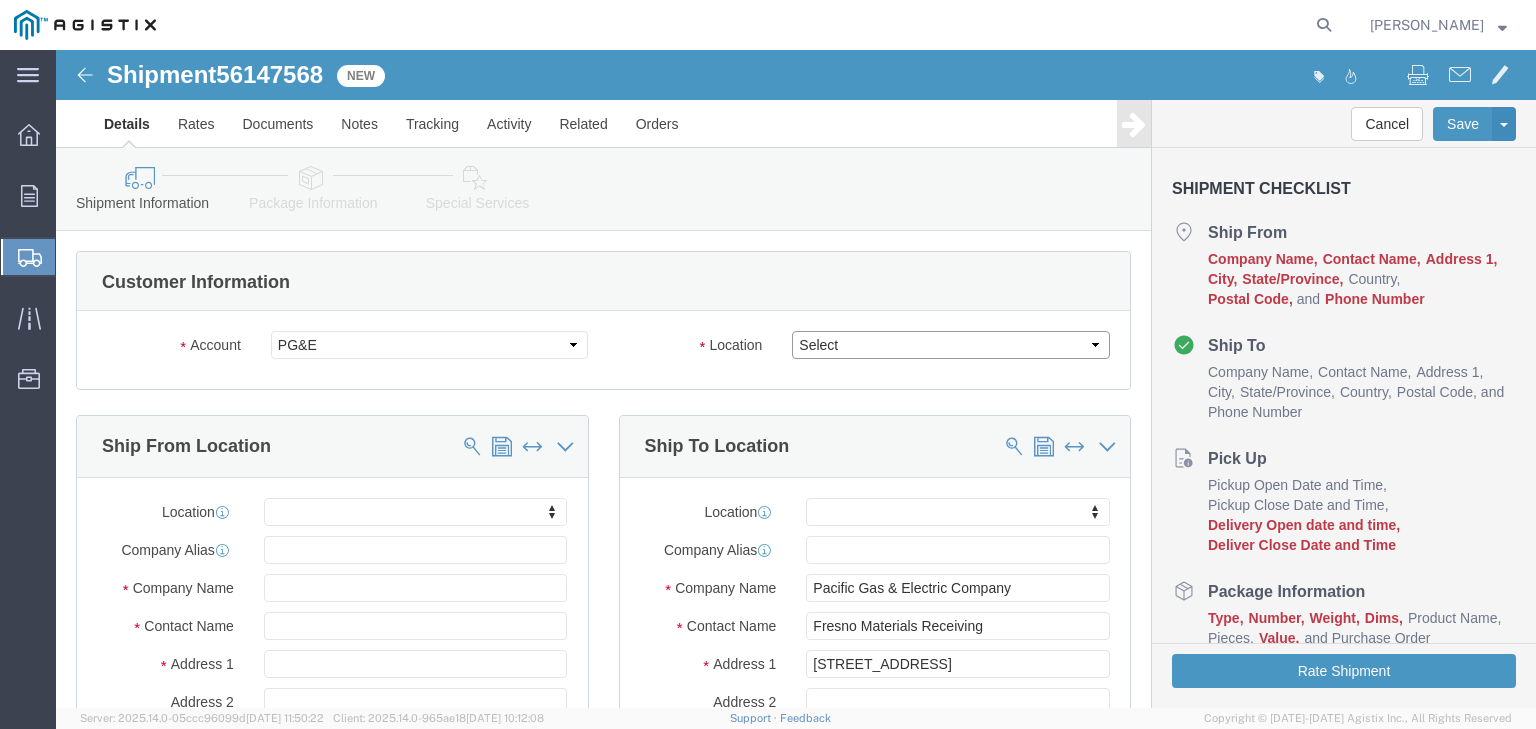 select on "19745" 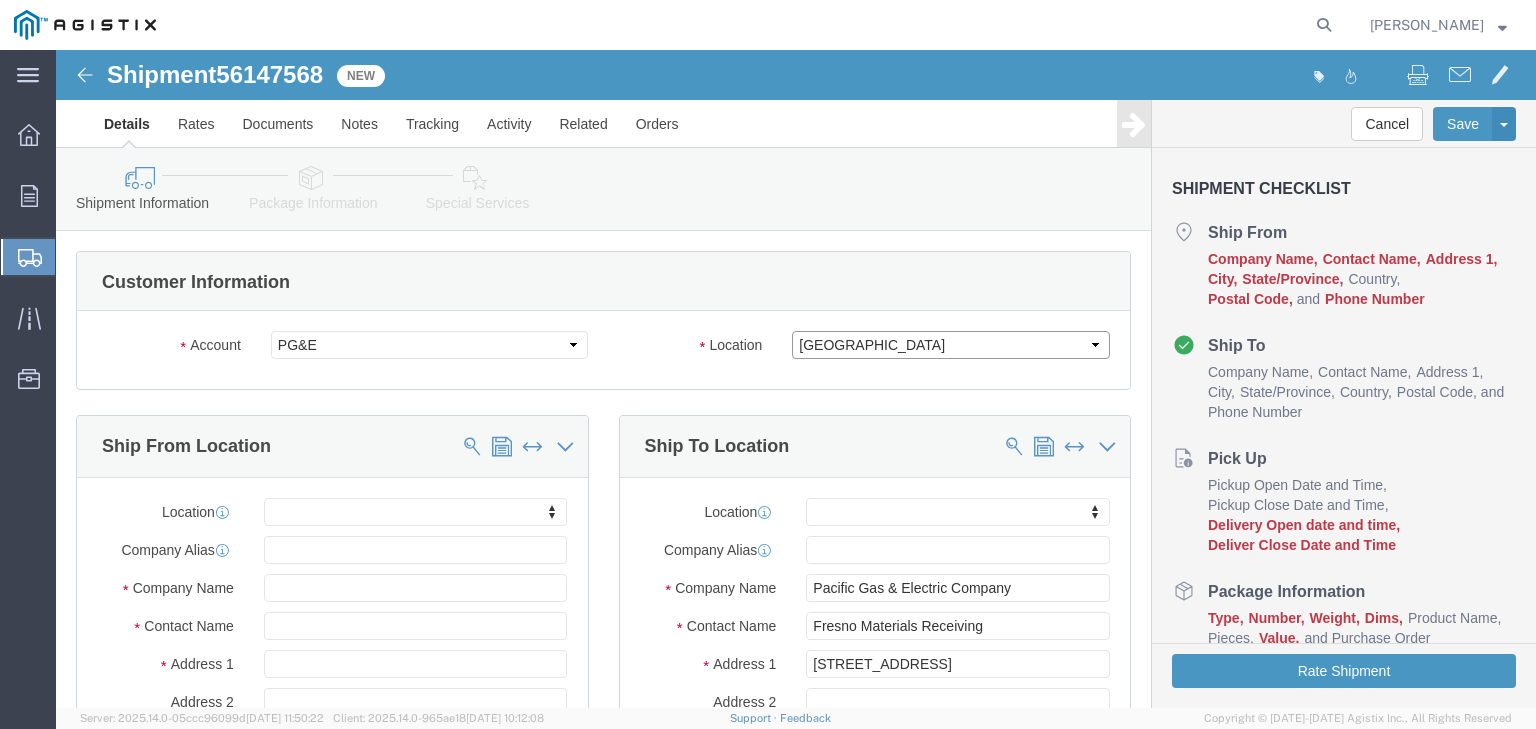 click on "Select All Others Fremont DC Fresno DC Wheatland DC" 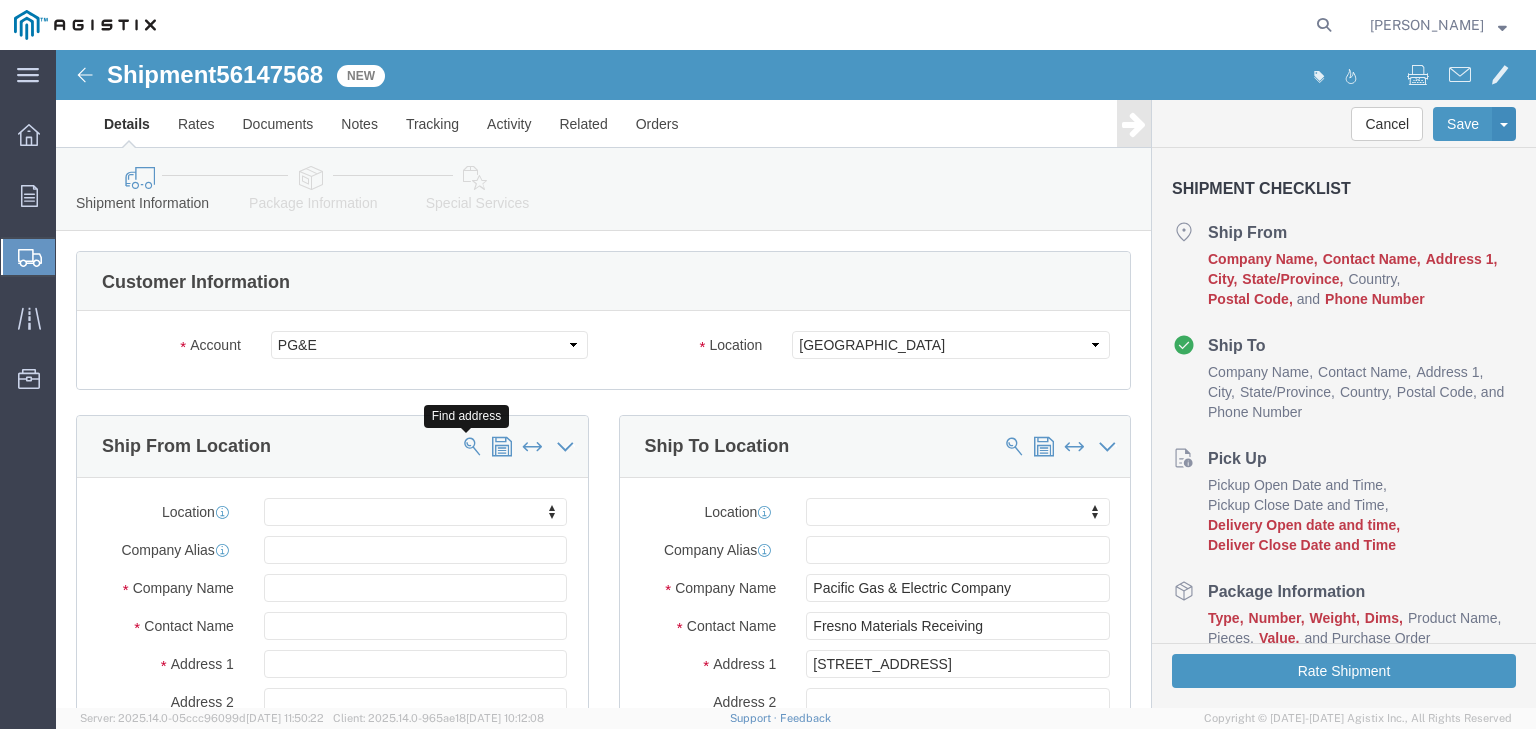 click 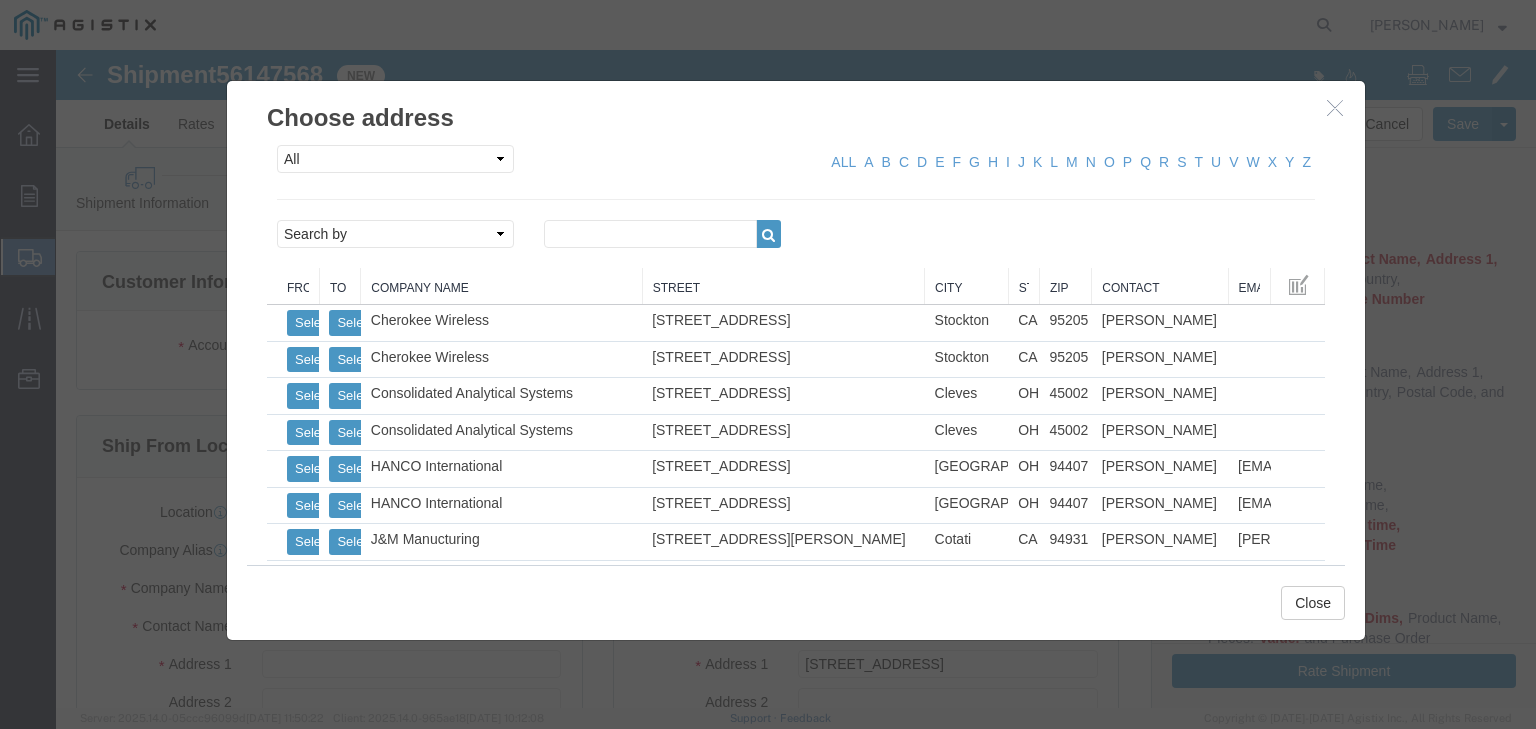 click 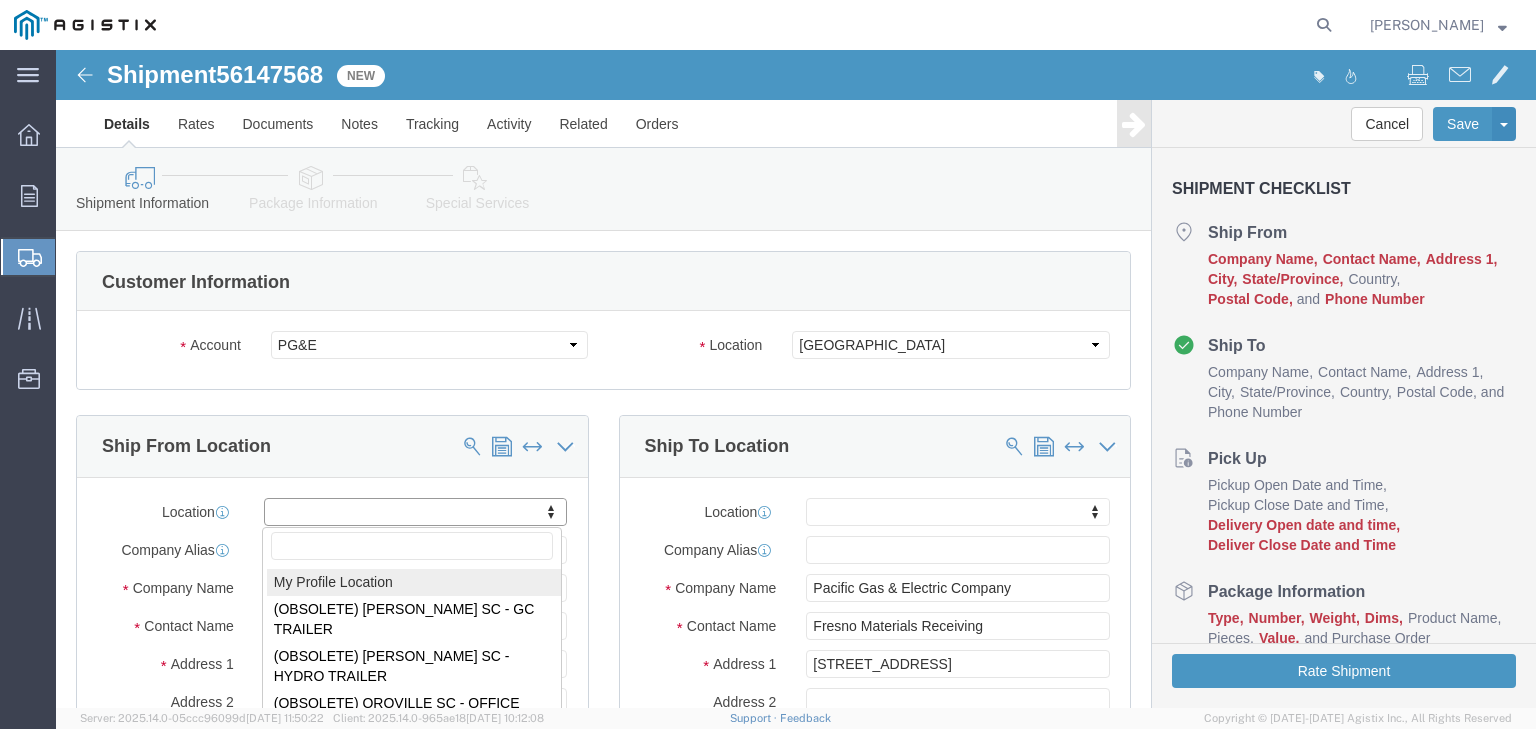 select on "MYPROFILE" 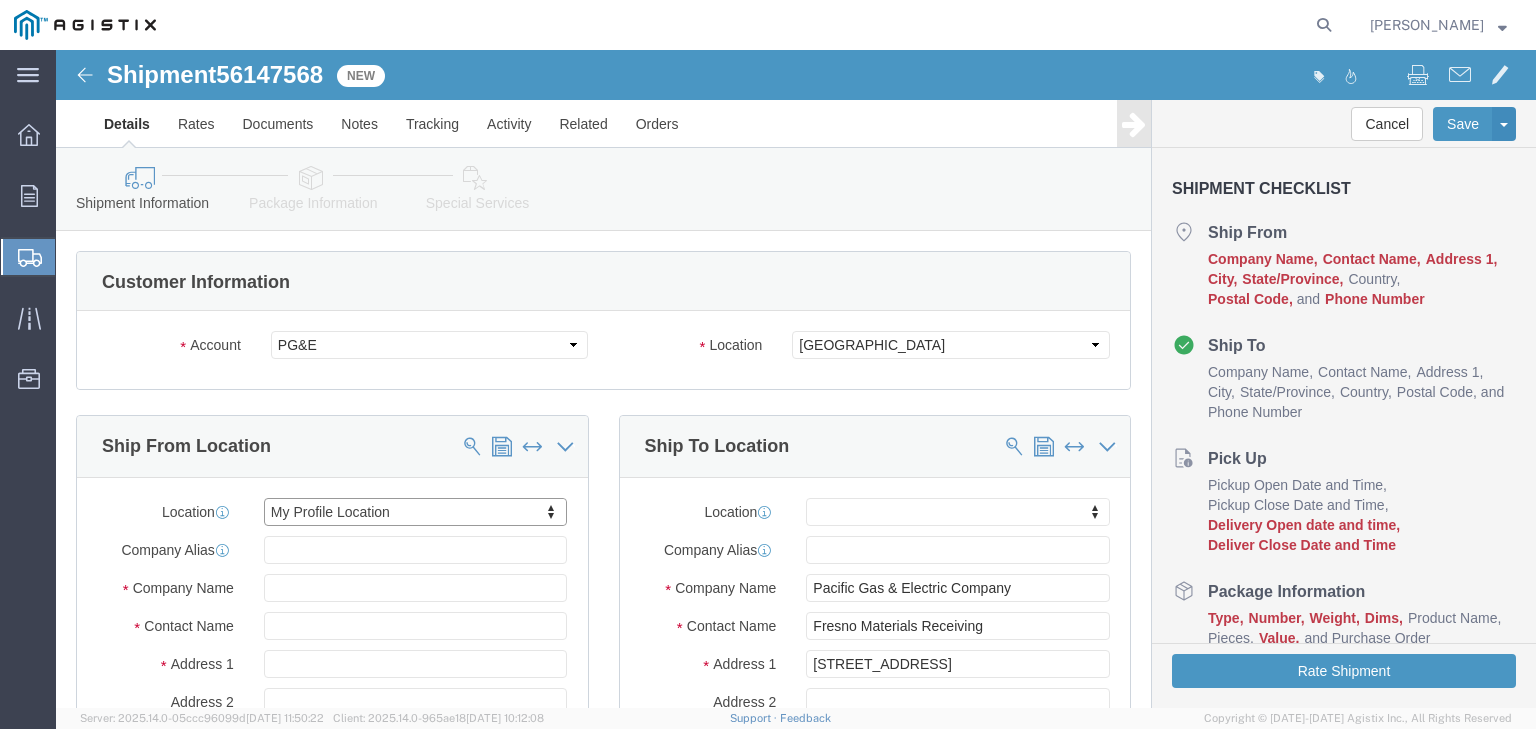 select on "CA" 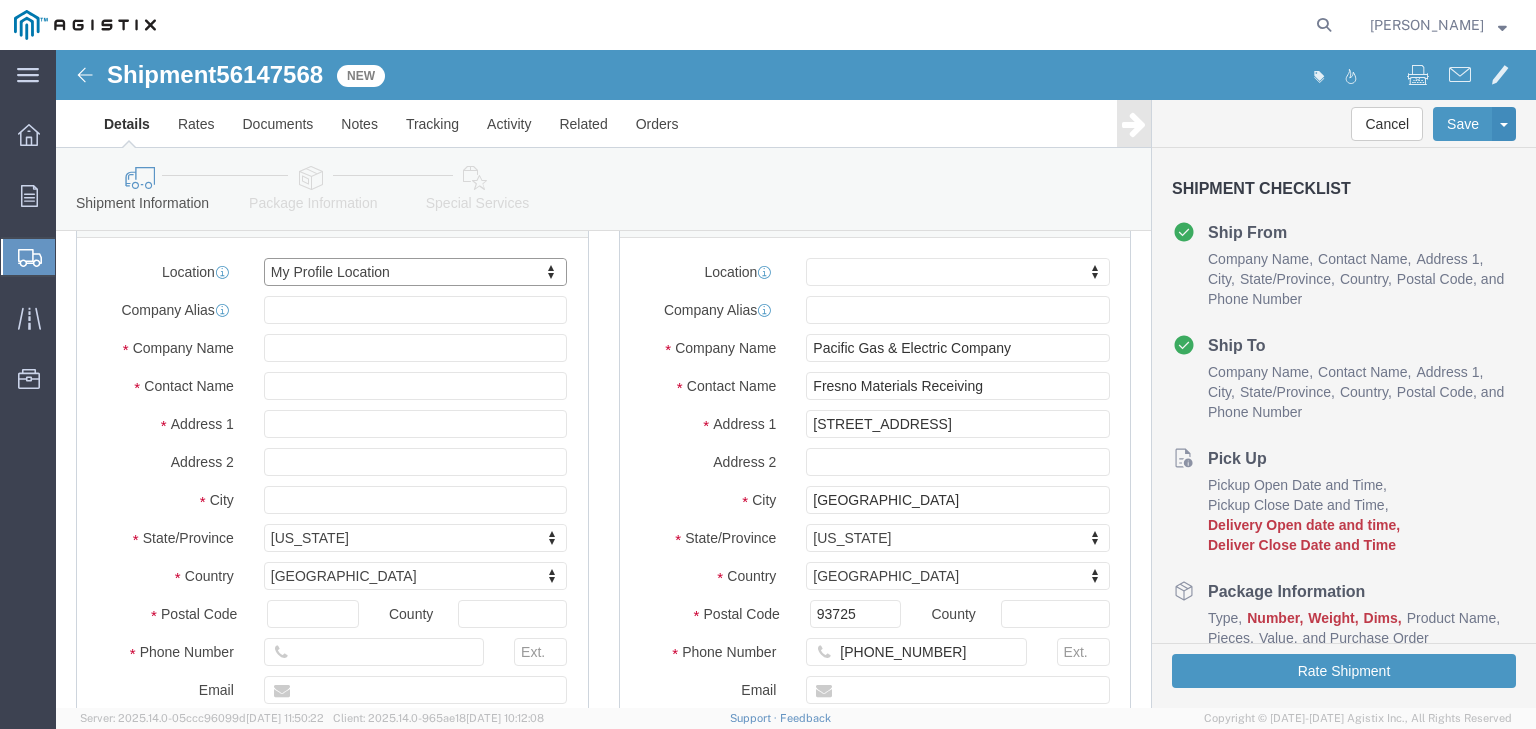 scroll, scrollTop: 320, scrollLeft: 0, axis: vertical 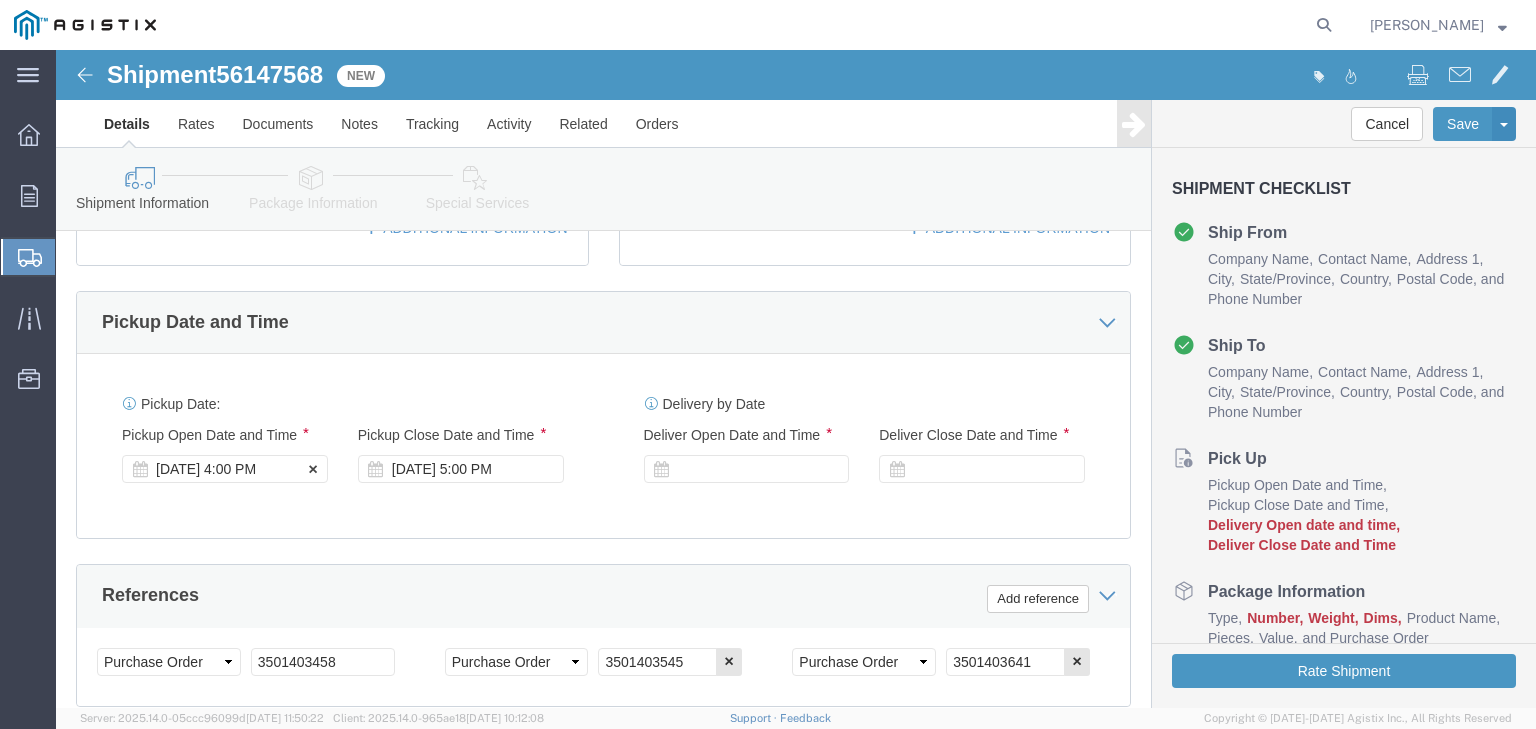 click on "Jul 09 2025 4:00 PM" 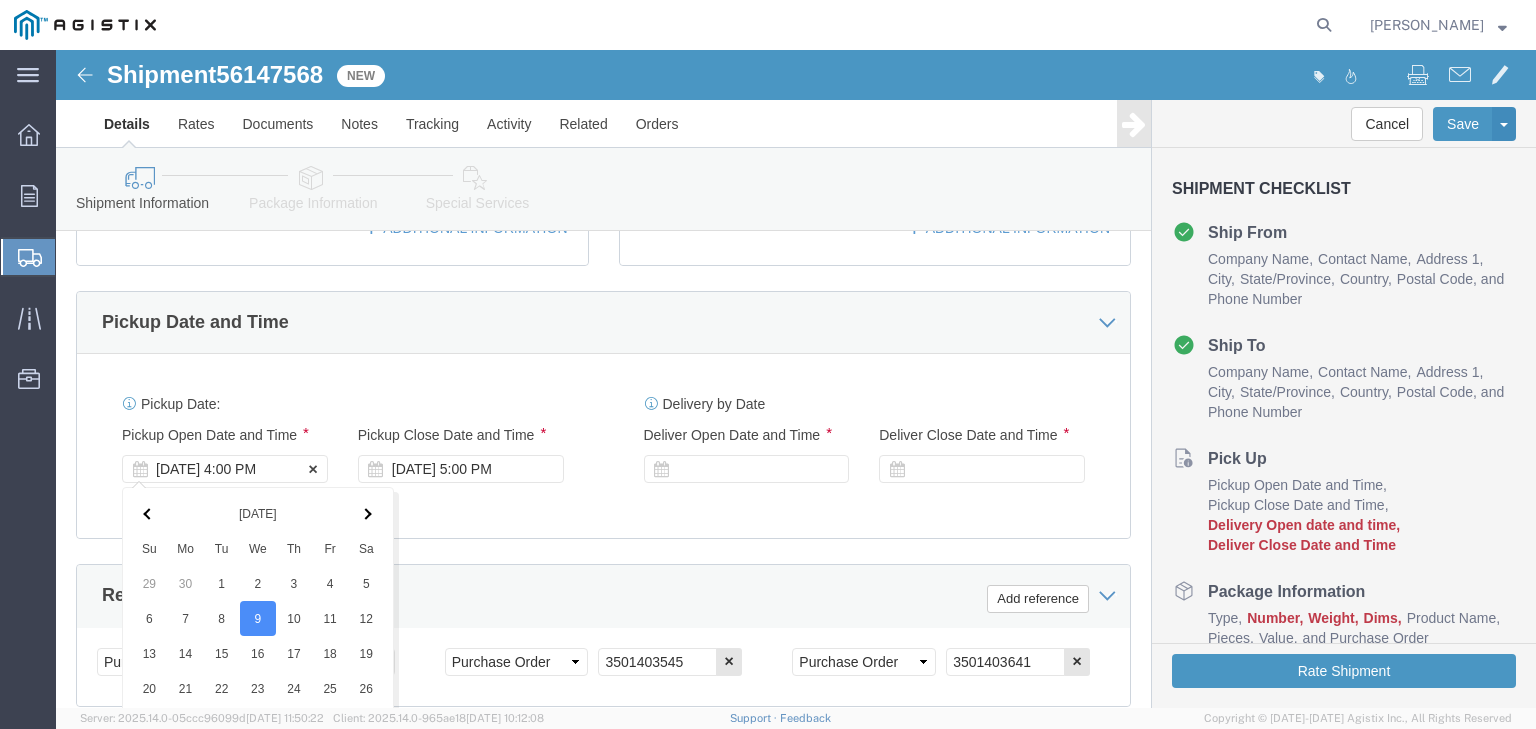 scroll, scrollTop: 1239, scrollLeft: 0, axis: vertical 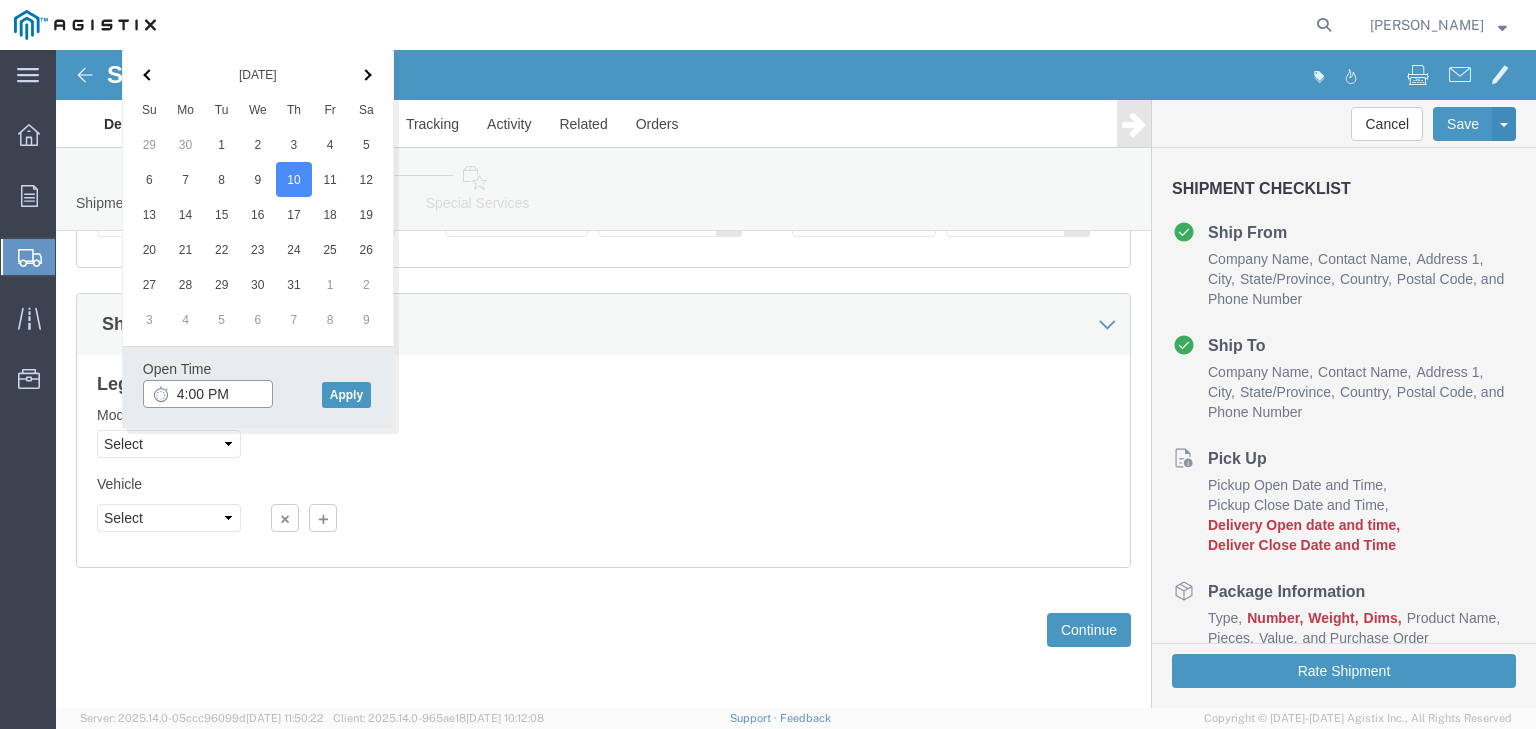 click on "4:00 PM" 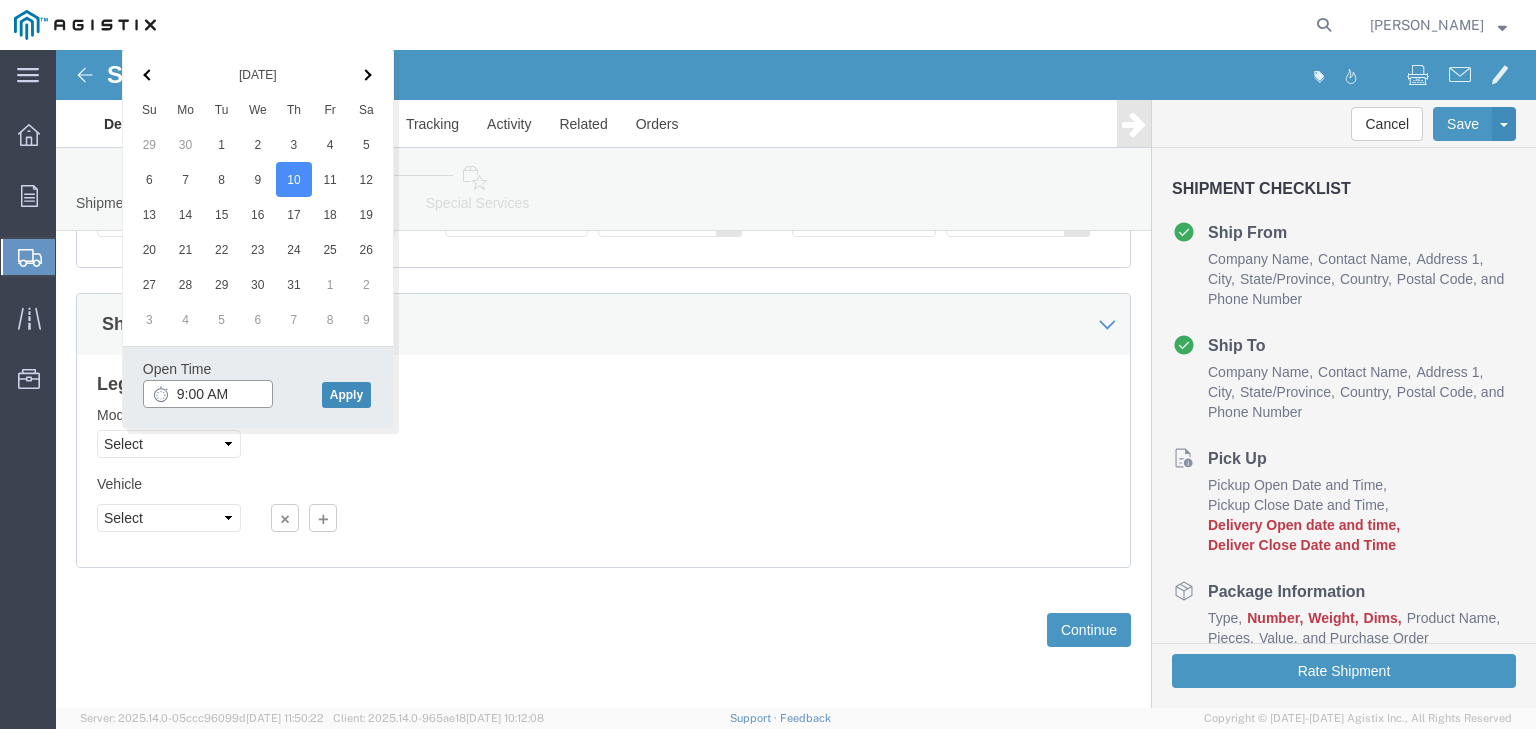 type on "9:00 AM" 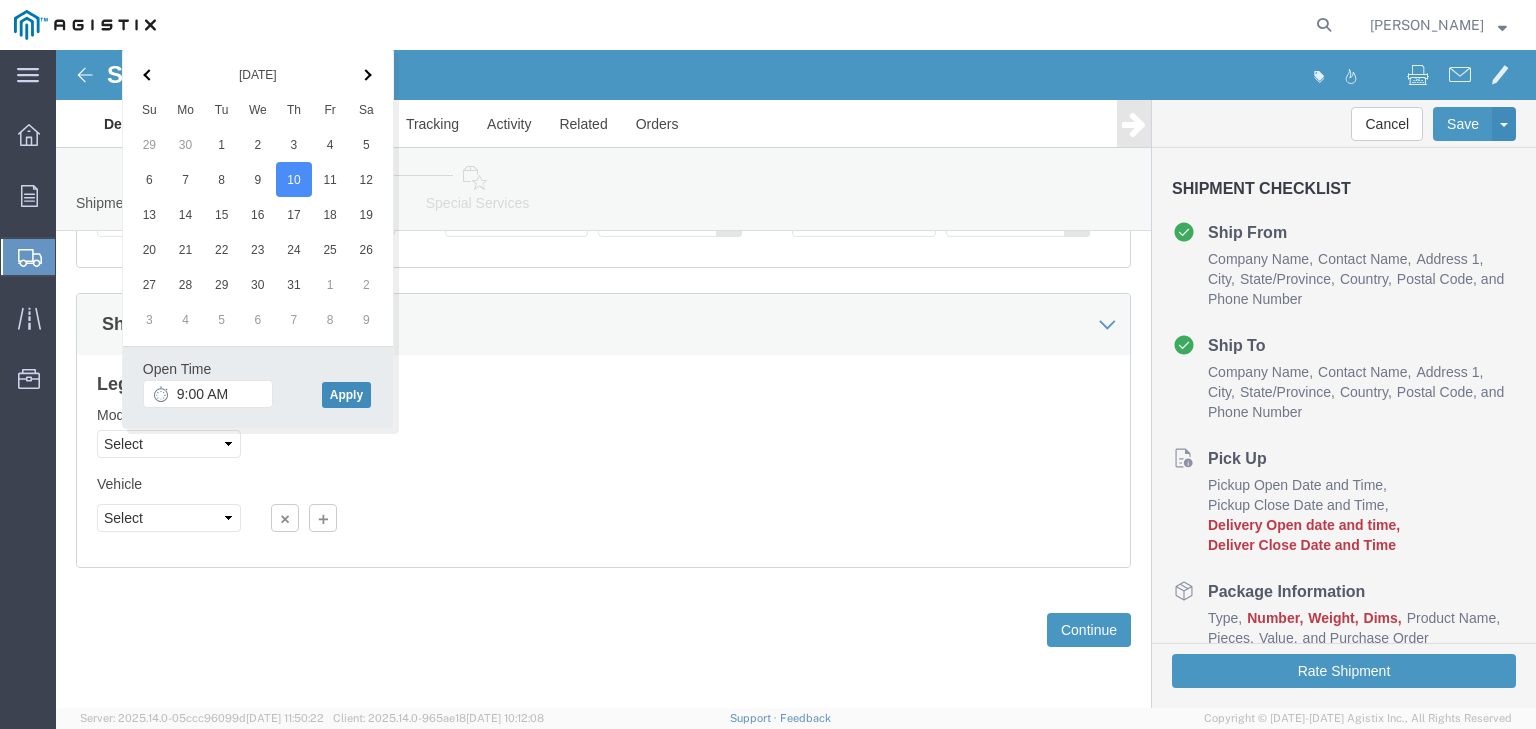 click on "Apply" 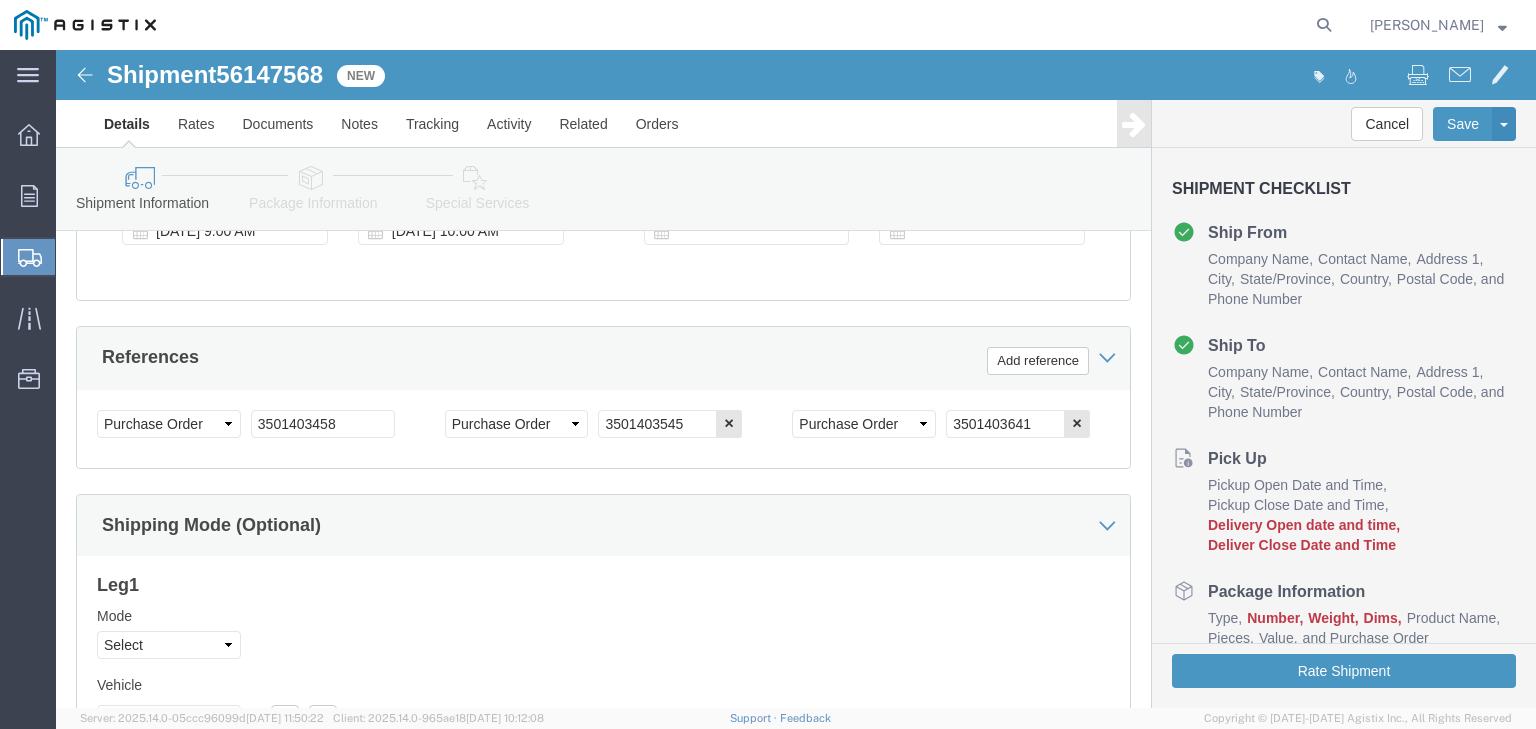 scroll, scrollTop: 919, scrollLeft: 0, axis: vertical 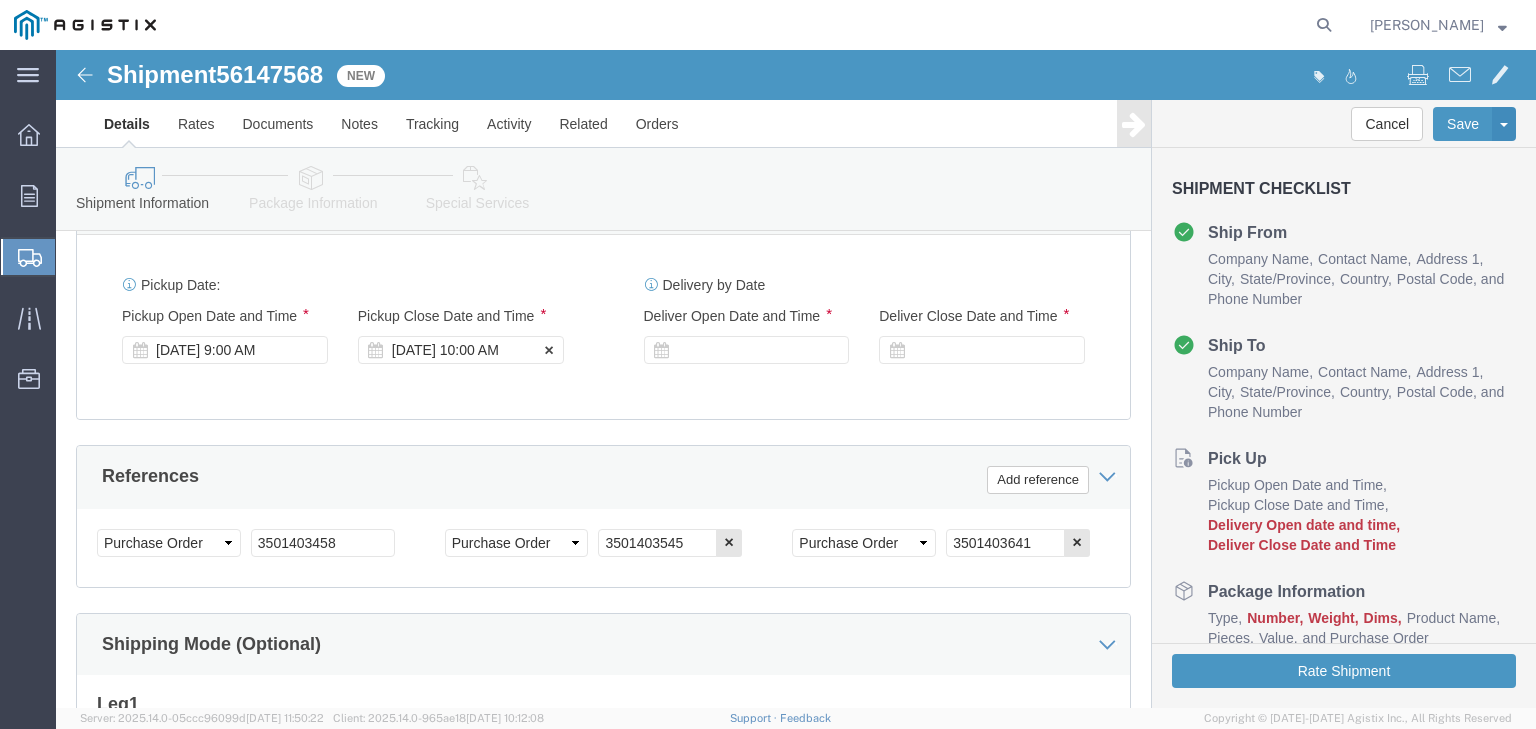 click on "Jul 10 2025 10:00 AM" 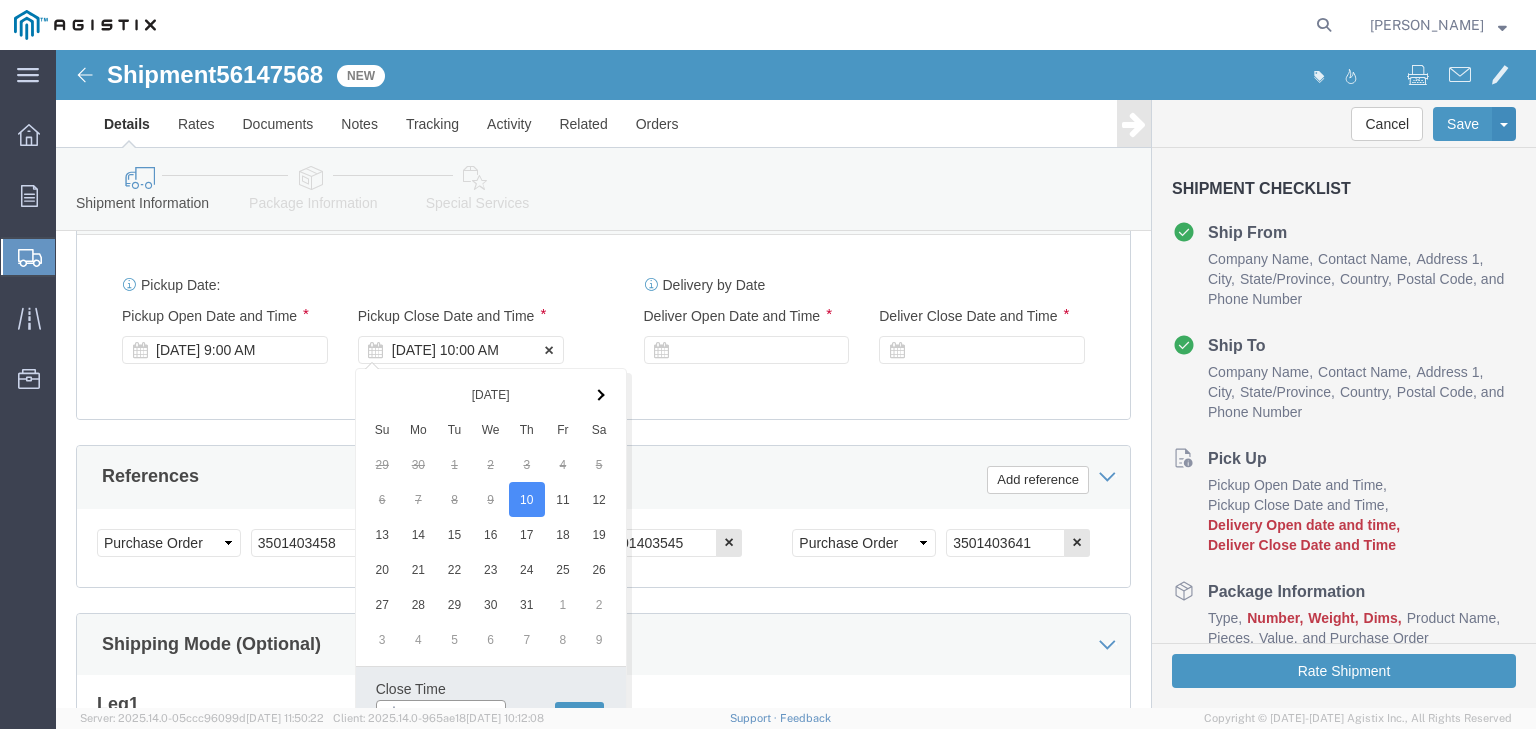 scroll, scrollTop: 936, scrollLeft: 0, axis: vertical 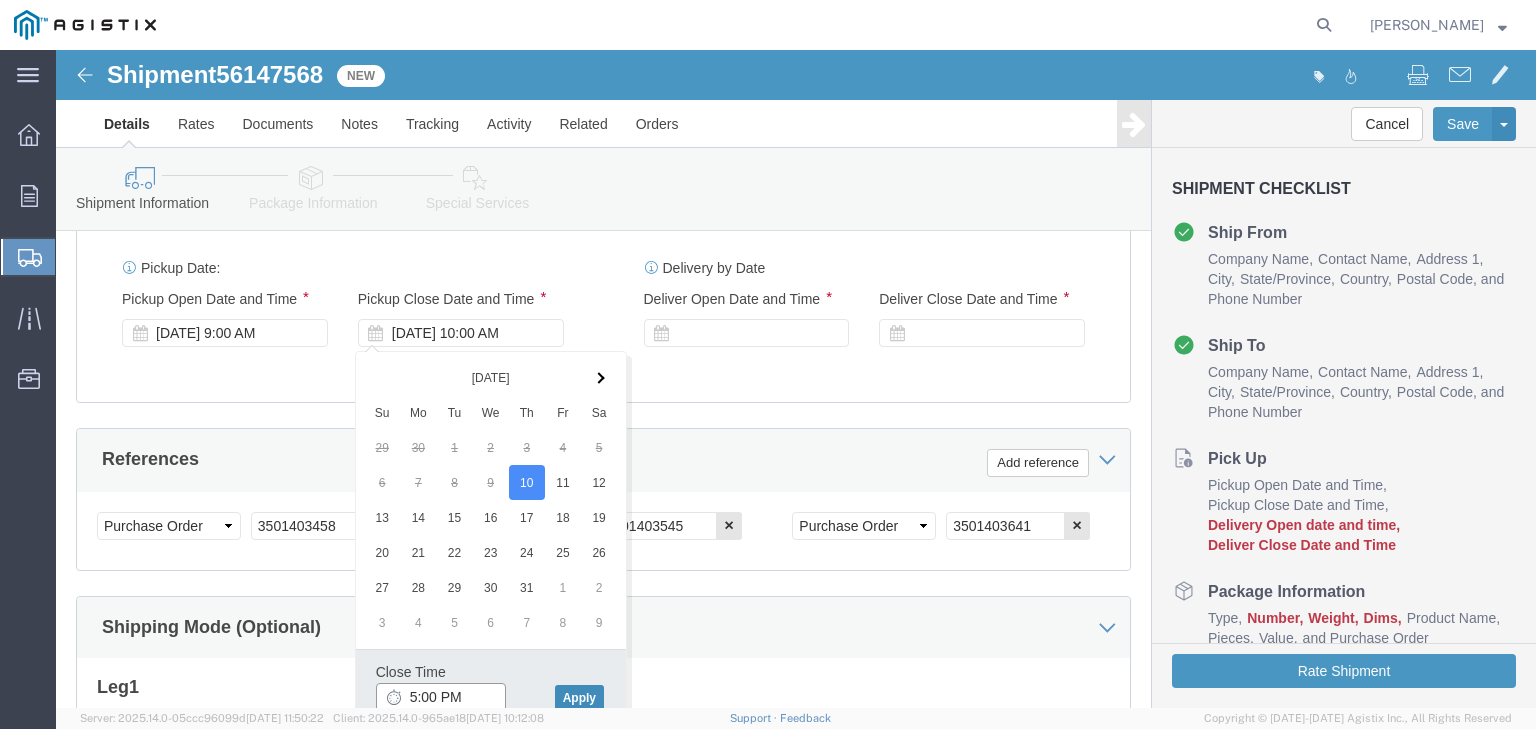 type on "5:00 PM" 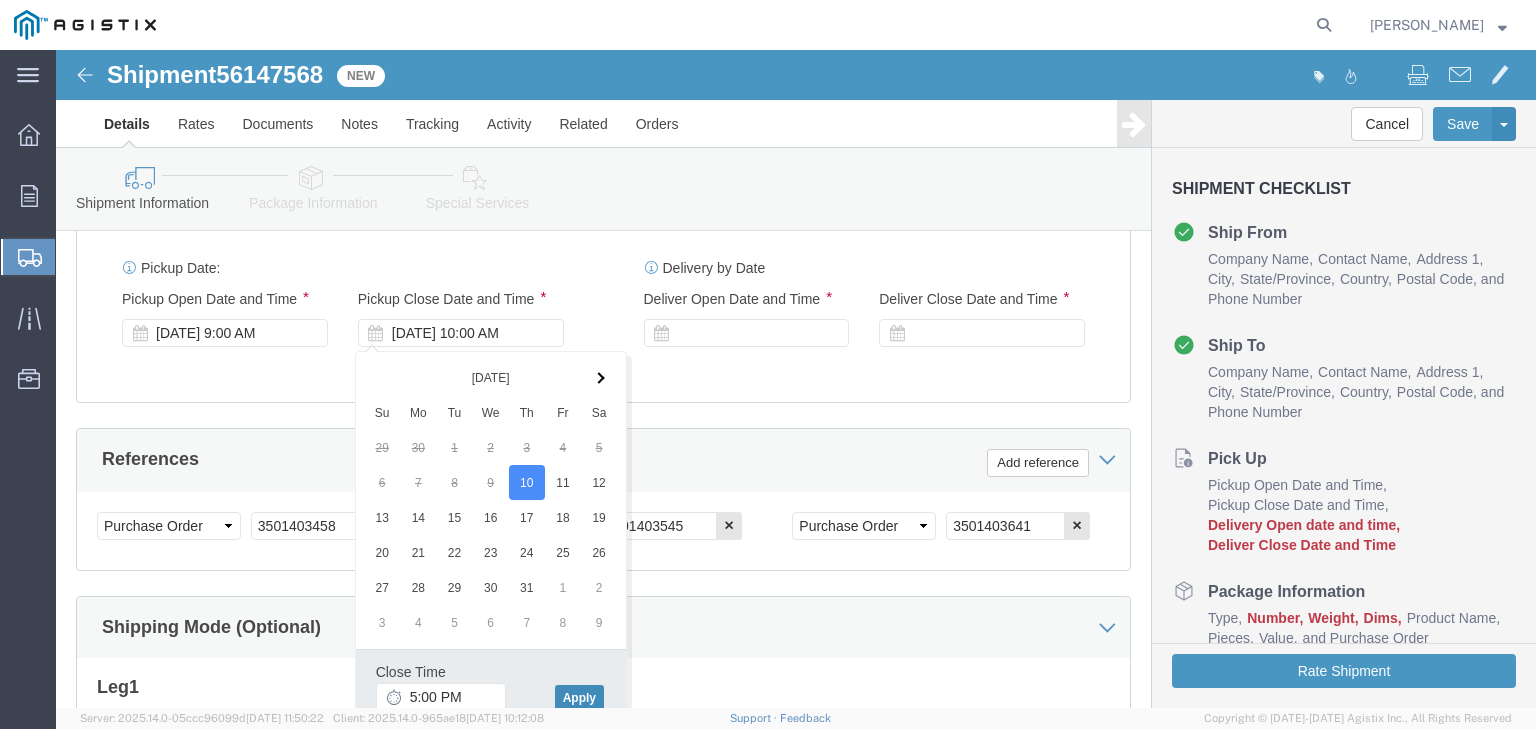 click on "Apply" 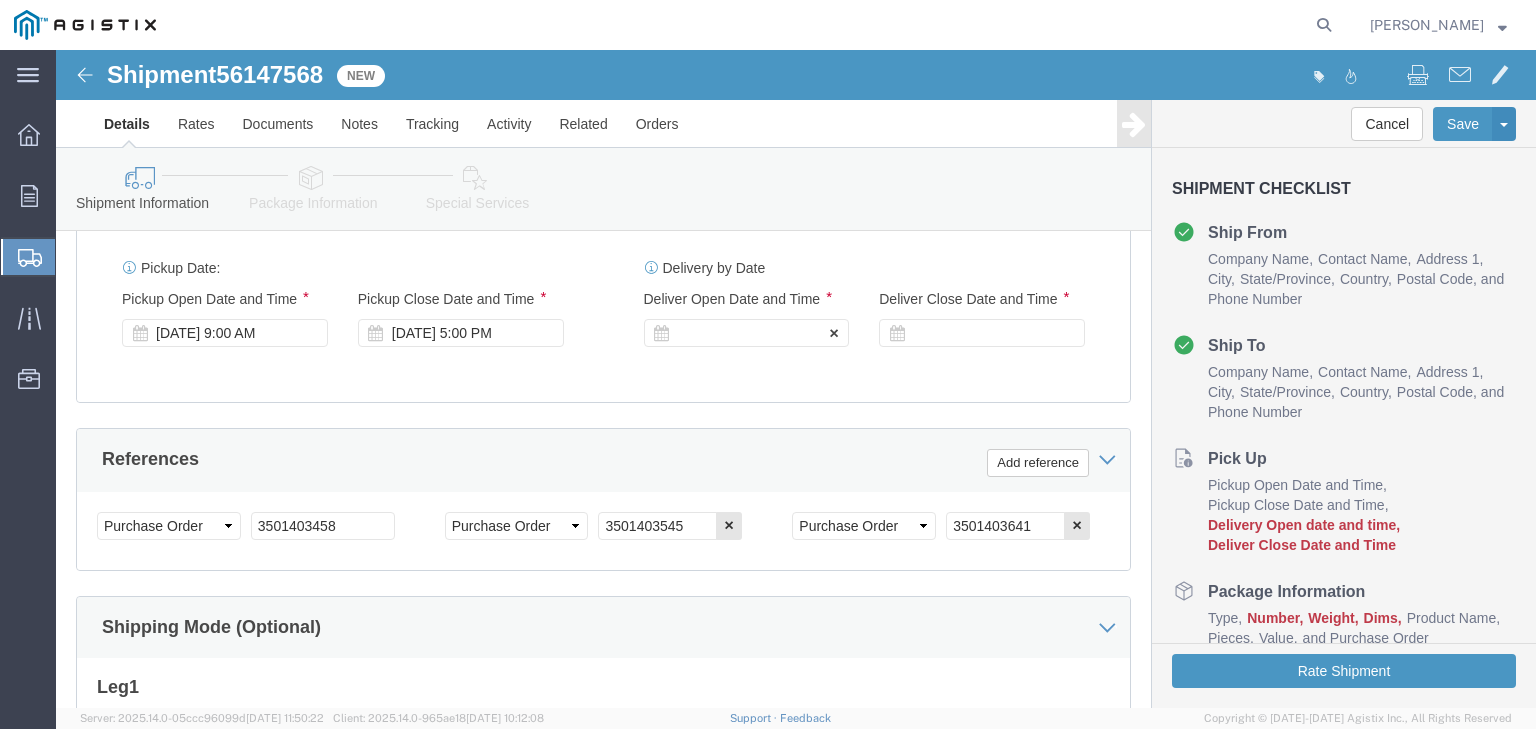 click 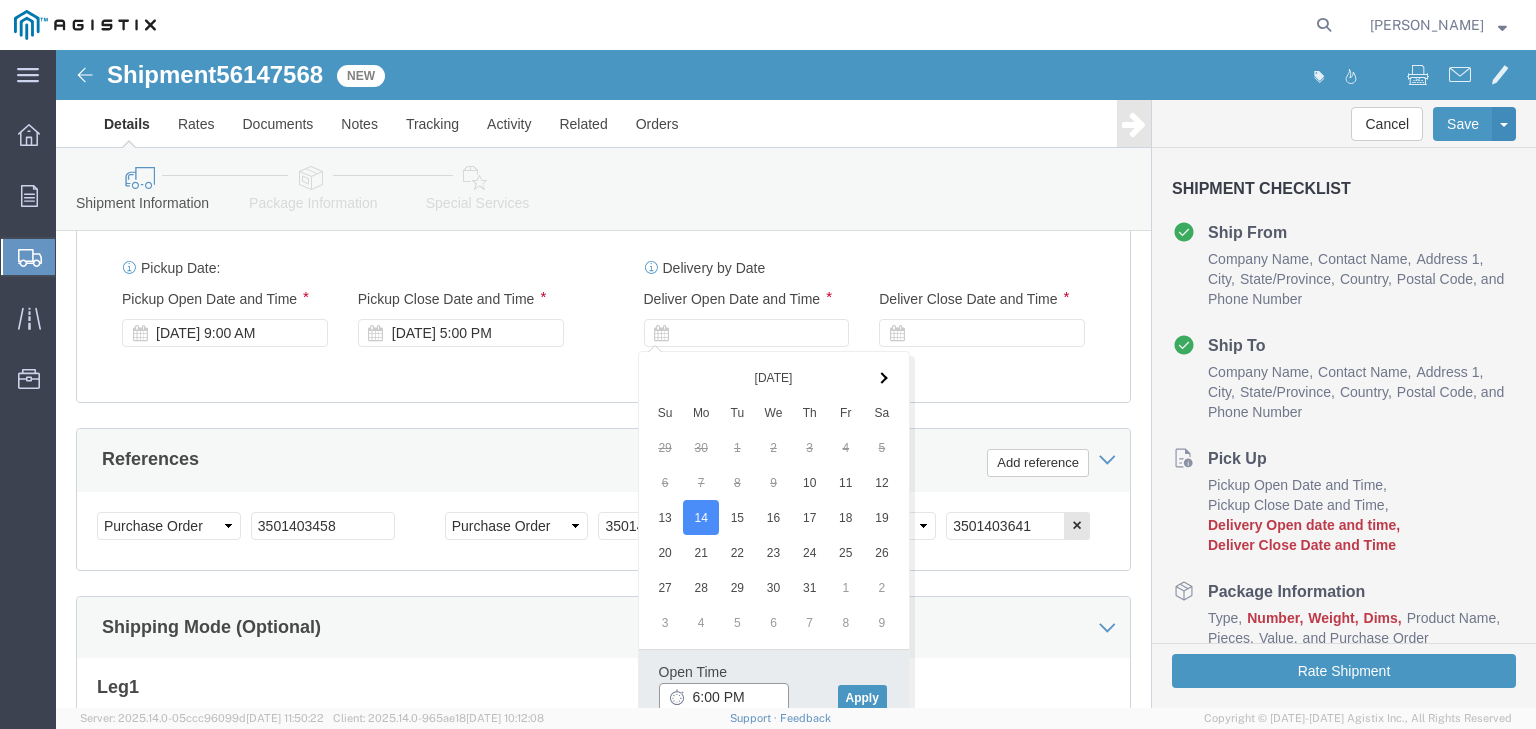 click on "6:00 PM" 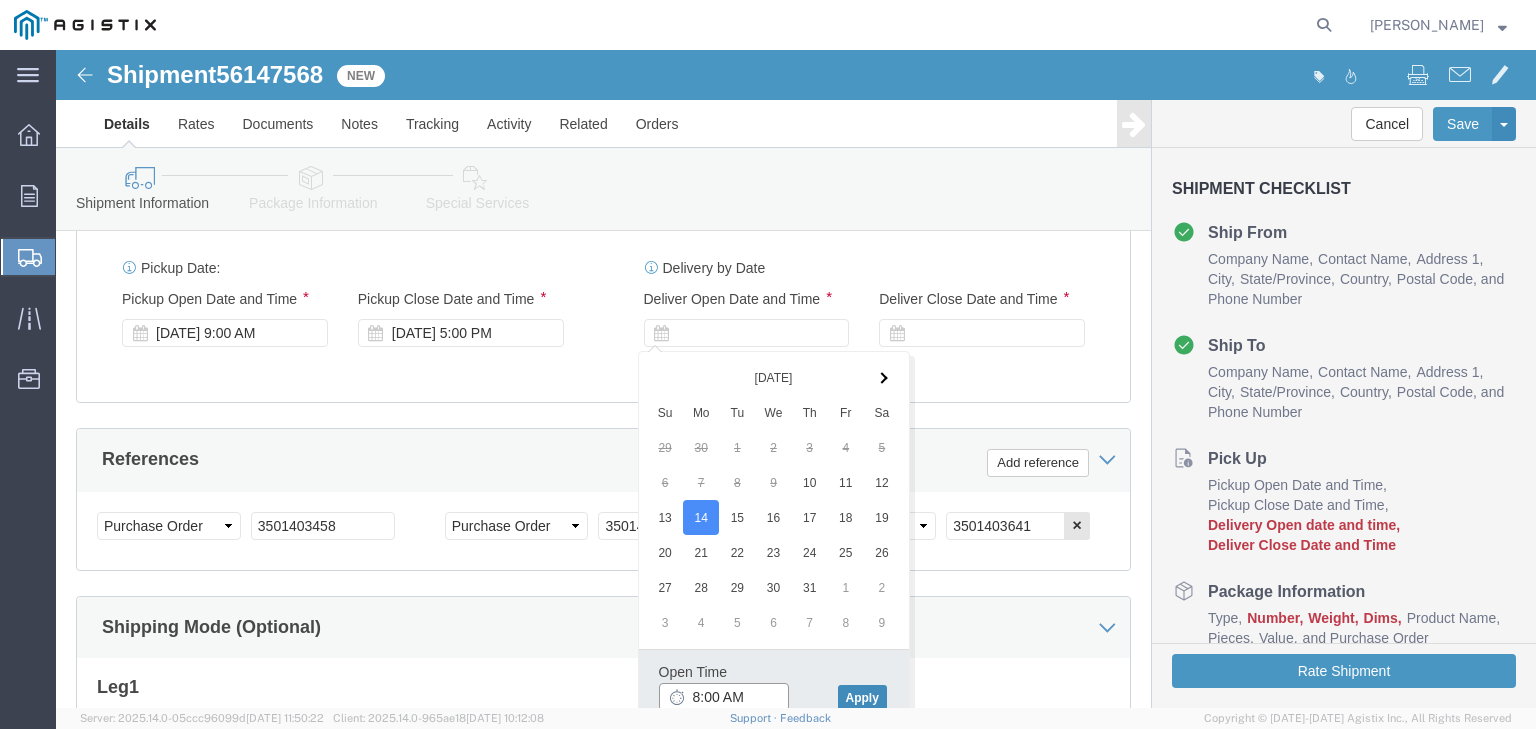 type on "8:00 AM" 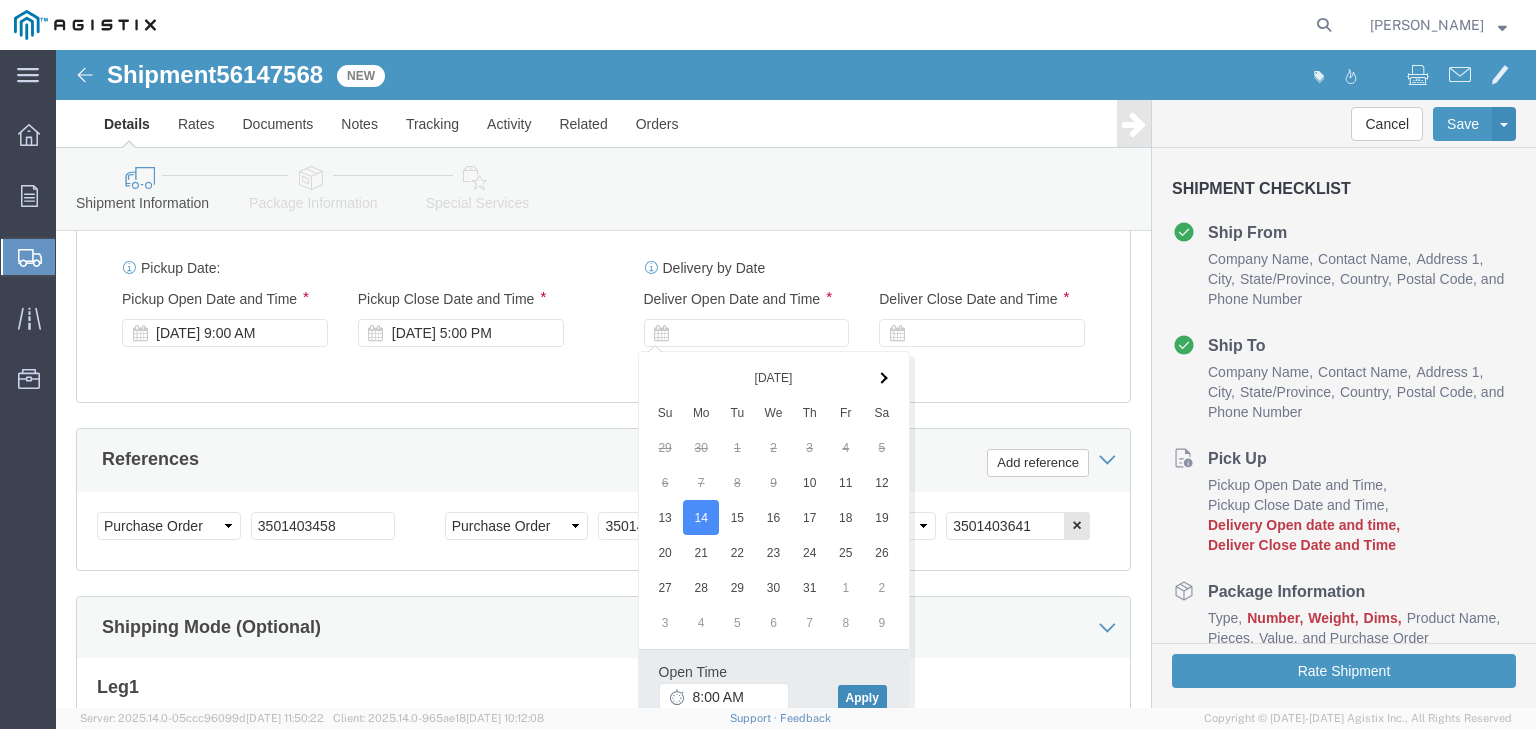 click on "Apply" 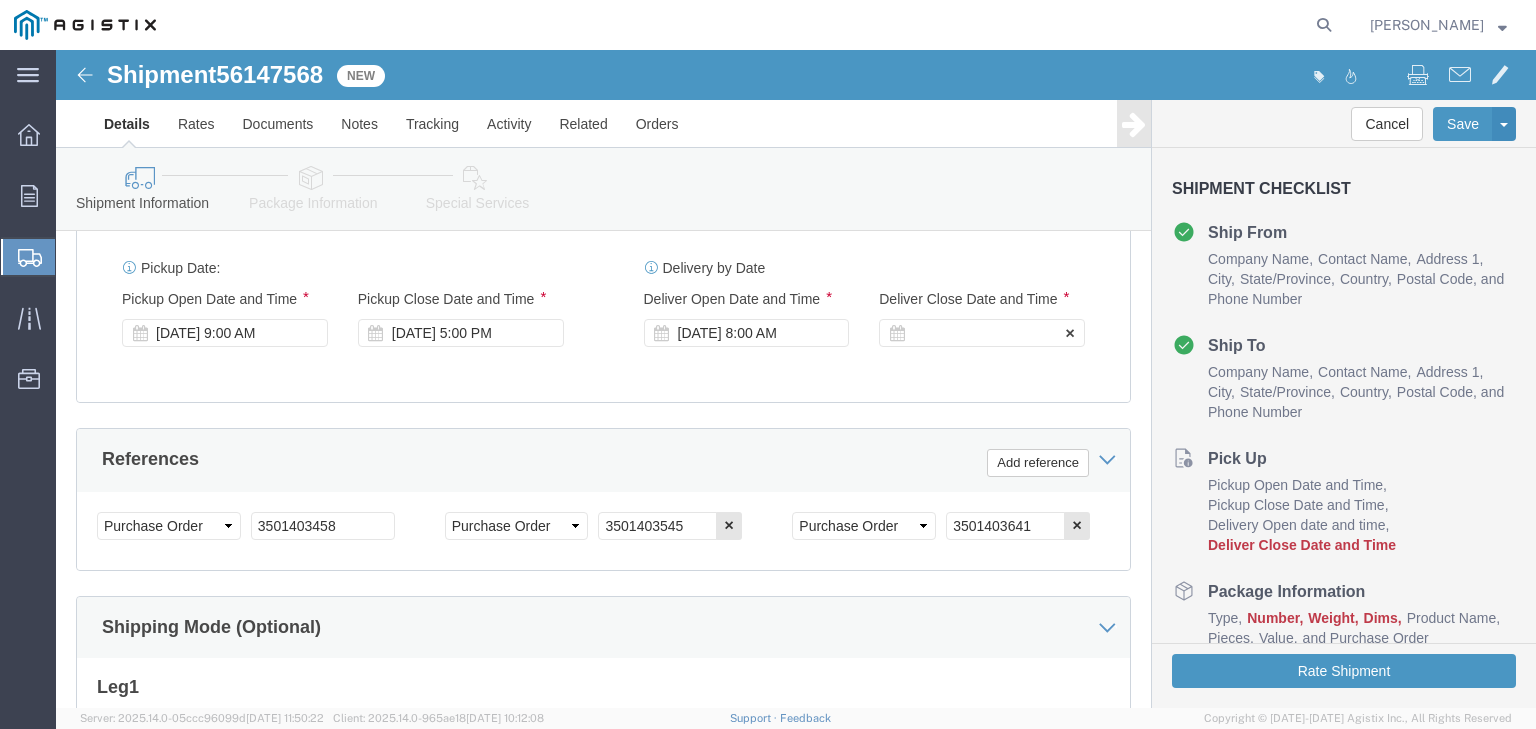 click 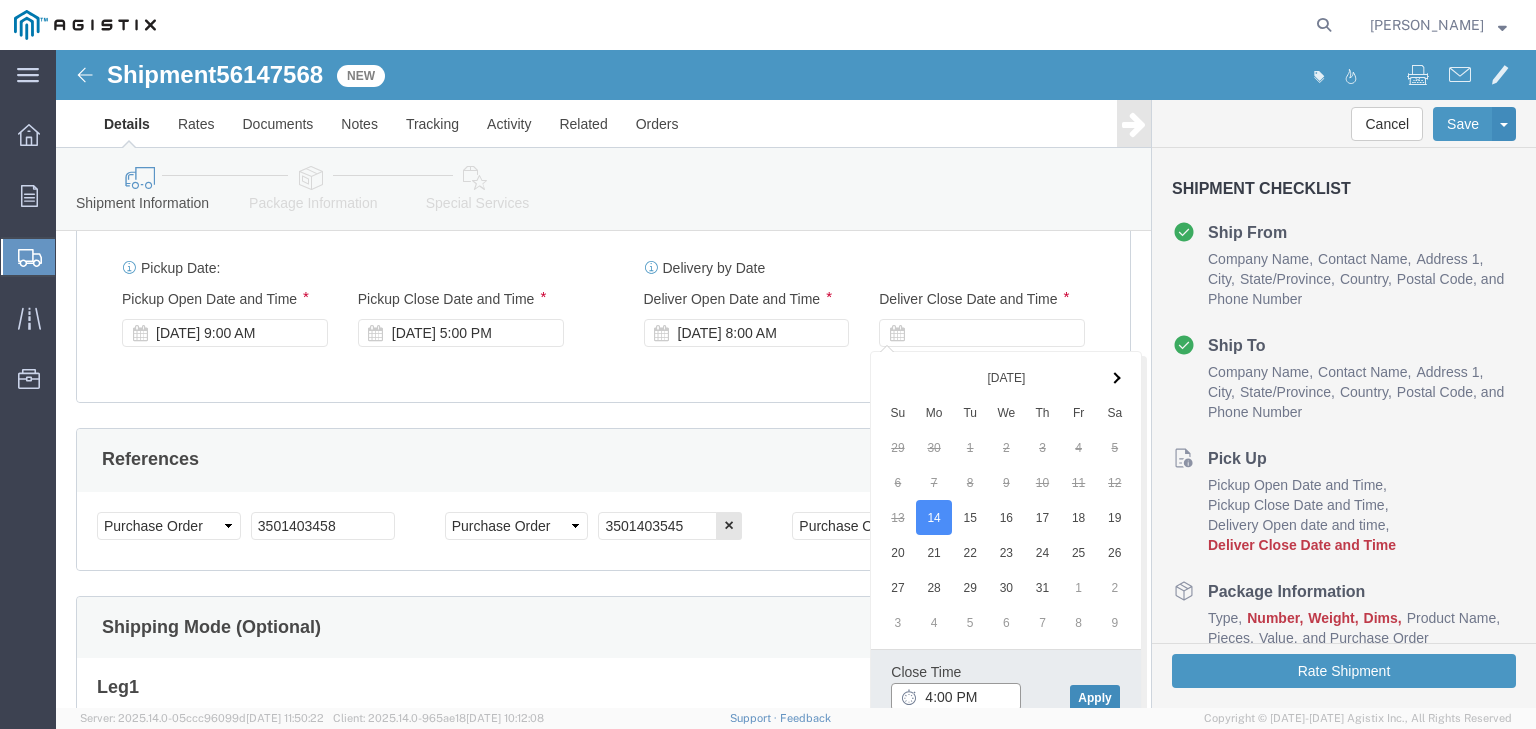 type on "4:00 PM" 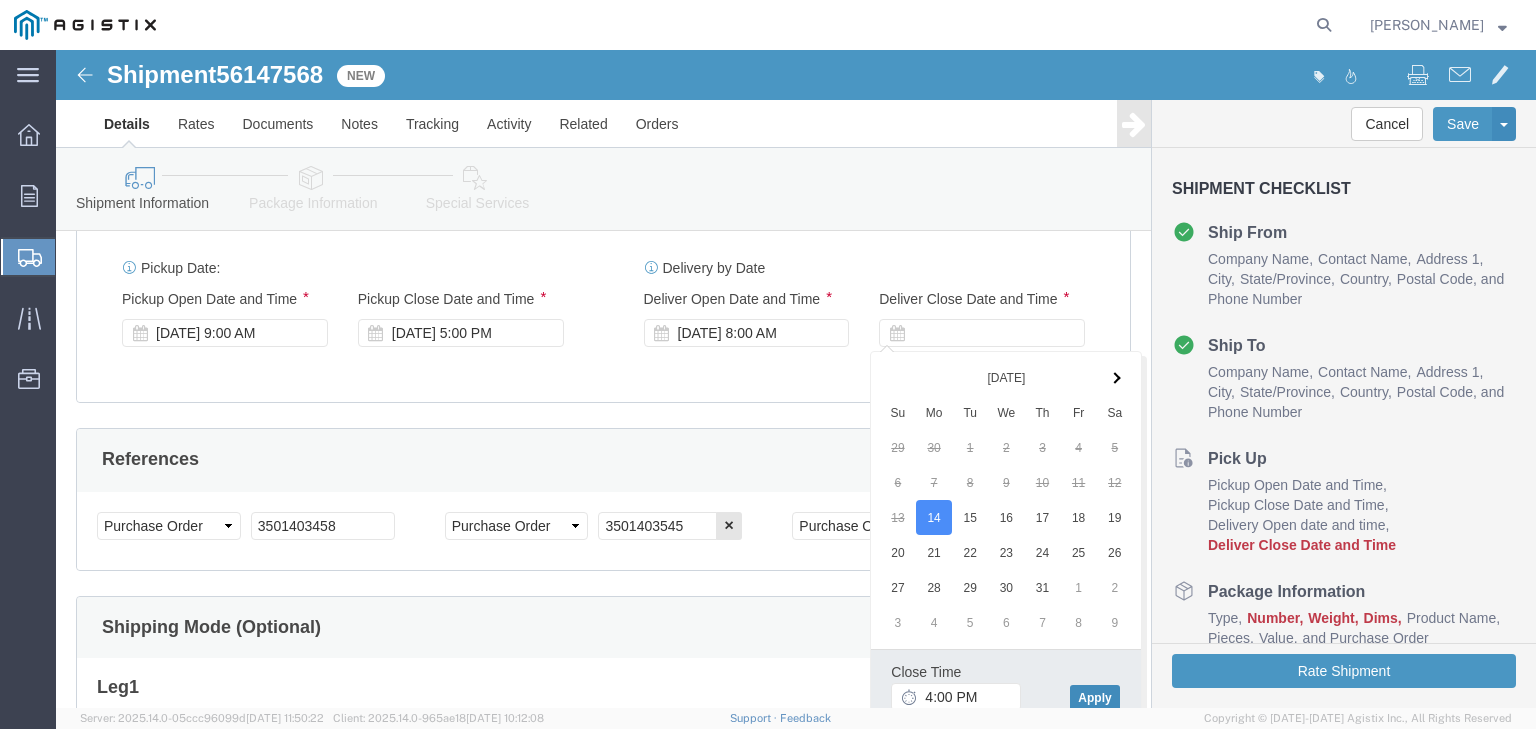 click on "Apply" 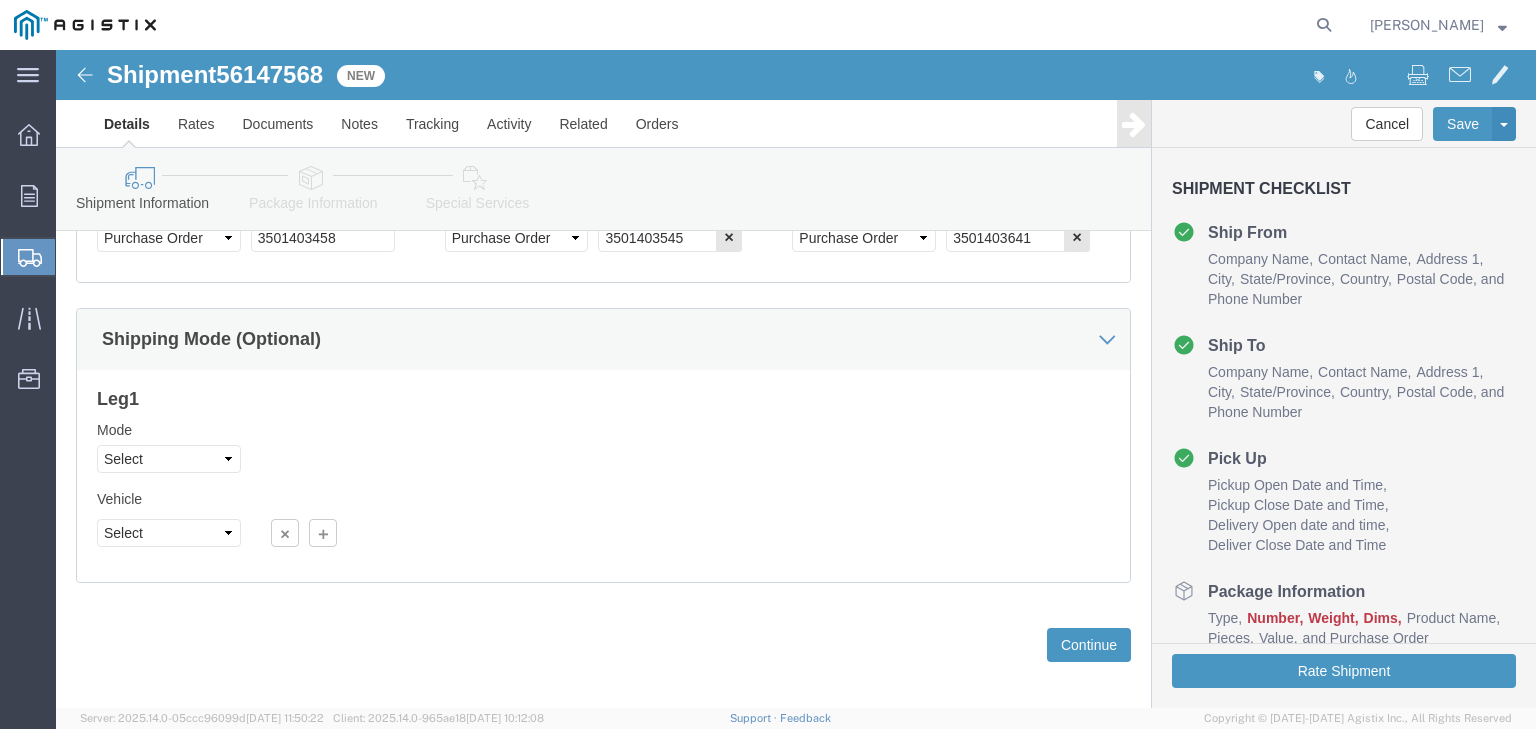 scroll, scrollTop: 1239, scrollLeft: 0, axis: vertical 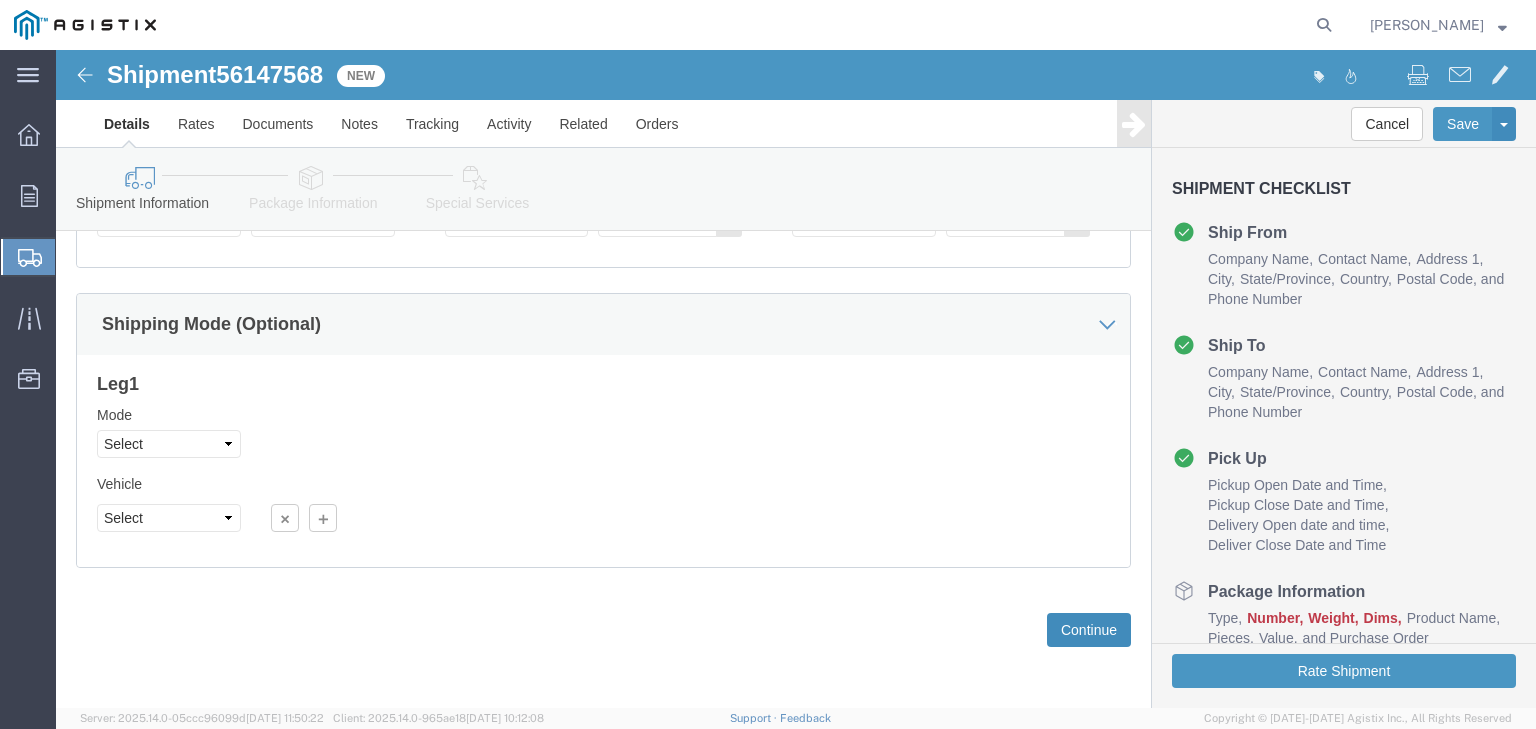 click on "Continue" 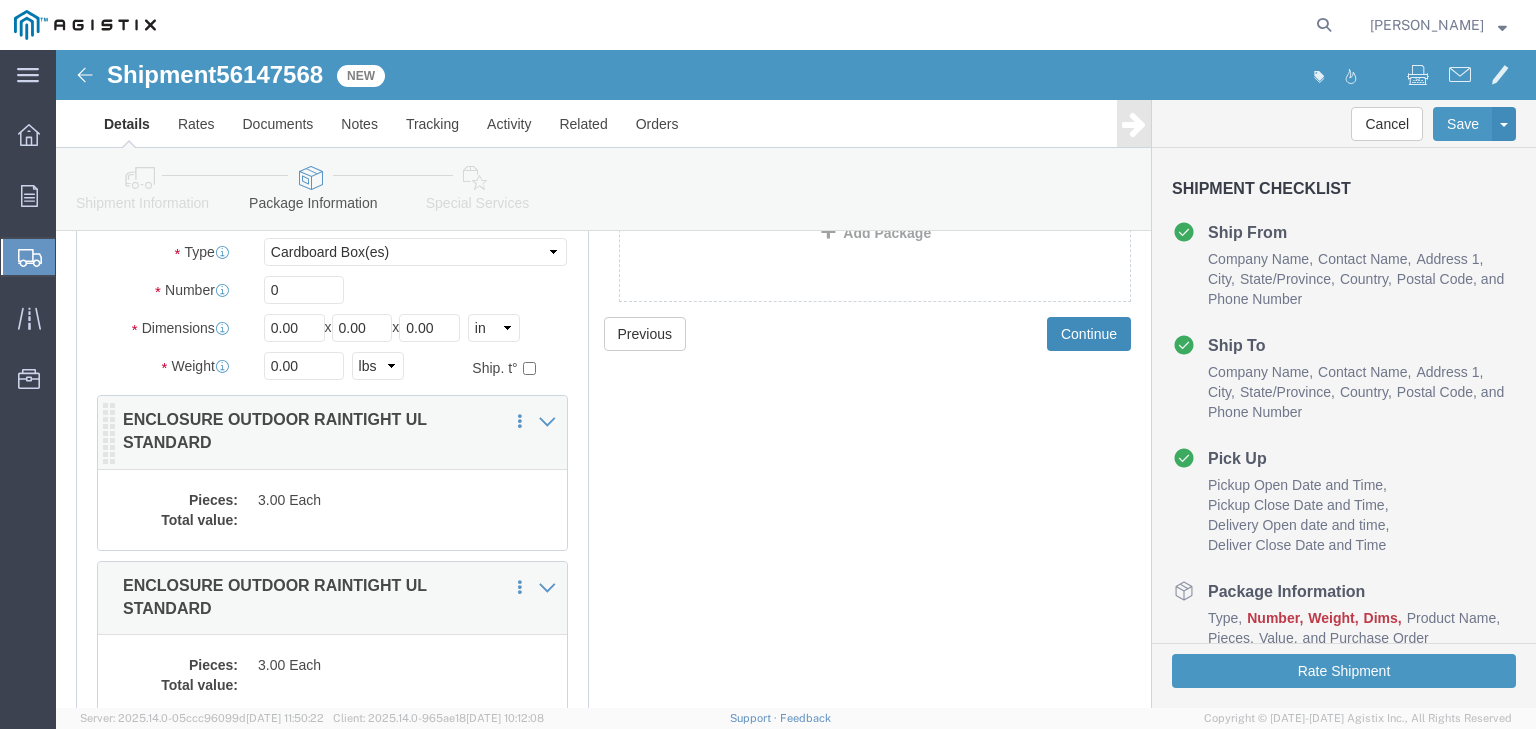 scroll, scrollTop: 160, scrollLeft: 0, axis: vertical 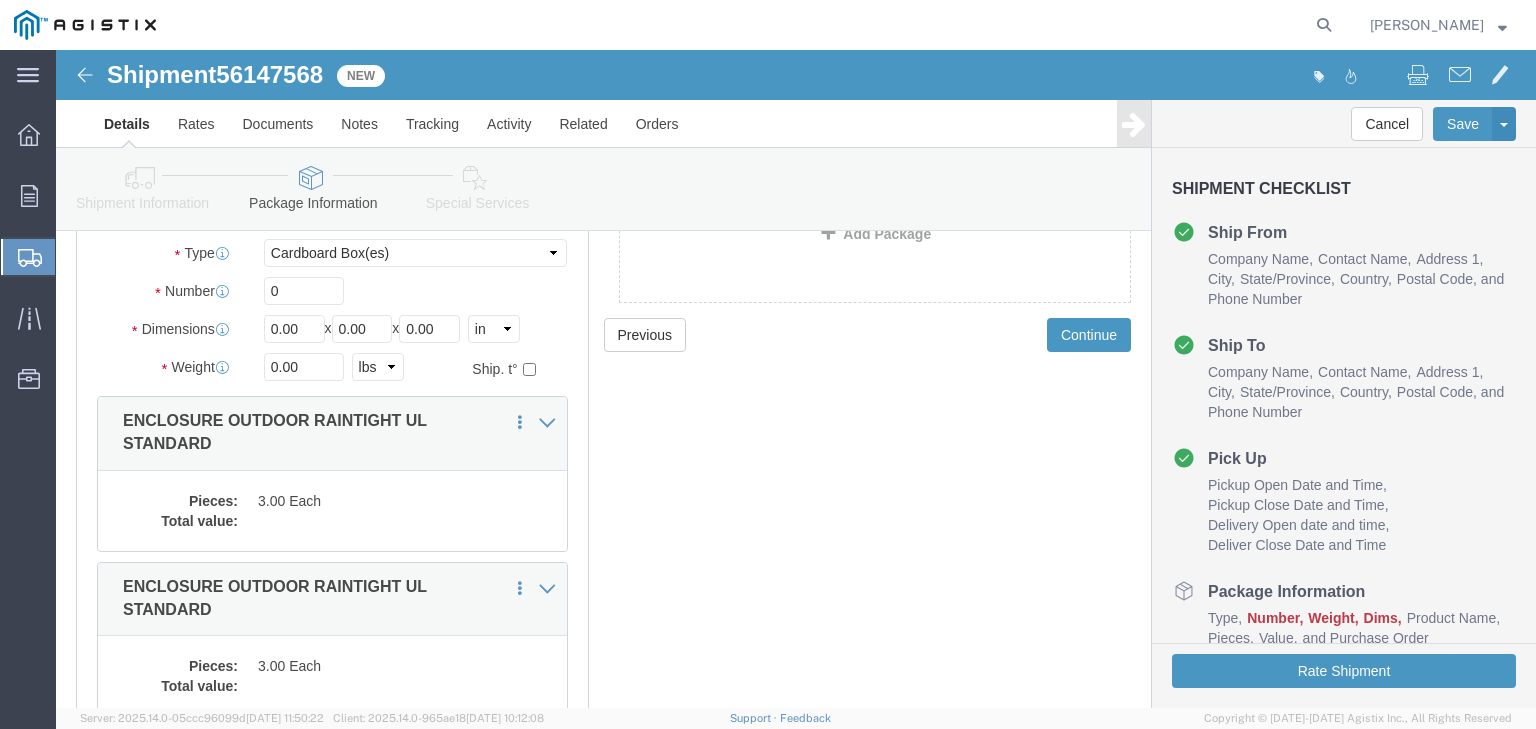 click on "Package  Type  Select Bulk Bundle(s) Cardboard Box(es) Carton(s) Crate(s) Drum(s) (Fiberboard) Drum(s) (Metal) Drum(s) (Plastic) Envelope Naked Cargo (UnPackaged) Pallet(s) Oversized (Not Stackable) Pallet(s) Oversized (Stackable) Pallet(s) Standard (Not Stackable) Pallet(s) Standard (Stackable) Roll(s) Your Packaging
Carton Count
Number  0
Dimensions
Length
0.00
x
Width
0.00
x
Height
0.00    Select cm ft in
Weight  0.00    Select kgs lbs Ship. t°
Temperature
Select                                     Additional Info
Packaging Material
Packaging Material Type Dry Ice Gel Pack(s) Liquid Nitrogen Quantity 1" 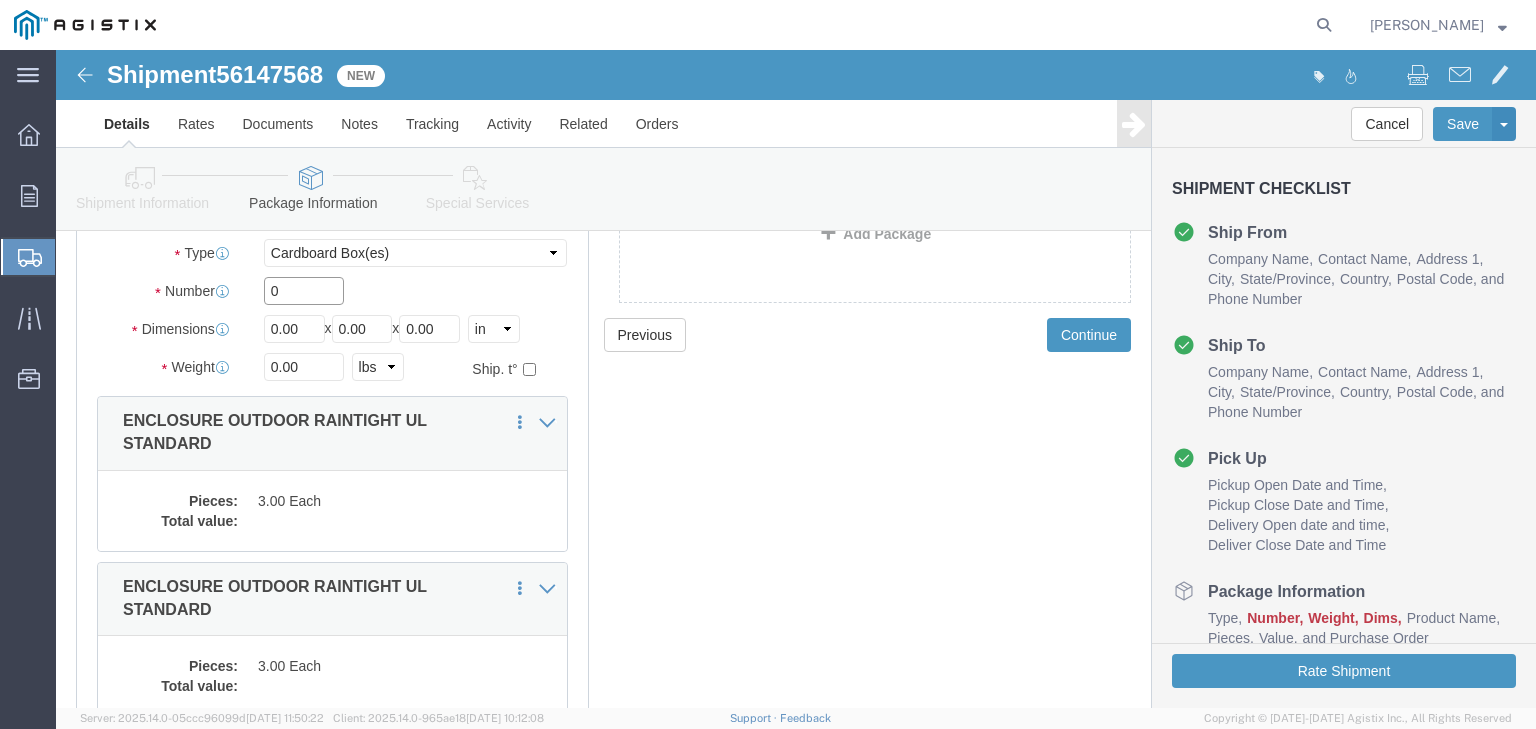 click on "0" 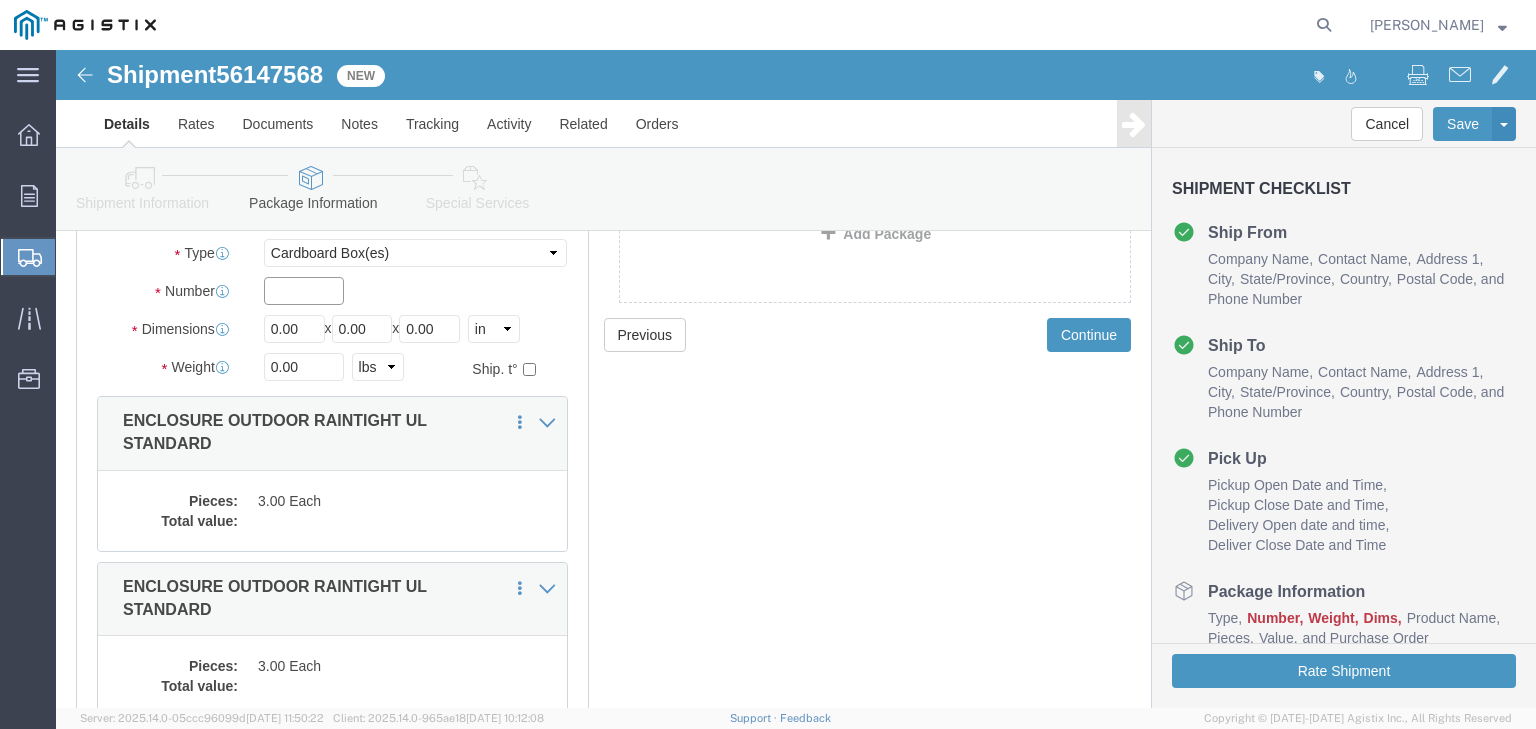 type on "7" 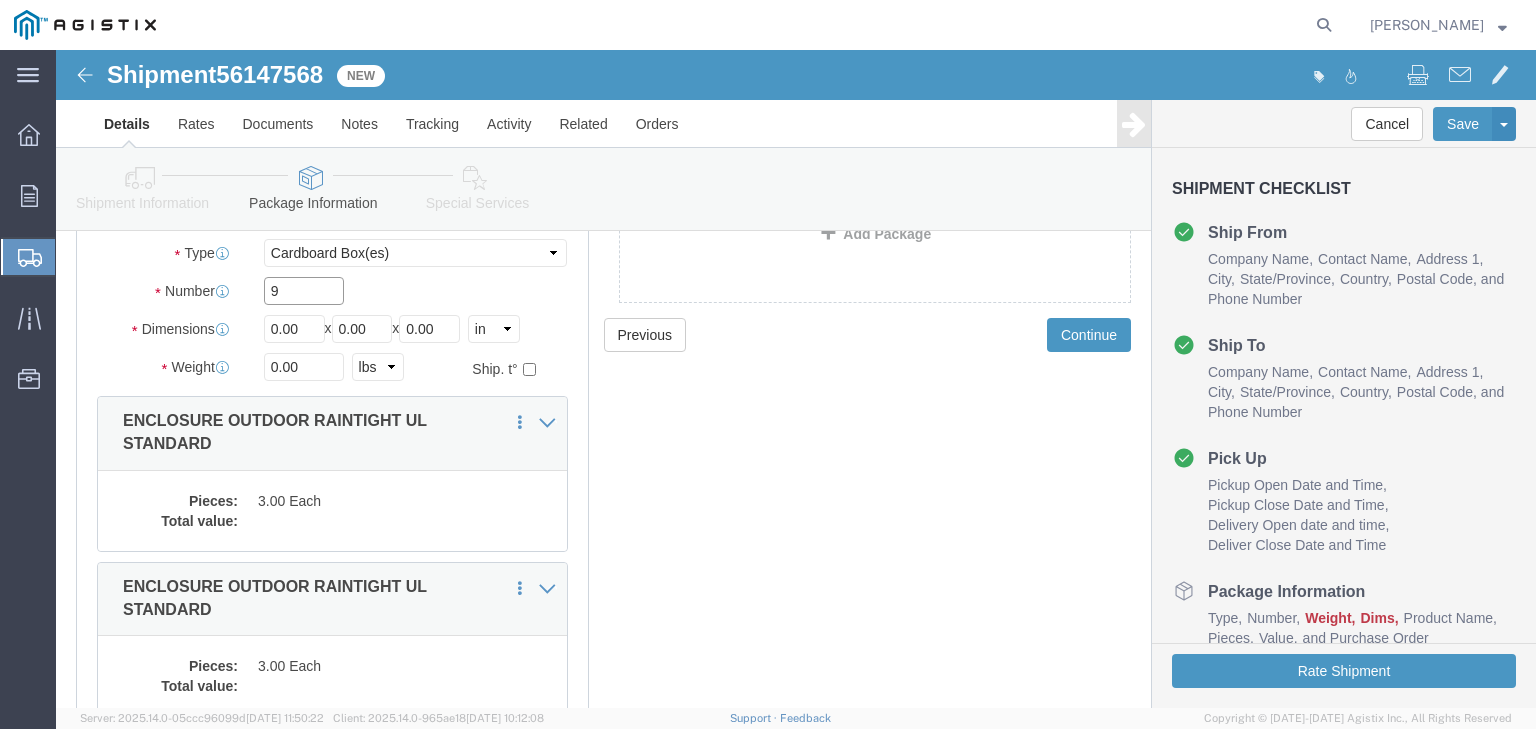 type on "9" 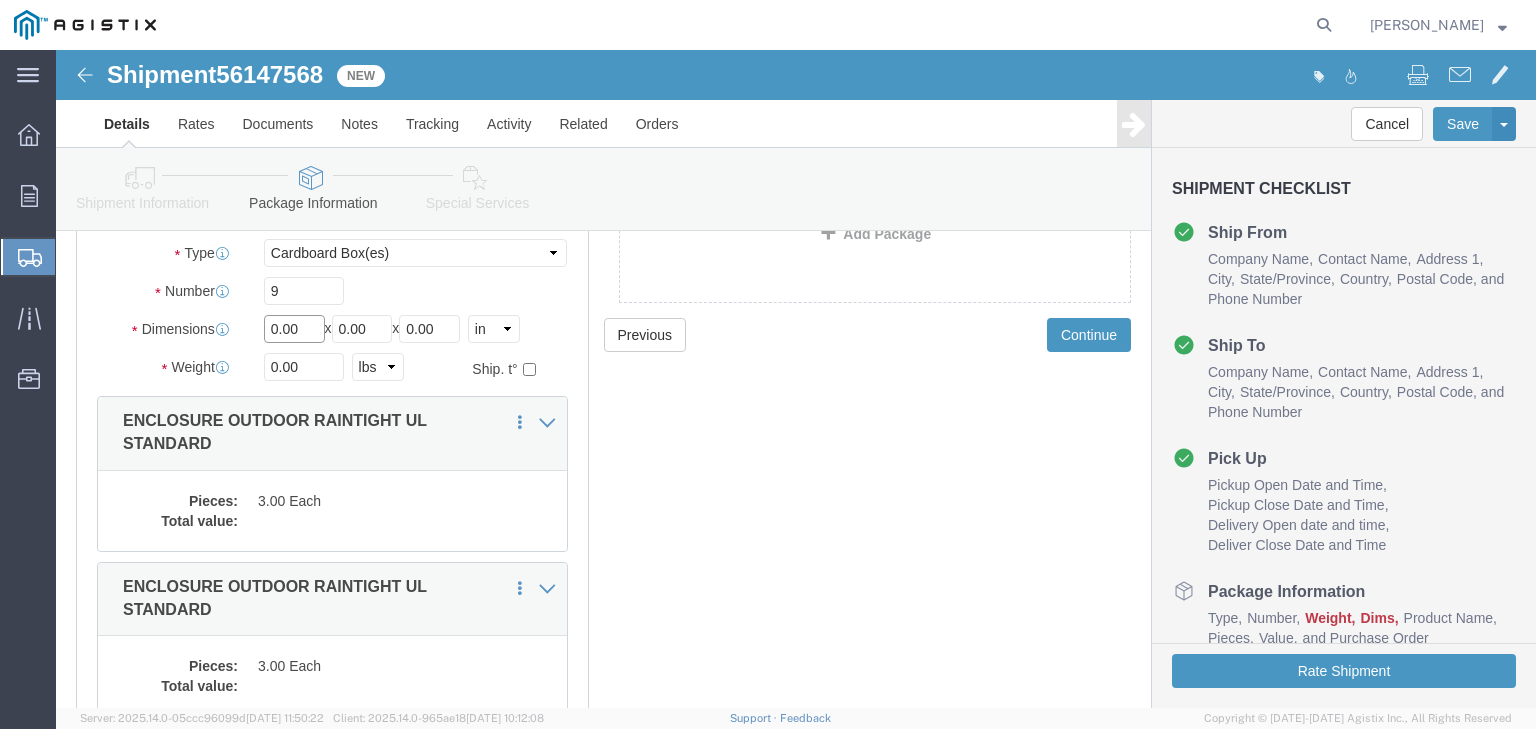 drag, startPoint x: 226, startPoint y: 288, endPoint x: 236, endPoint y: 276, distance: 15.6205 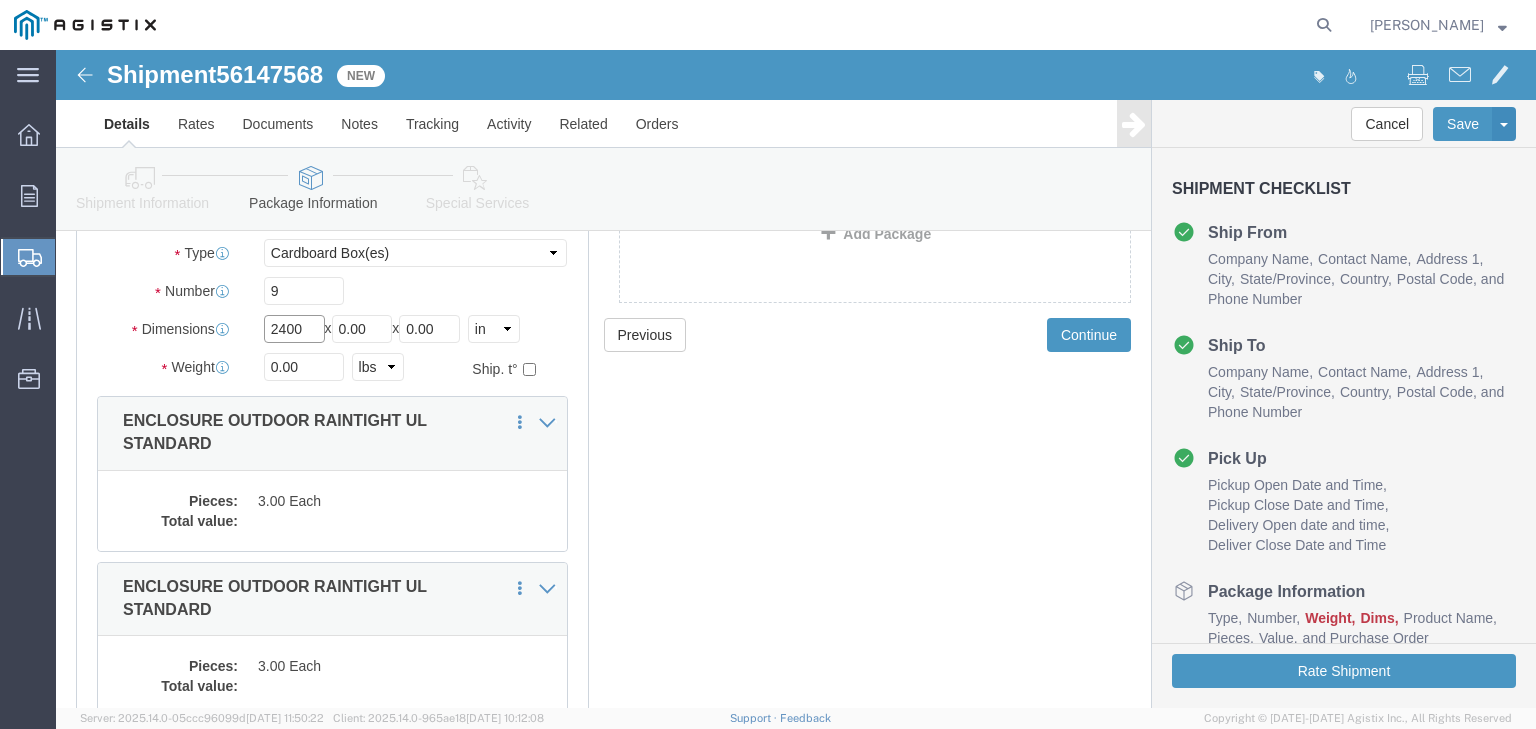 click on "2400" 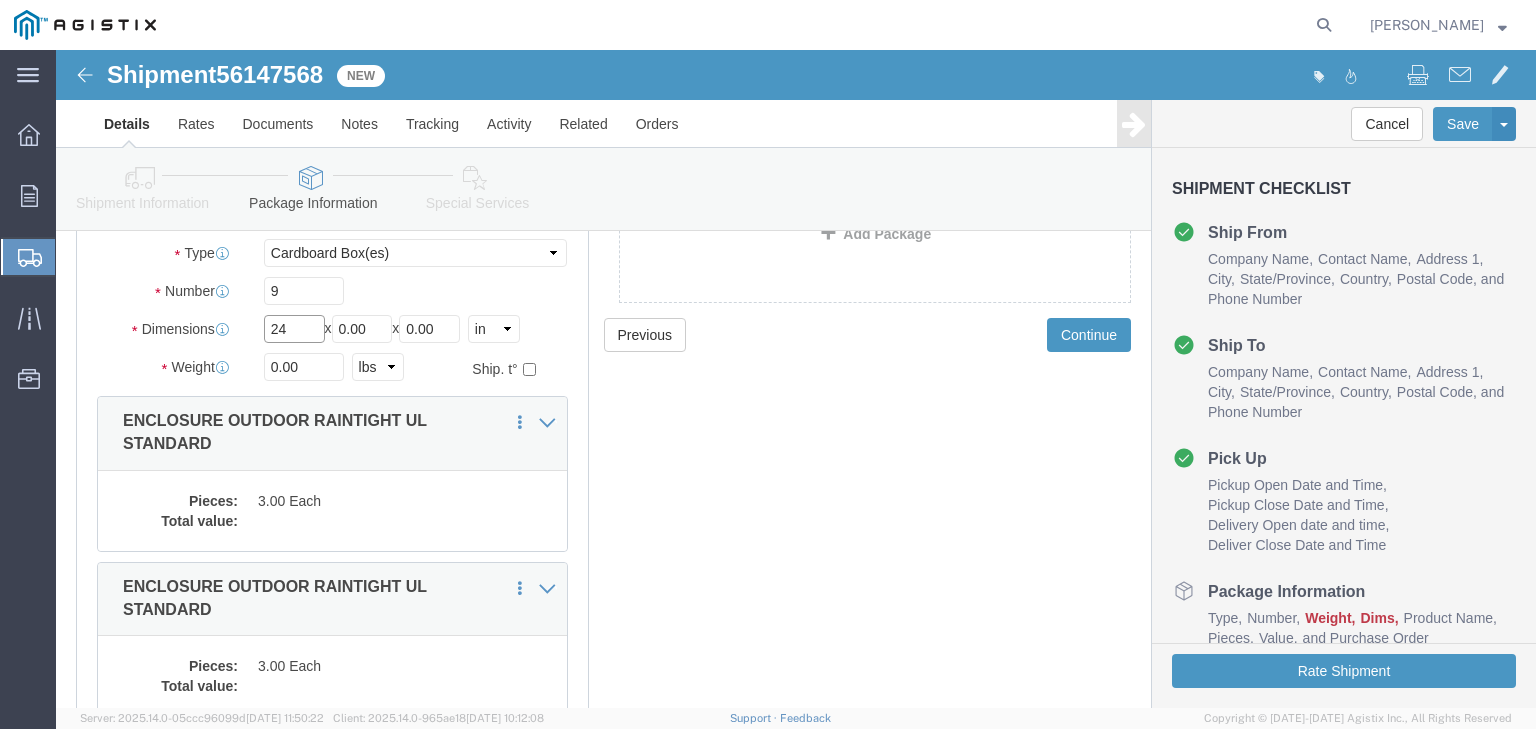 type on "24" 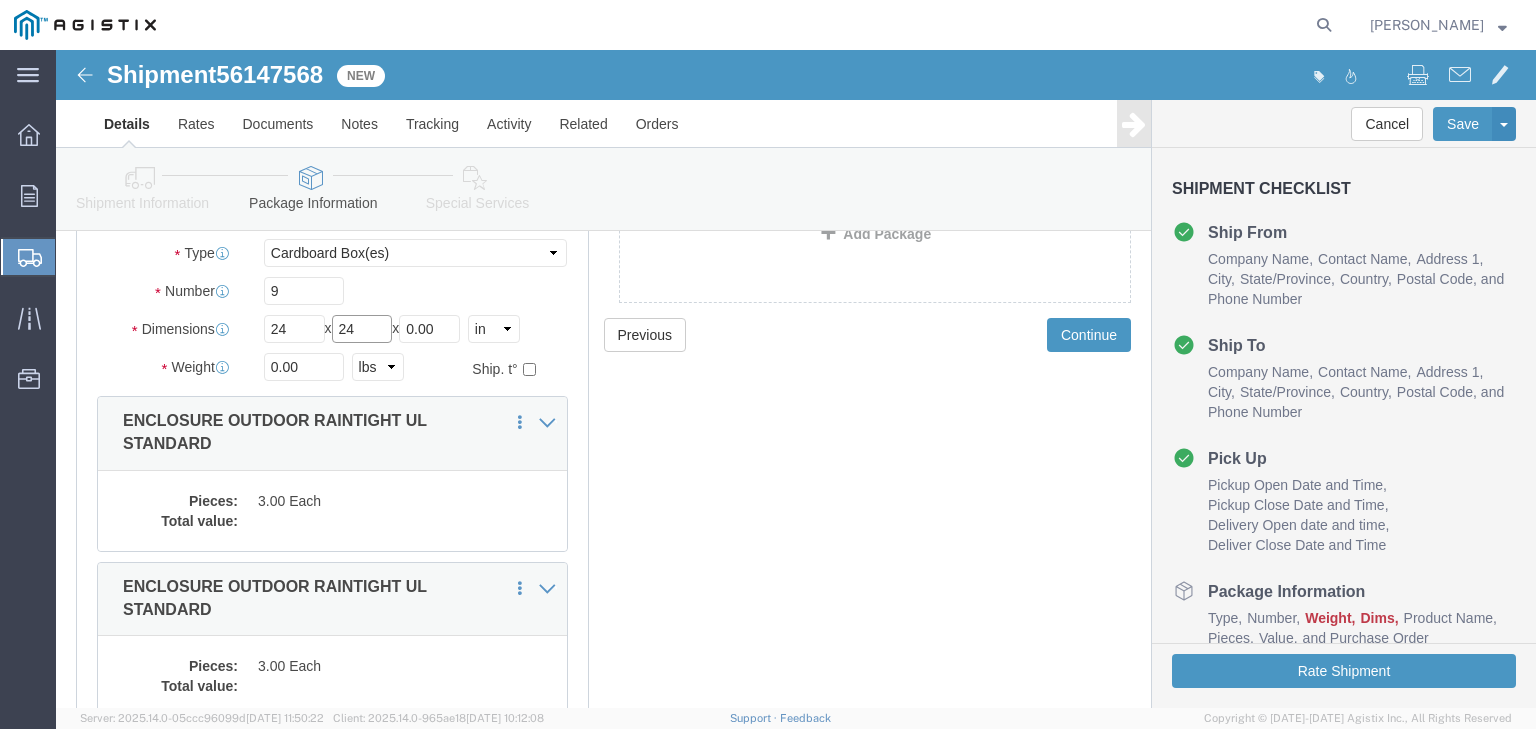type on "24" 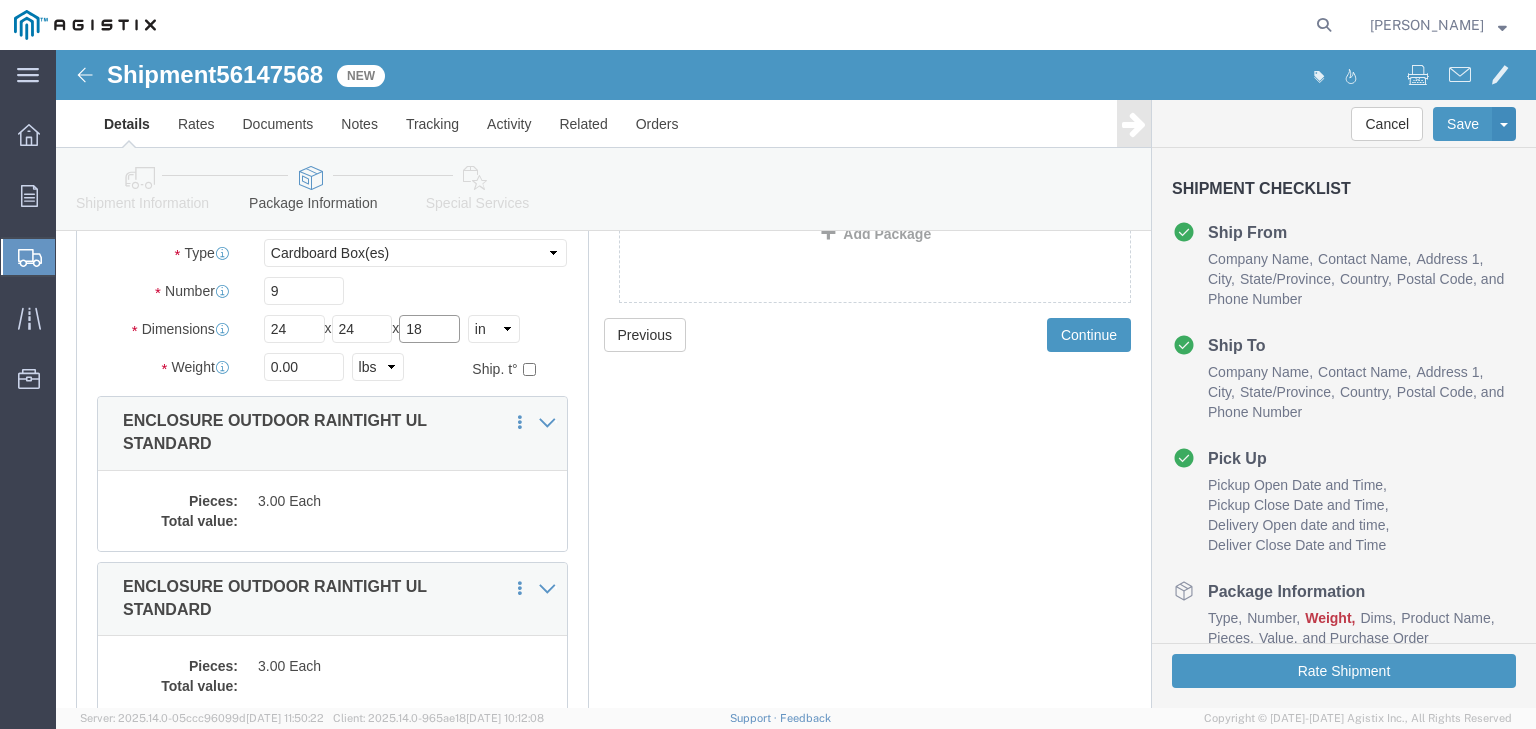 type on "18" 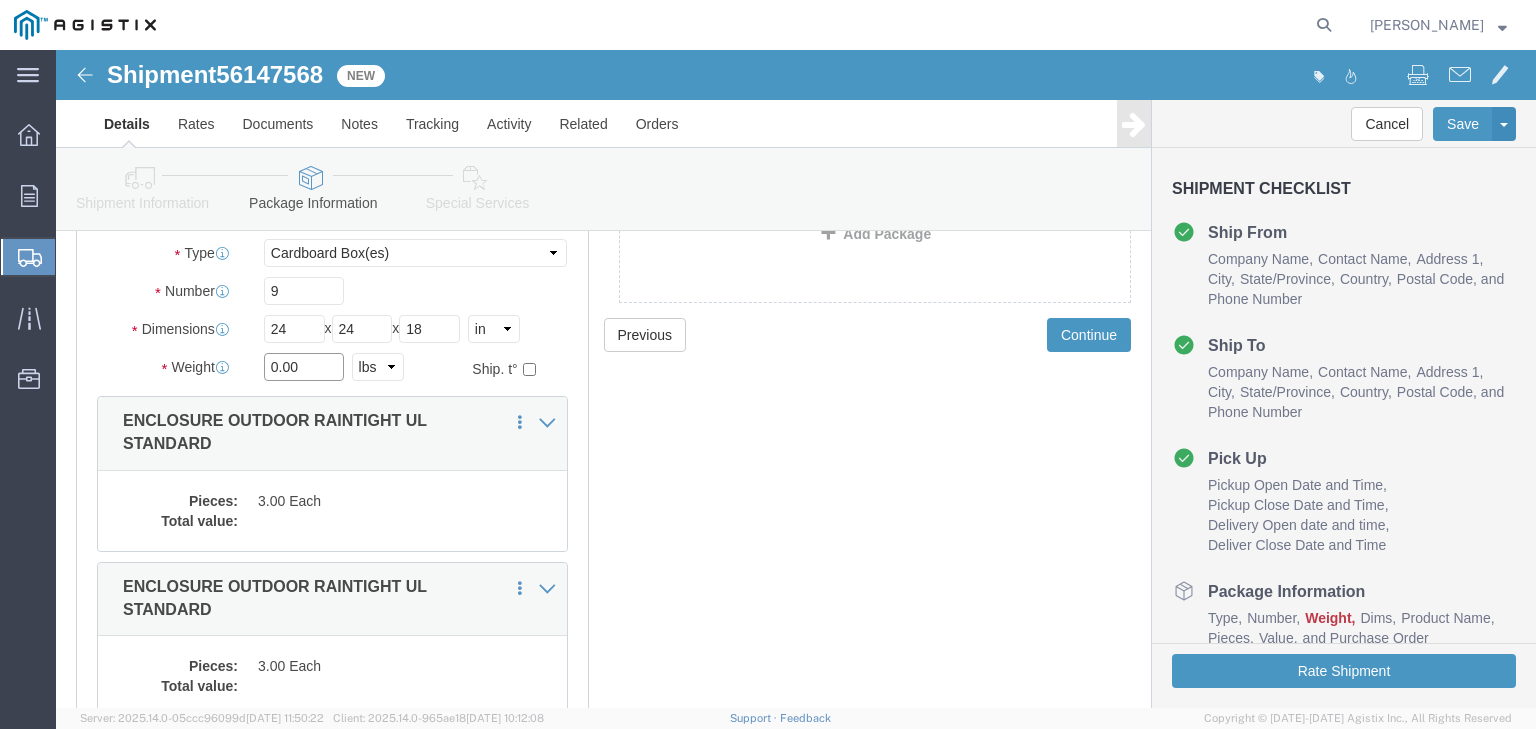 click on "0.00" 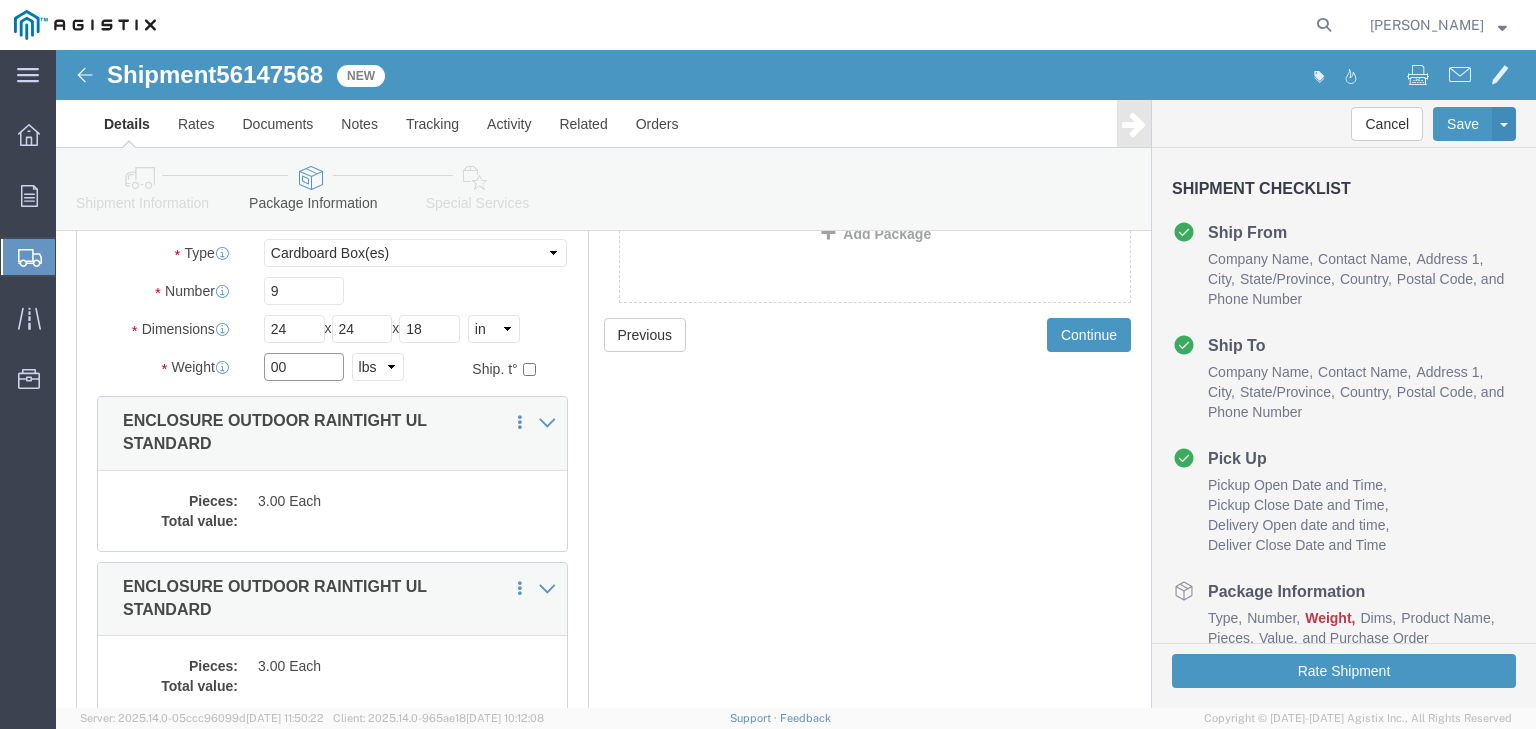 type on "0" 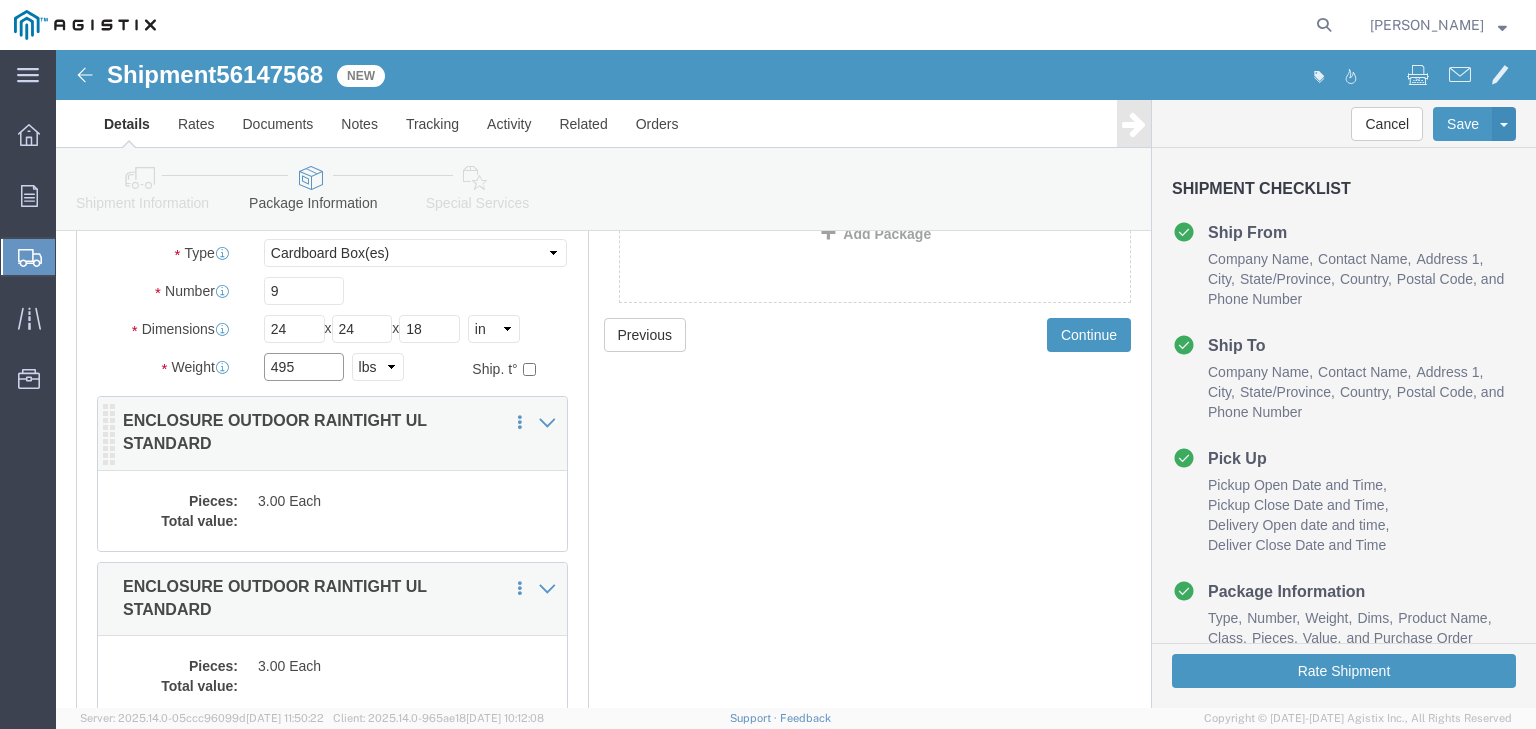 type on "495" 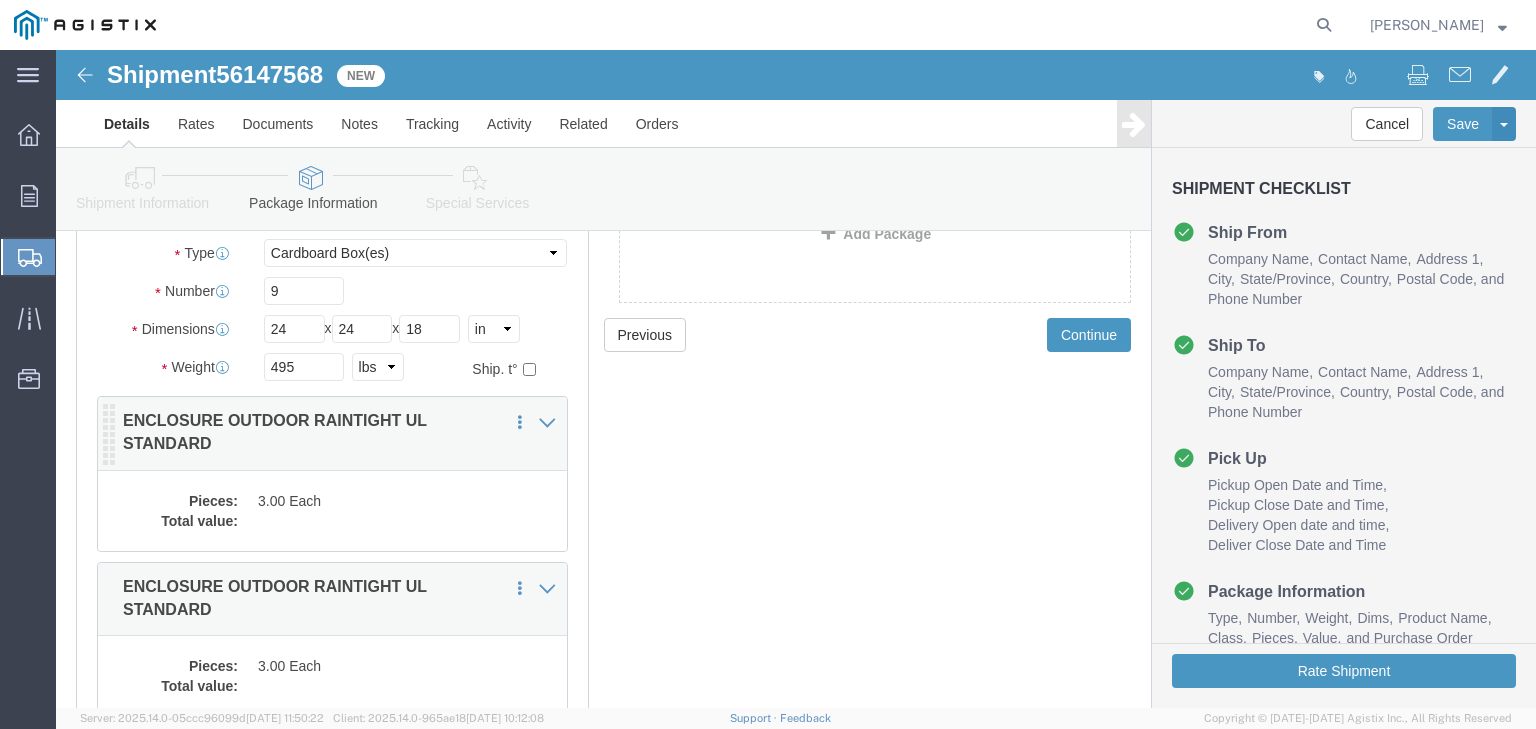 click on "3.00 Each" 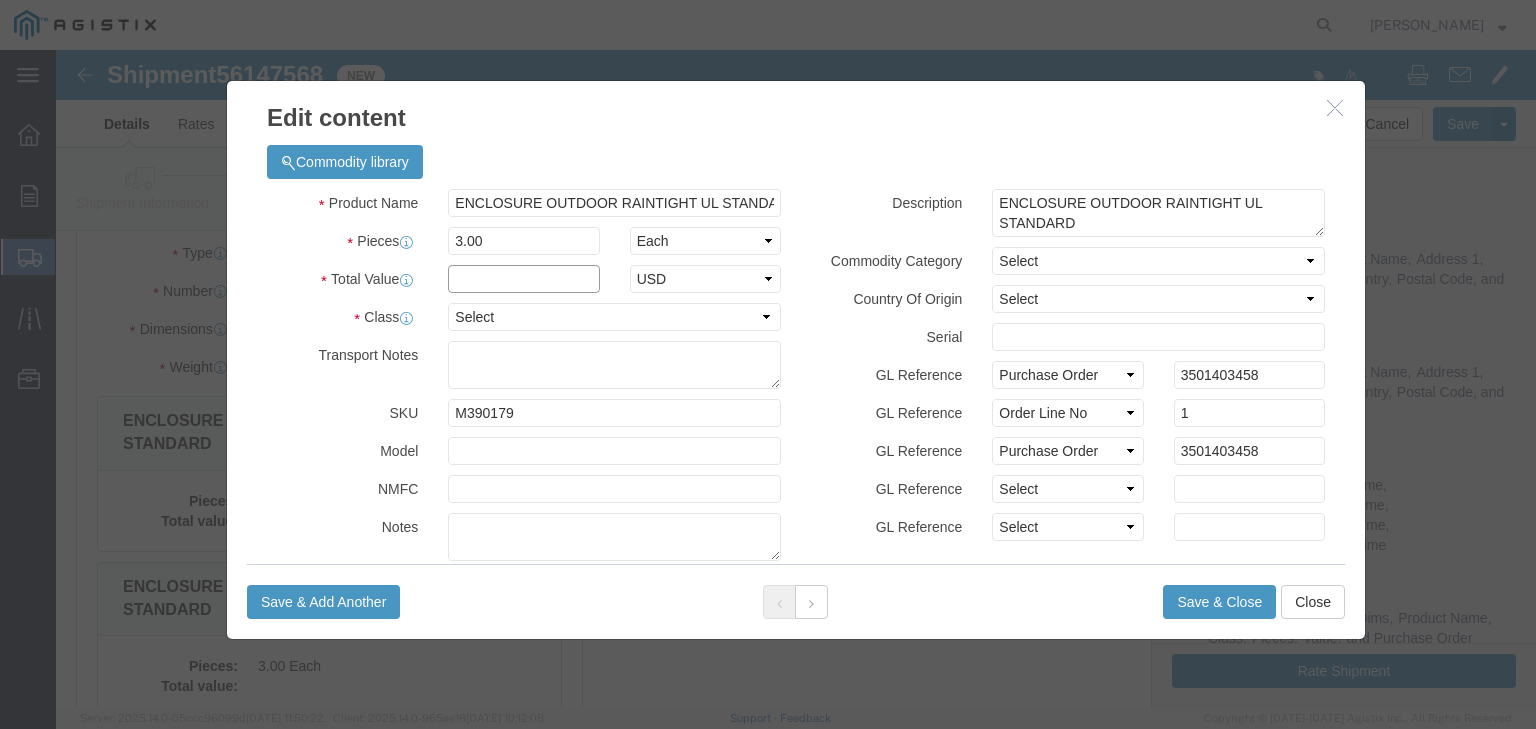 click 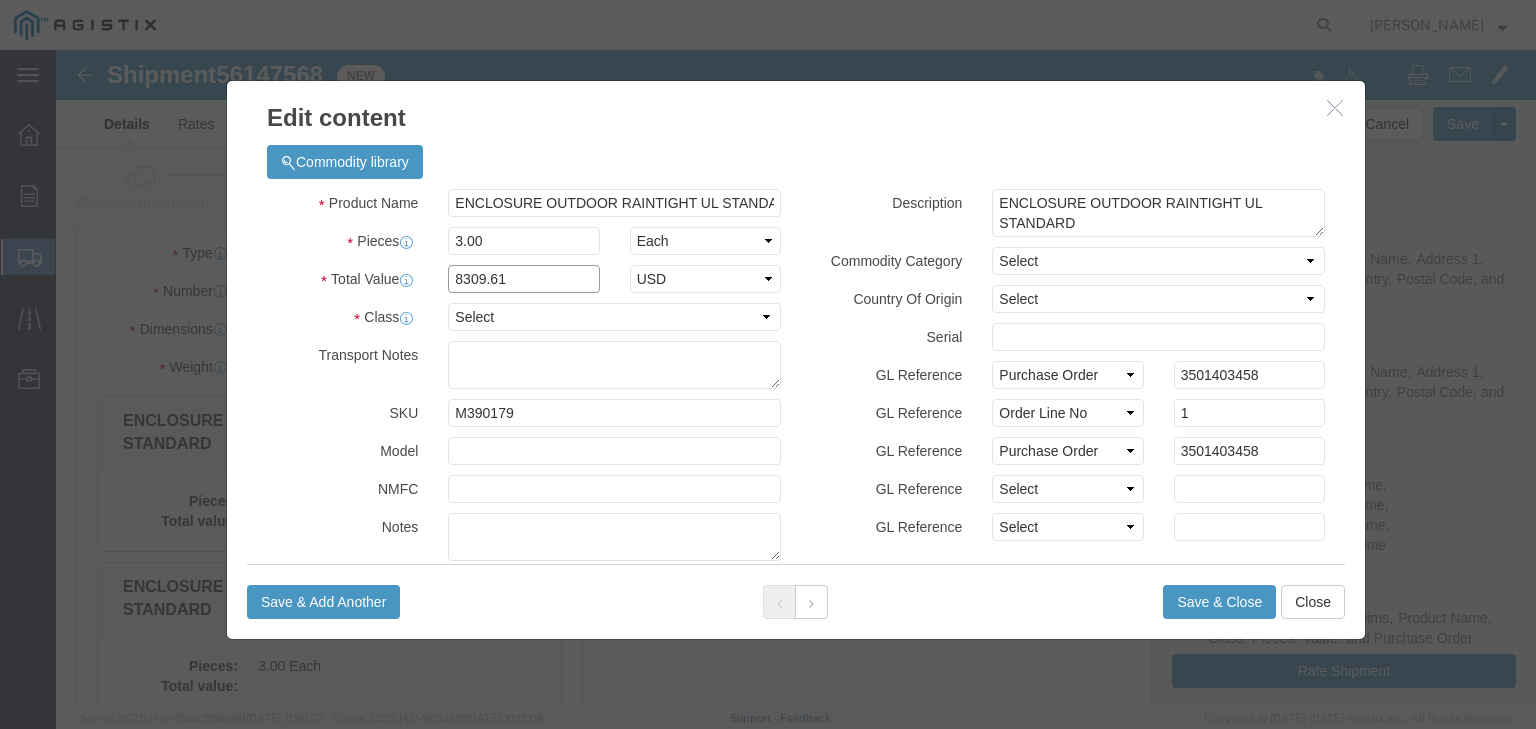 type on "8309.61" 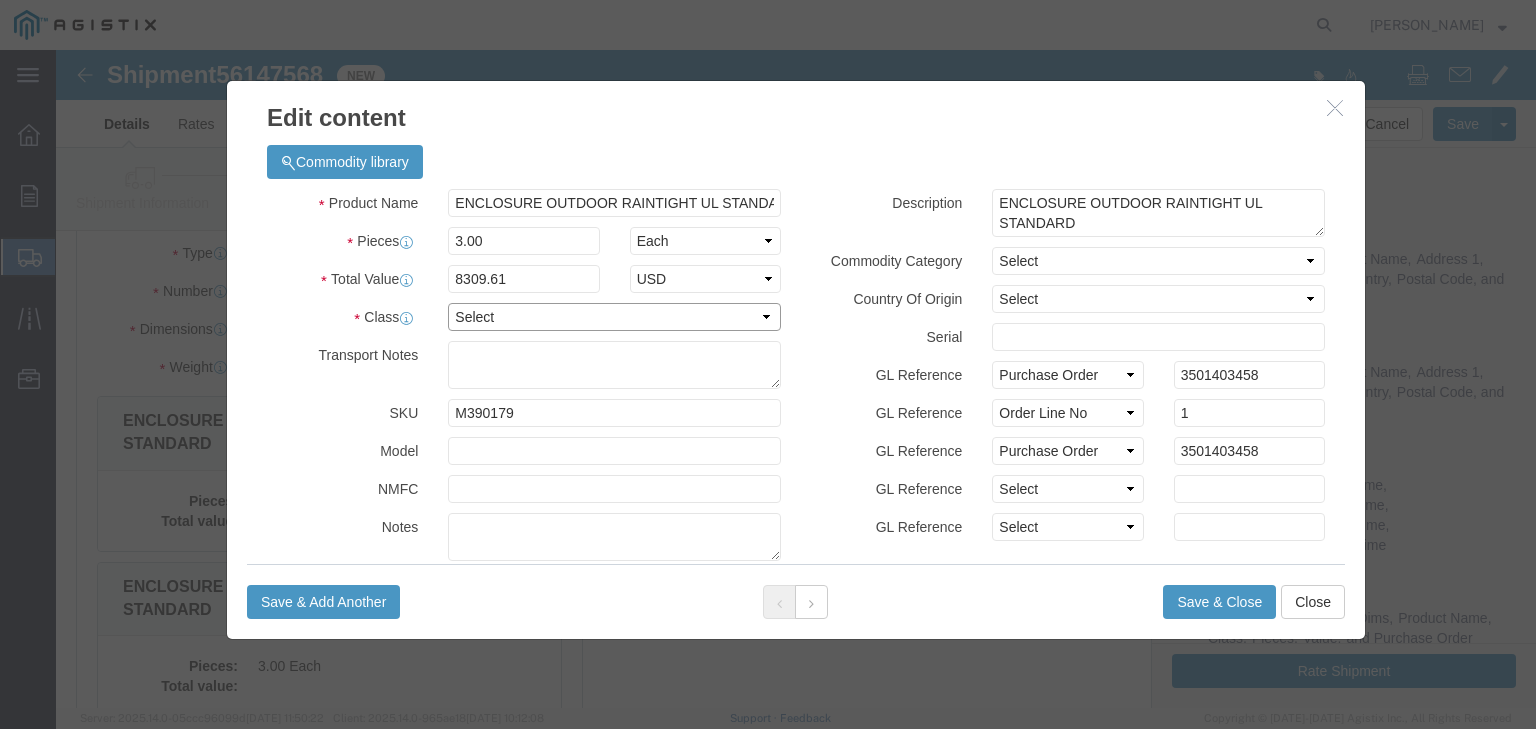 click on "Select 50 55 60 65 70 77.5 85 92.5 100 110 125 150 175 200 250 300 400 500" 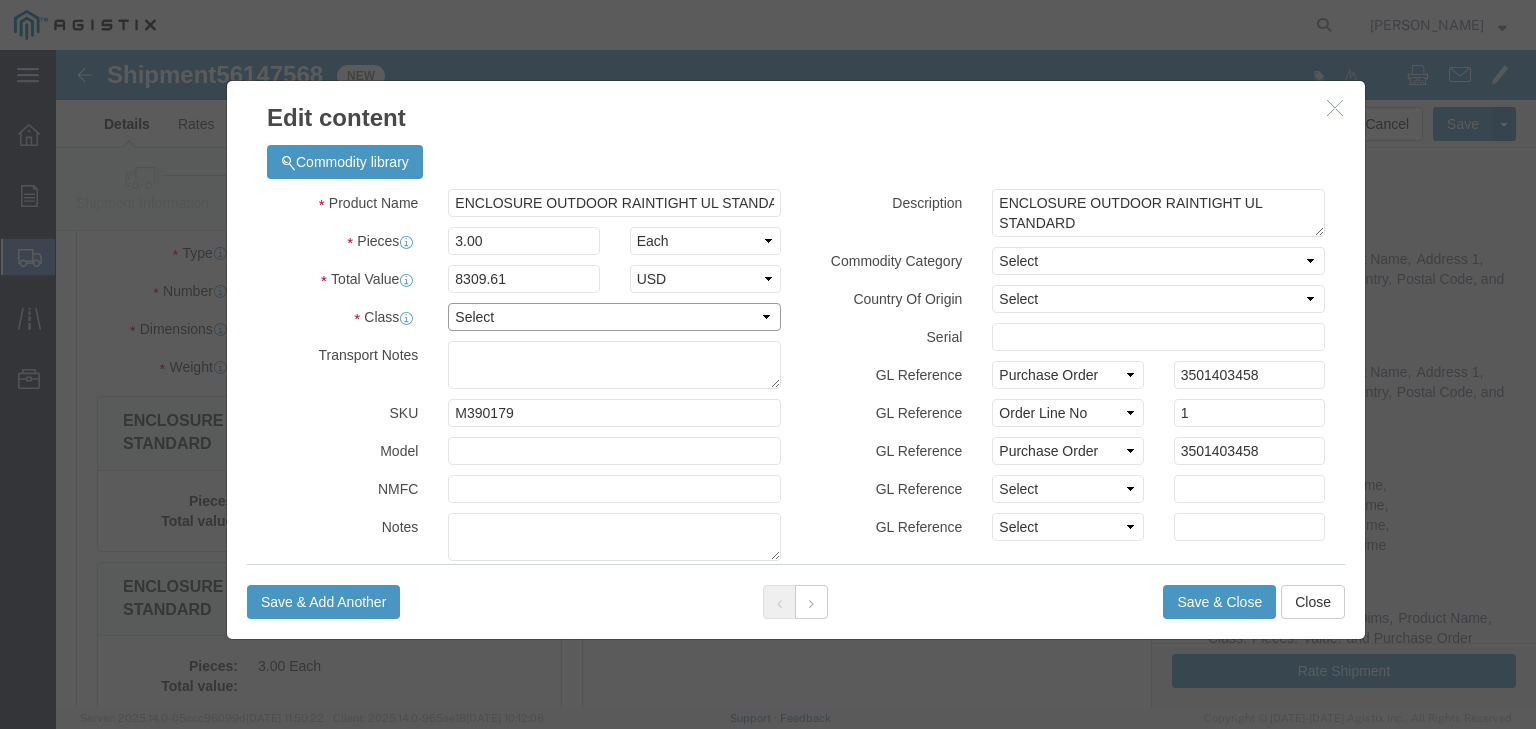 select on "100" 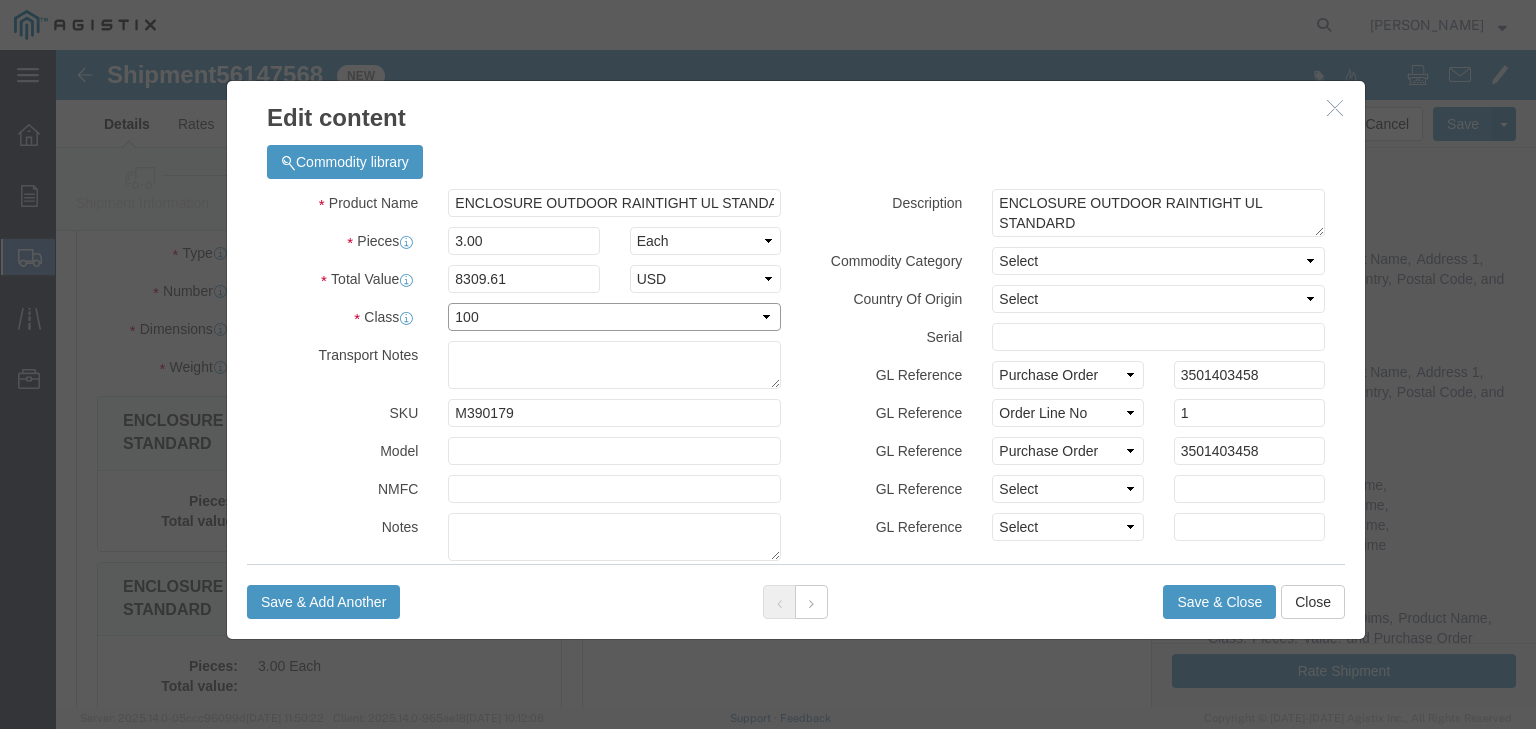 click on "Select 50 55 60 65 70 77.5 85 92.5 100 110 125 150 175 200 250 300 400 500" 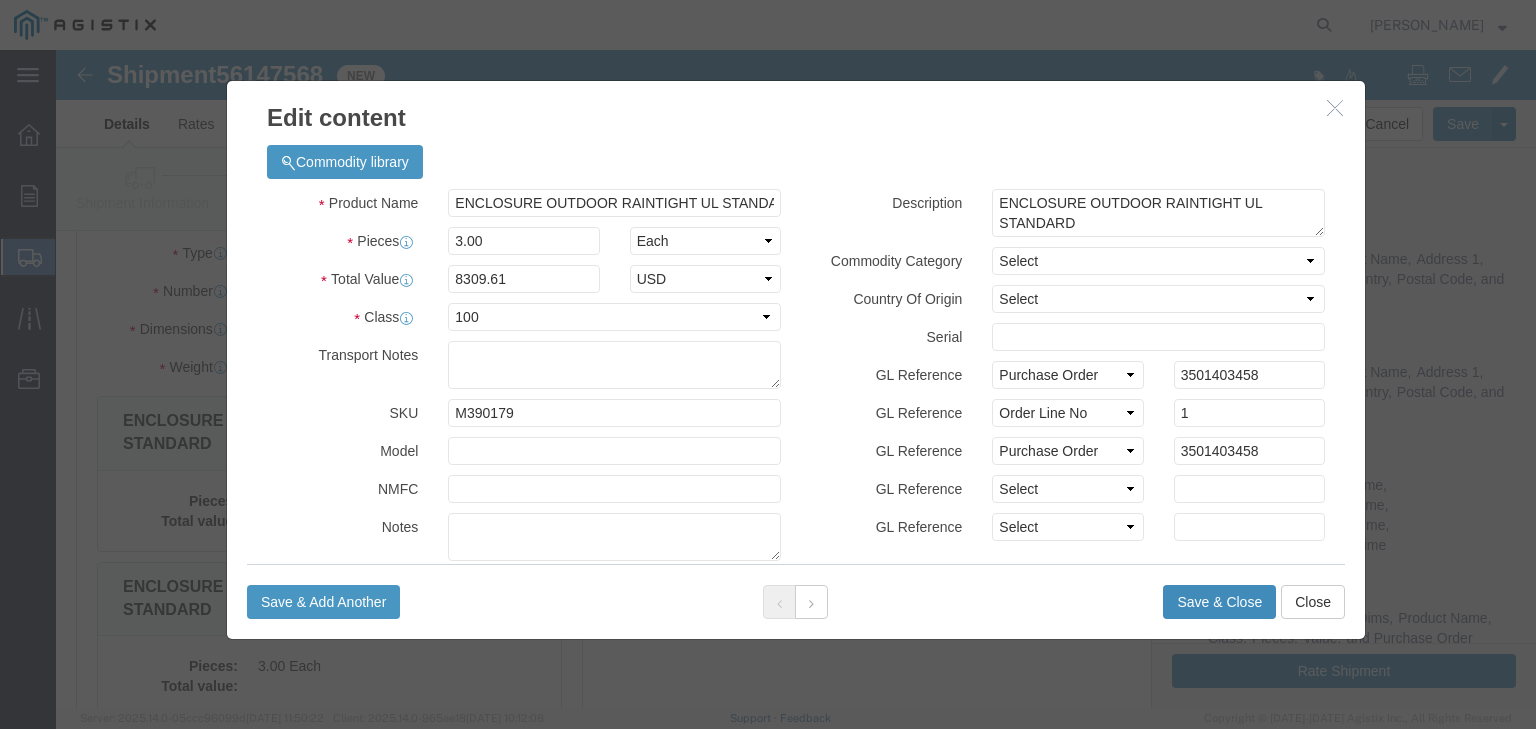 click on "Save & Close" 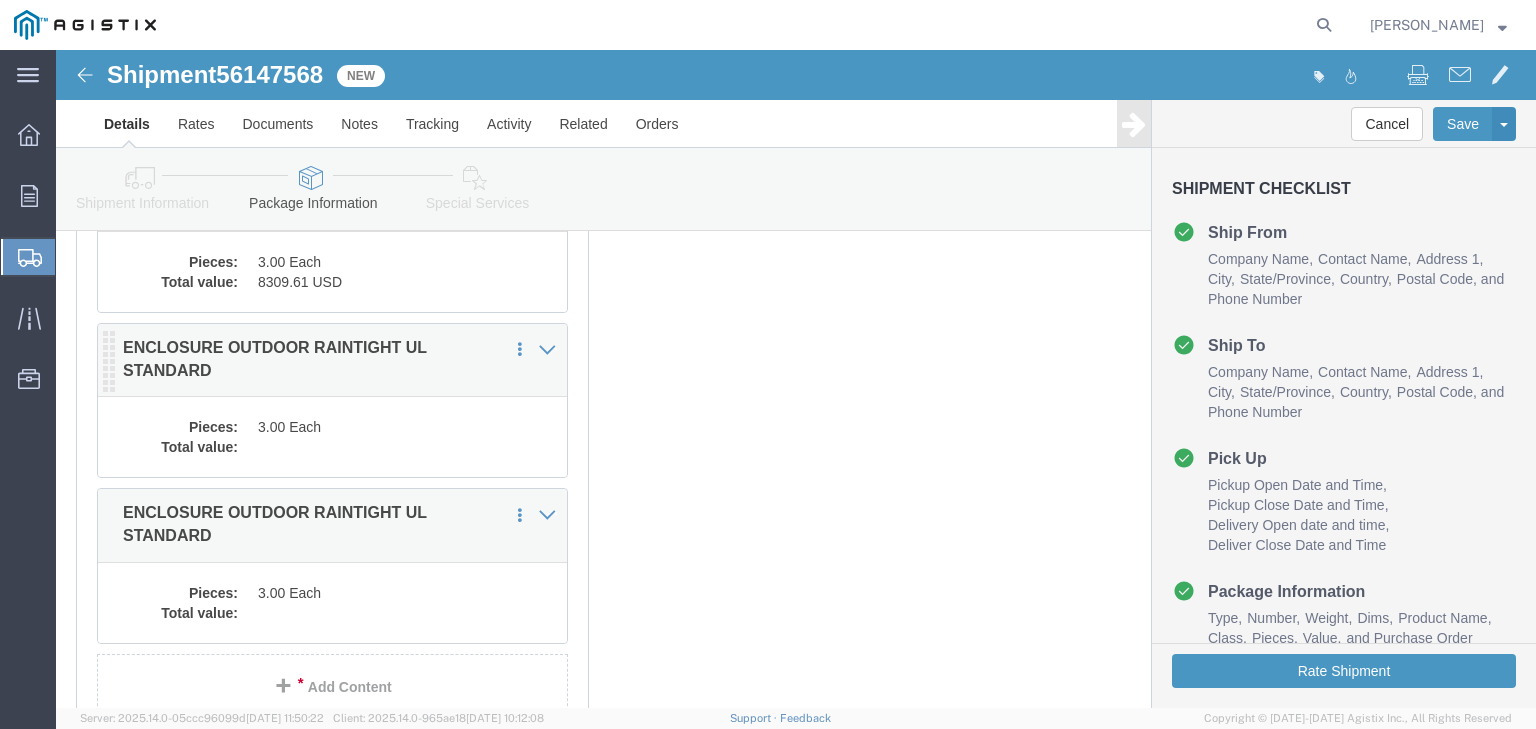 scroll, scrollTop: 400, scrollLeft: 0, axis: vertical 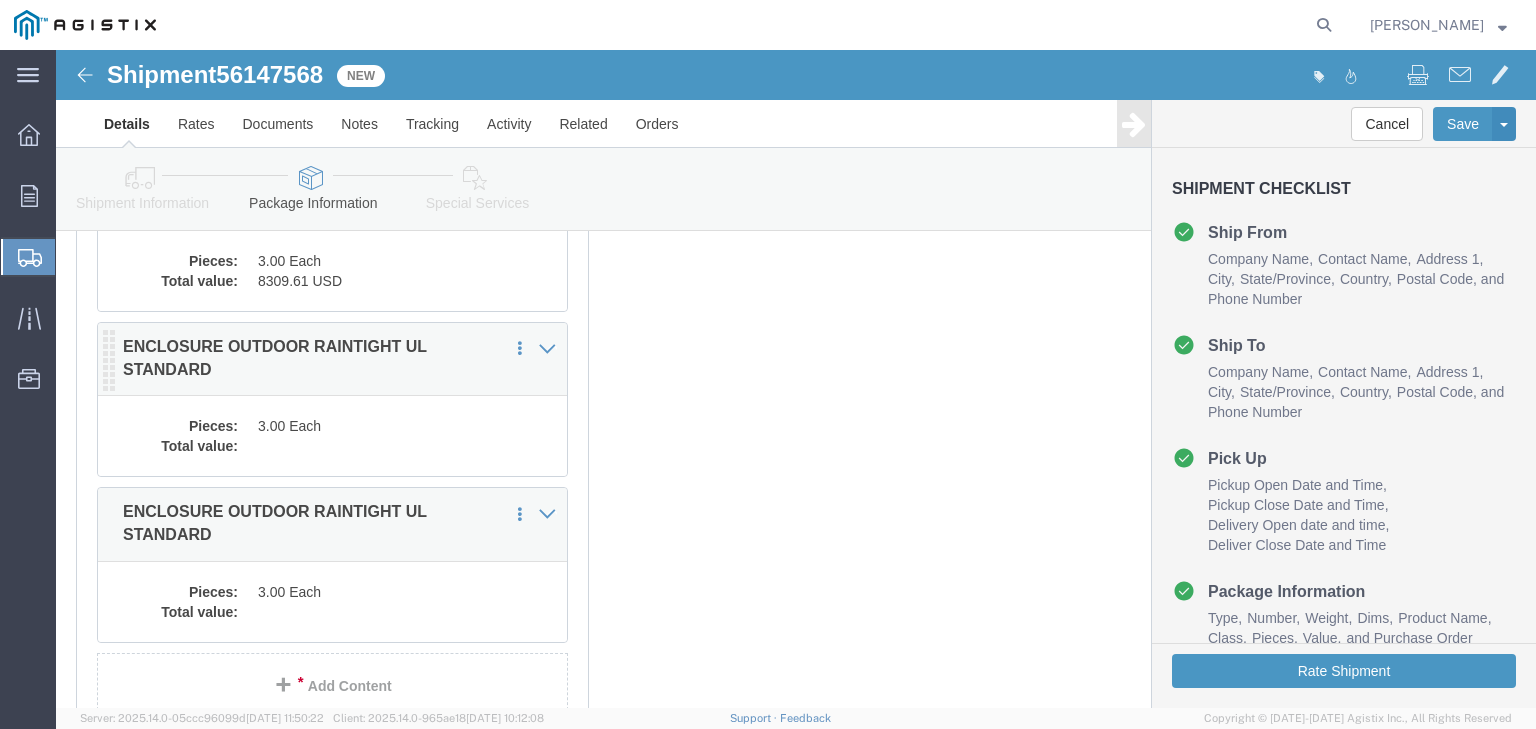 click on "3.00 Each" 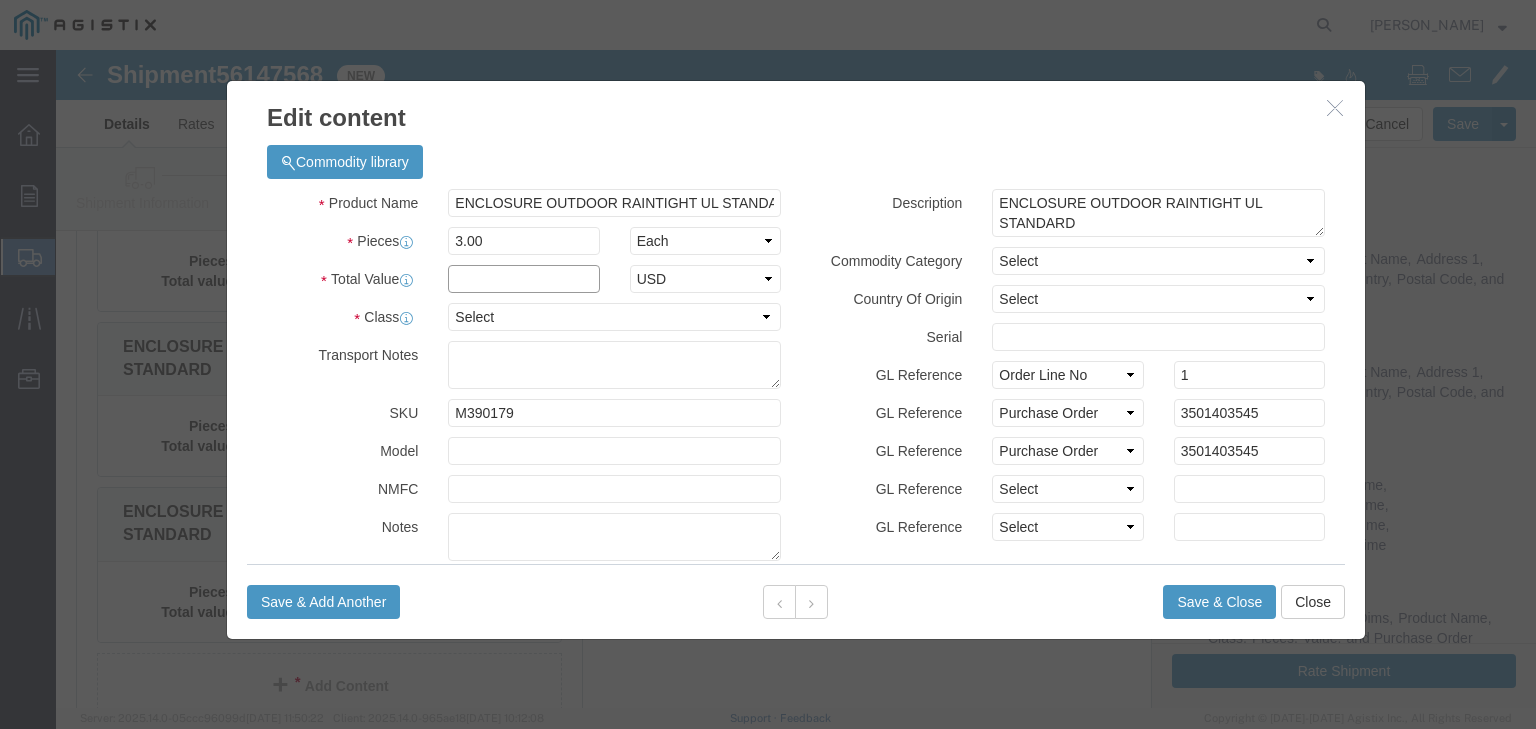 click 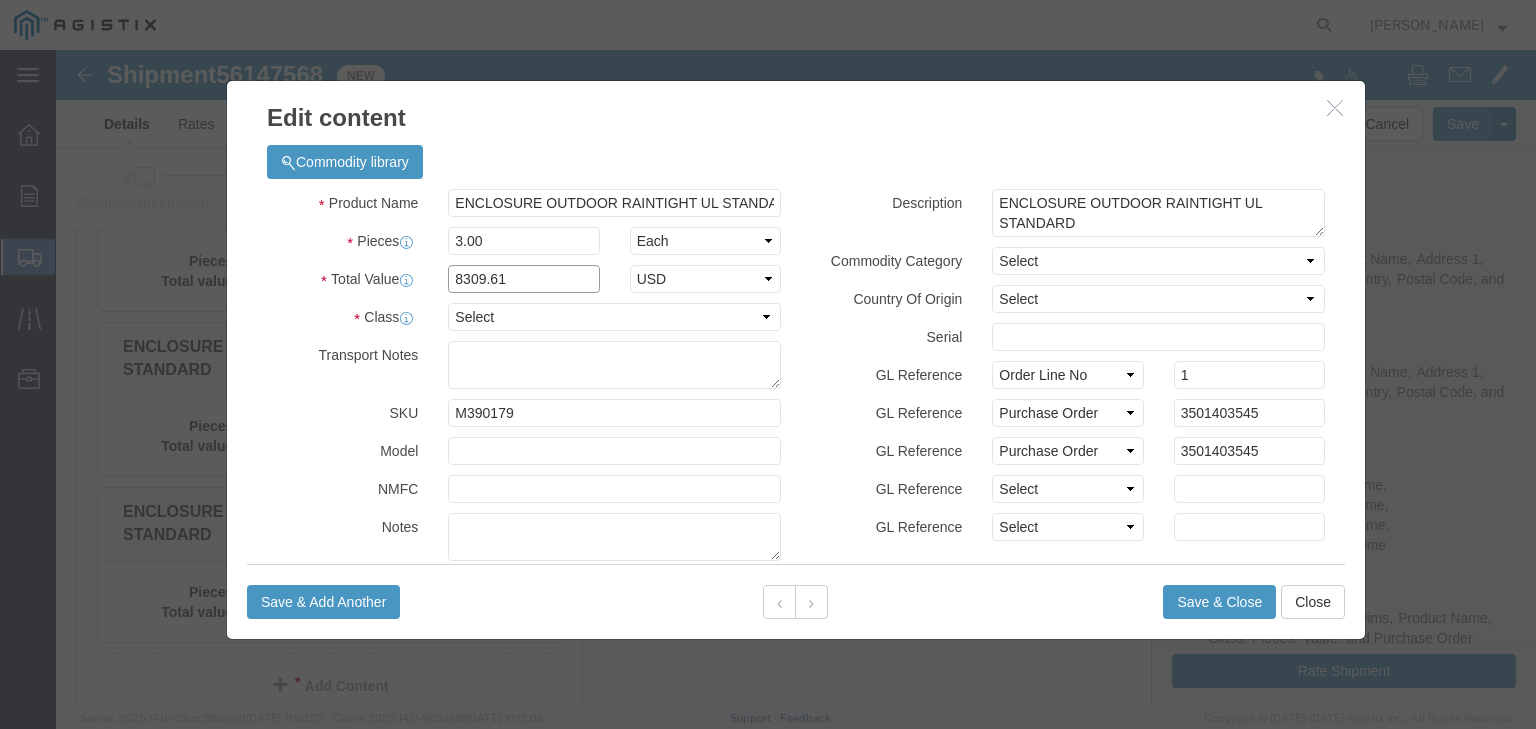 type on "8309.61" 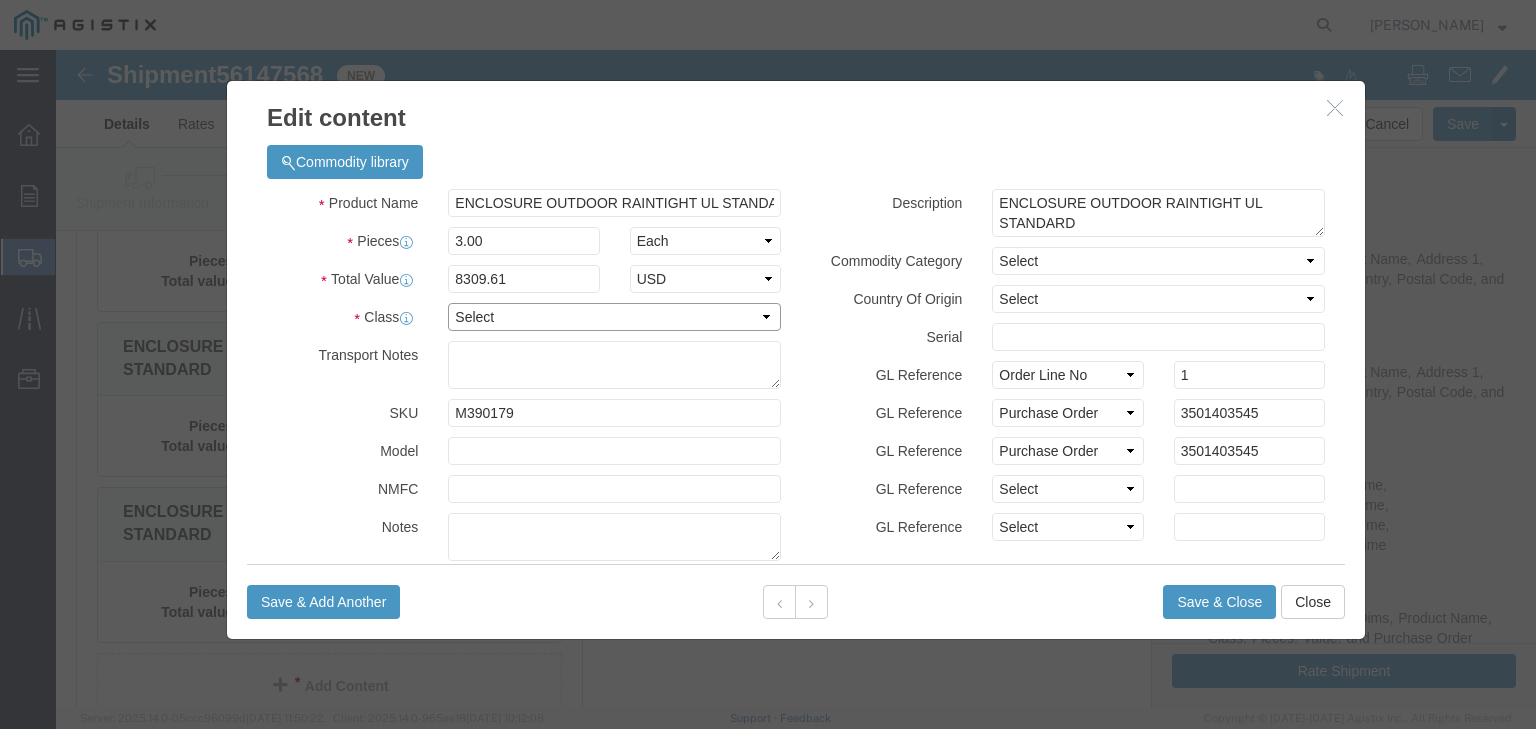 click on "Select 50 55 60 65 70 77.5 85 92.5 100 110 125 150 175 200 250 300 400 500" 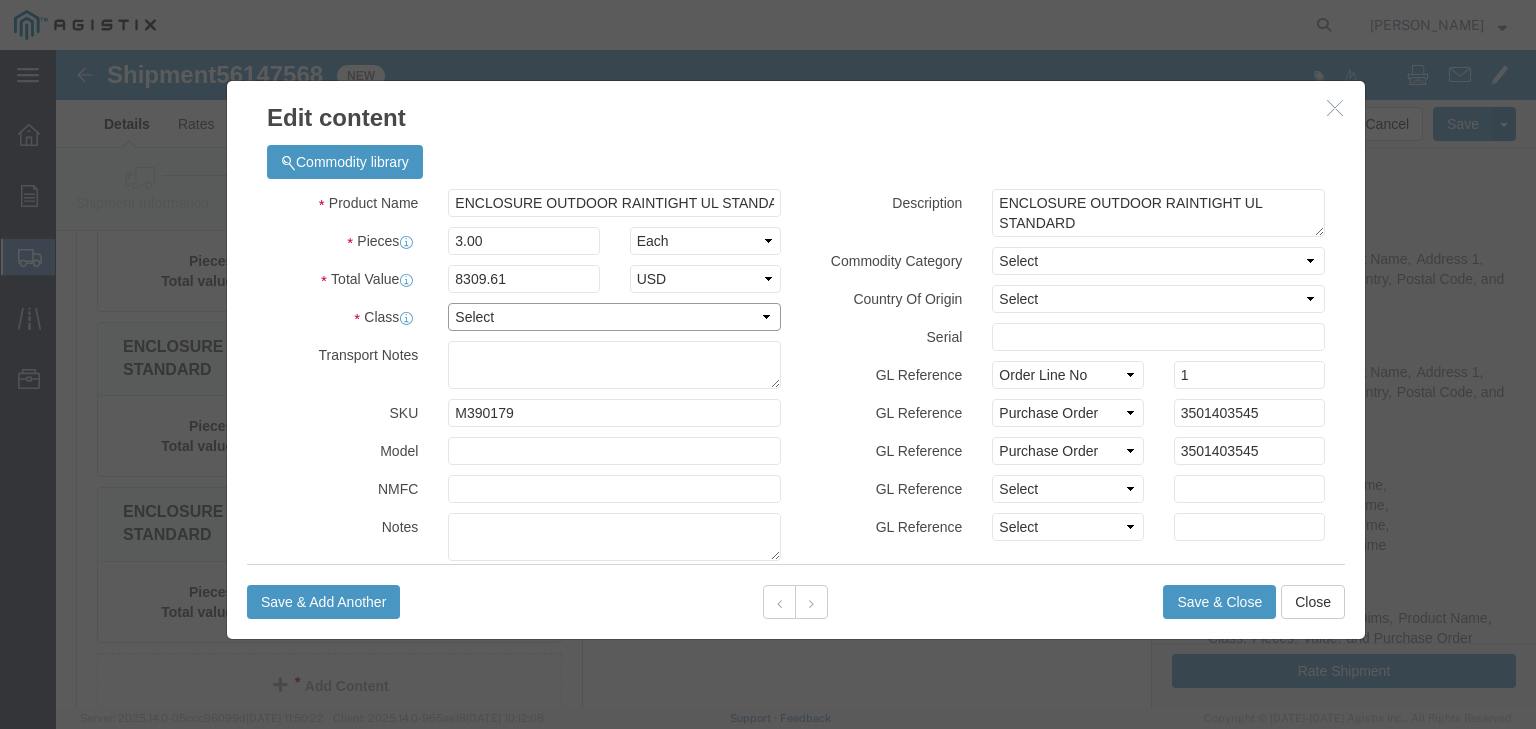 select on "100" 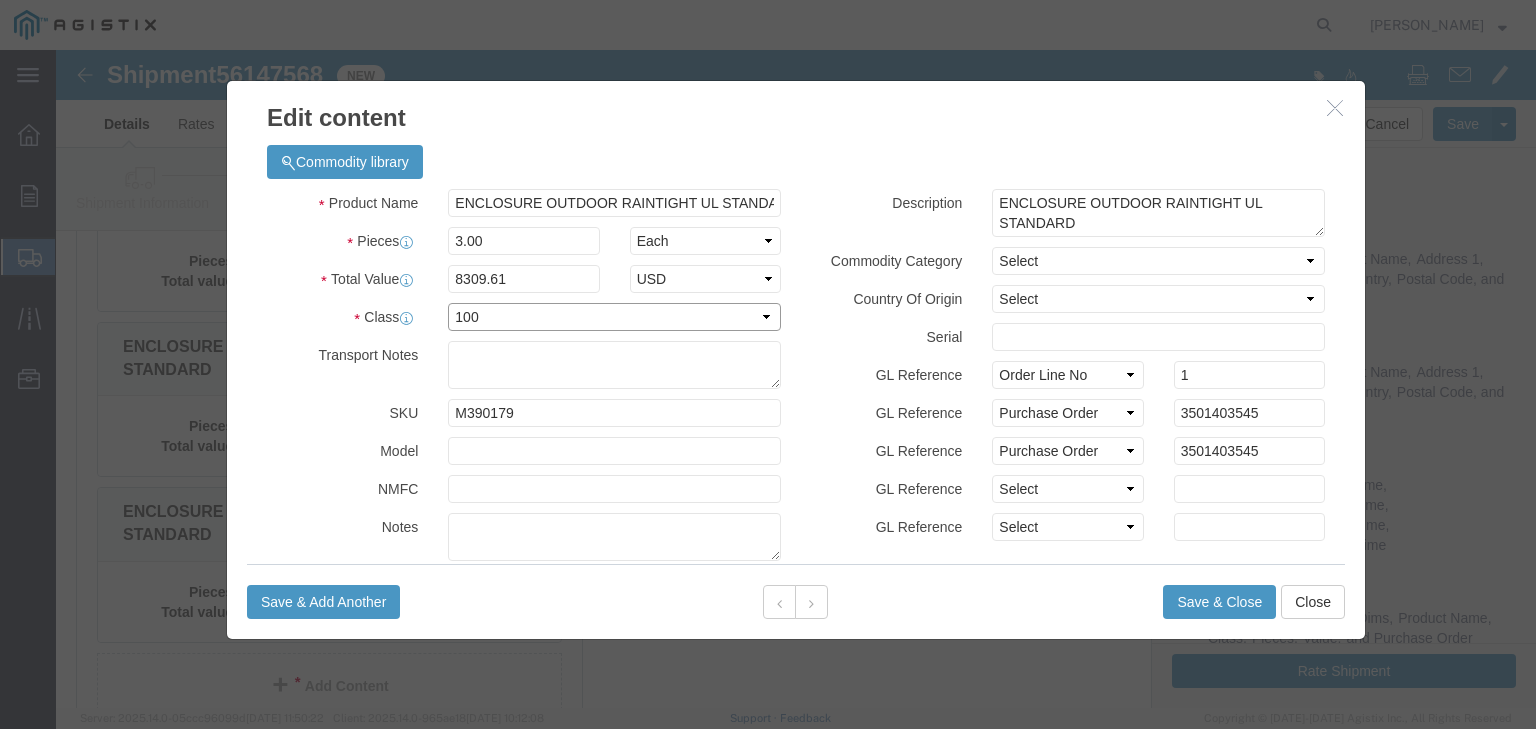 click on "Select 50 55 60 65 70 77.5 85 92.5 100 110 125 150 175 200 250 300 400 500" 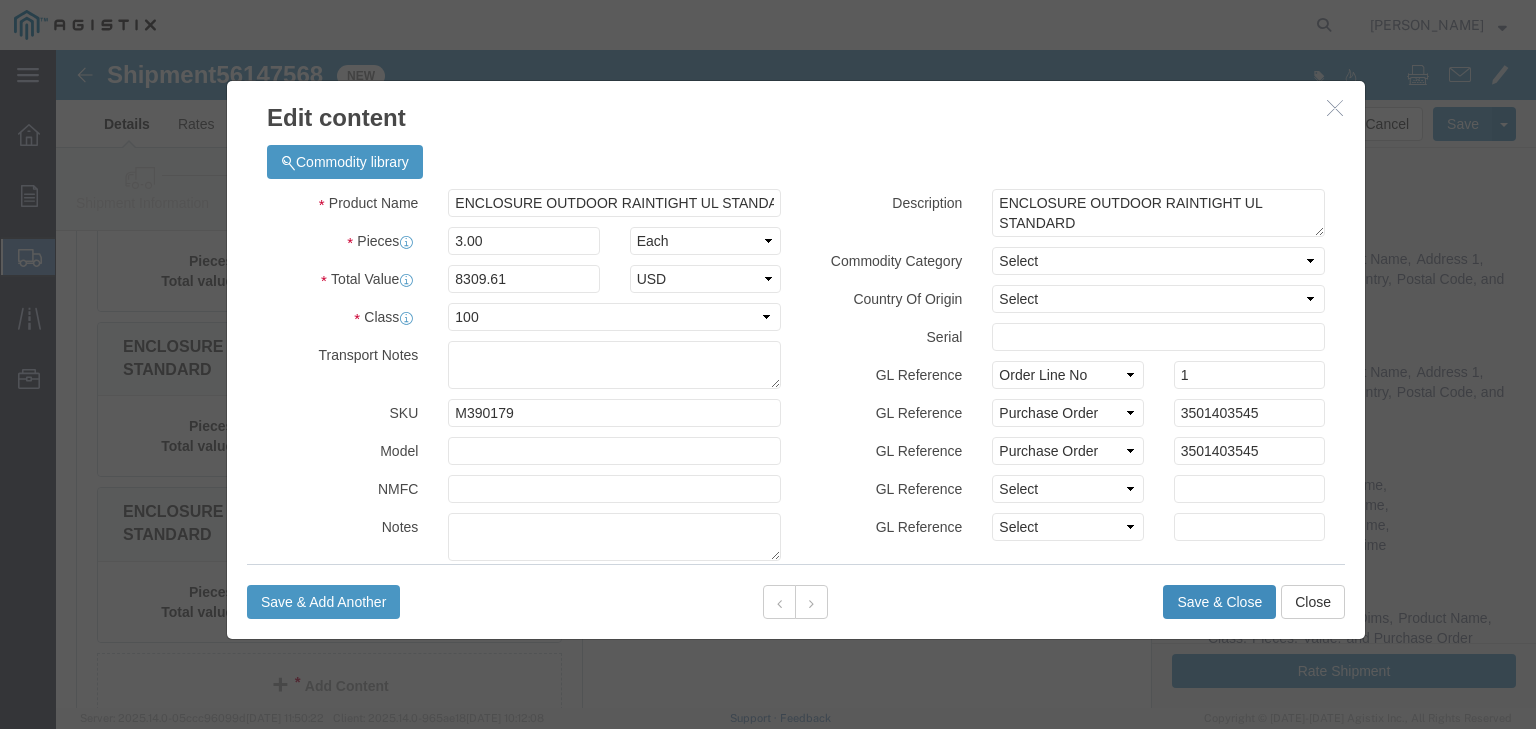click on "Save & Close" 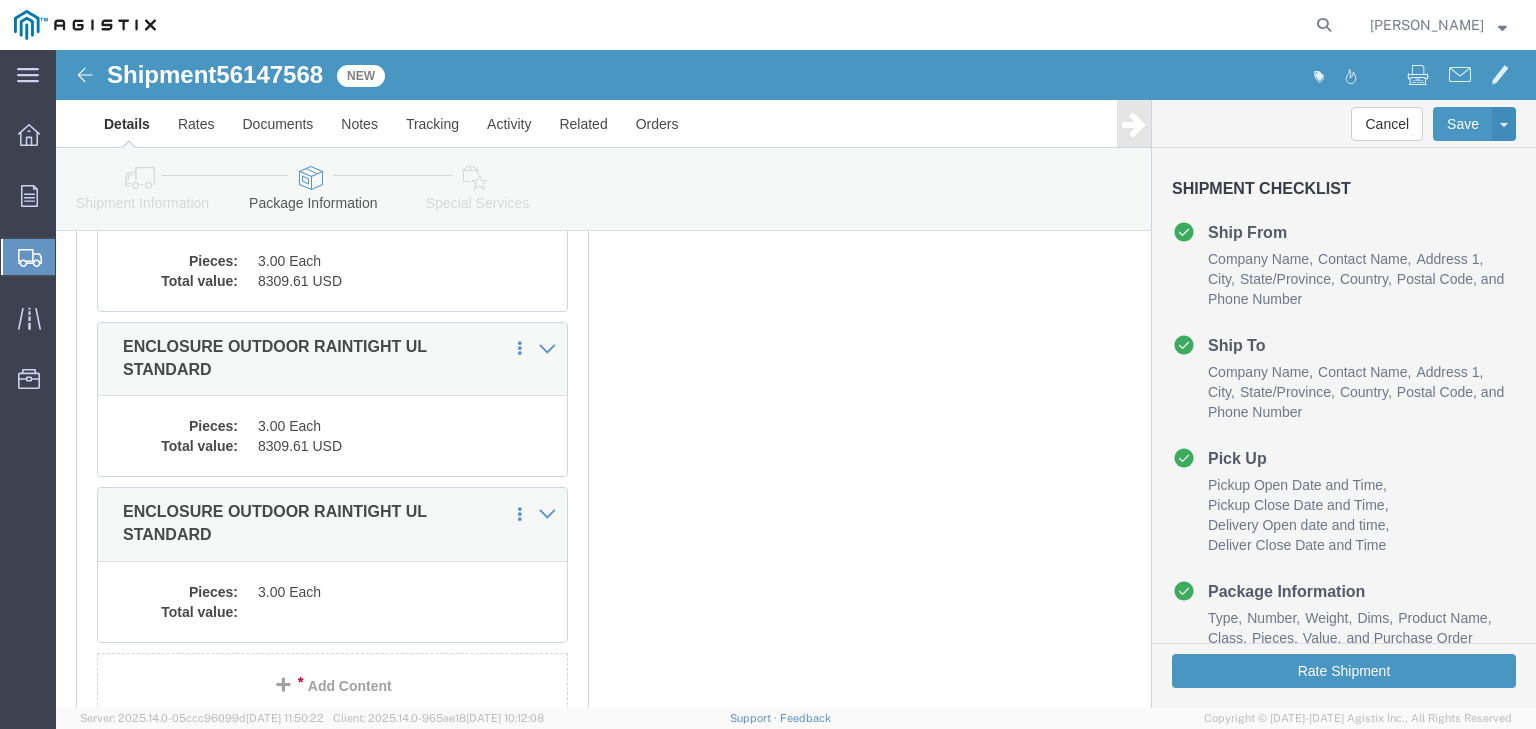 scroll, scrollTop: 532, scrollLeft: 0, axis: vertical 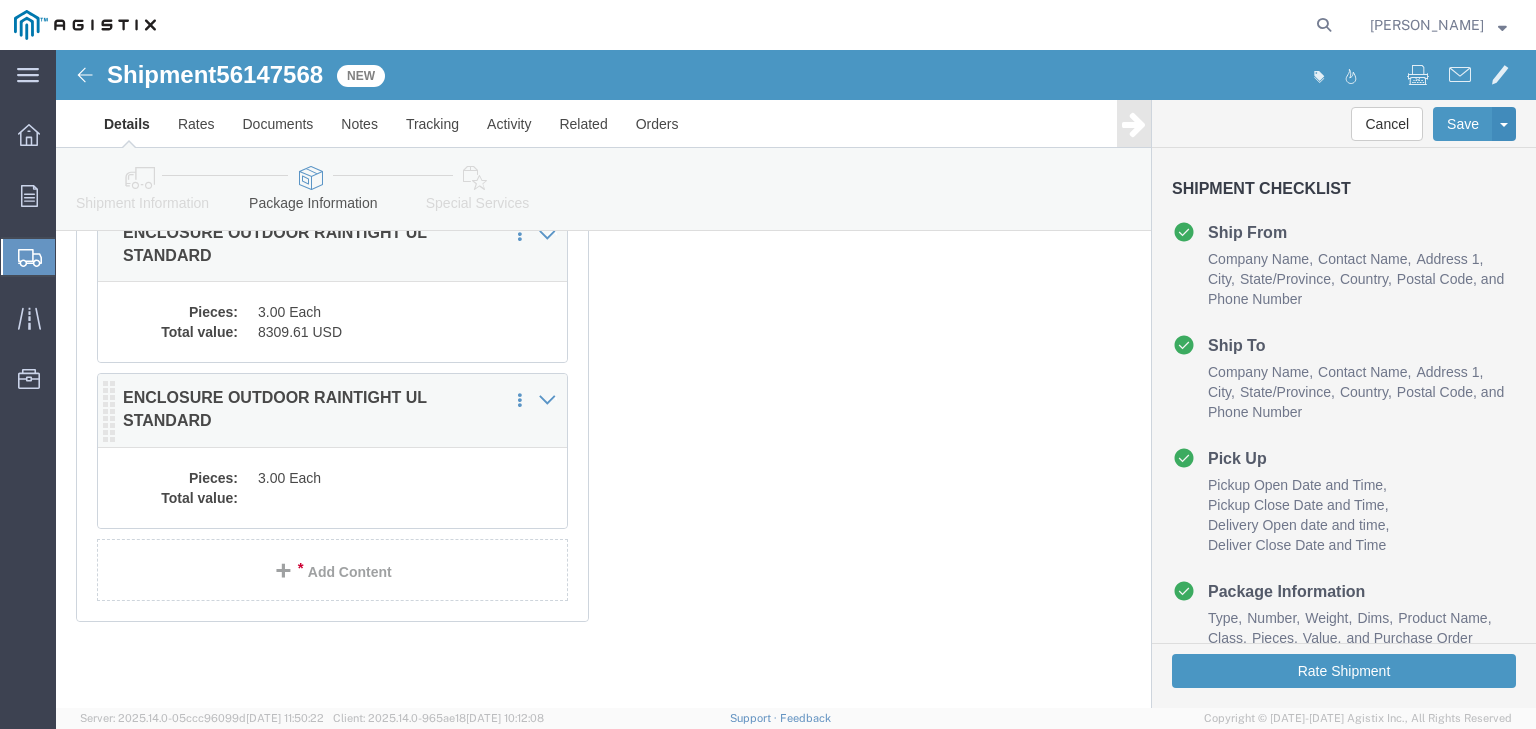 click on "Pieces: 3.00 Each Total value:" 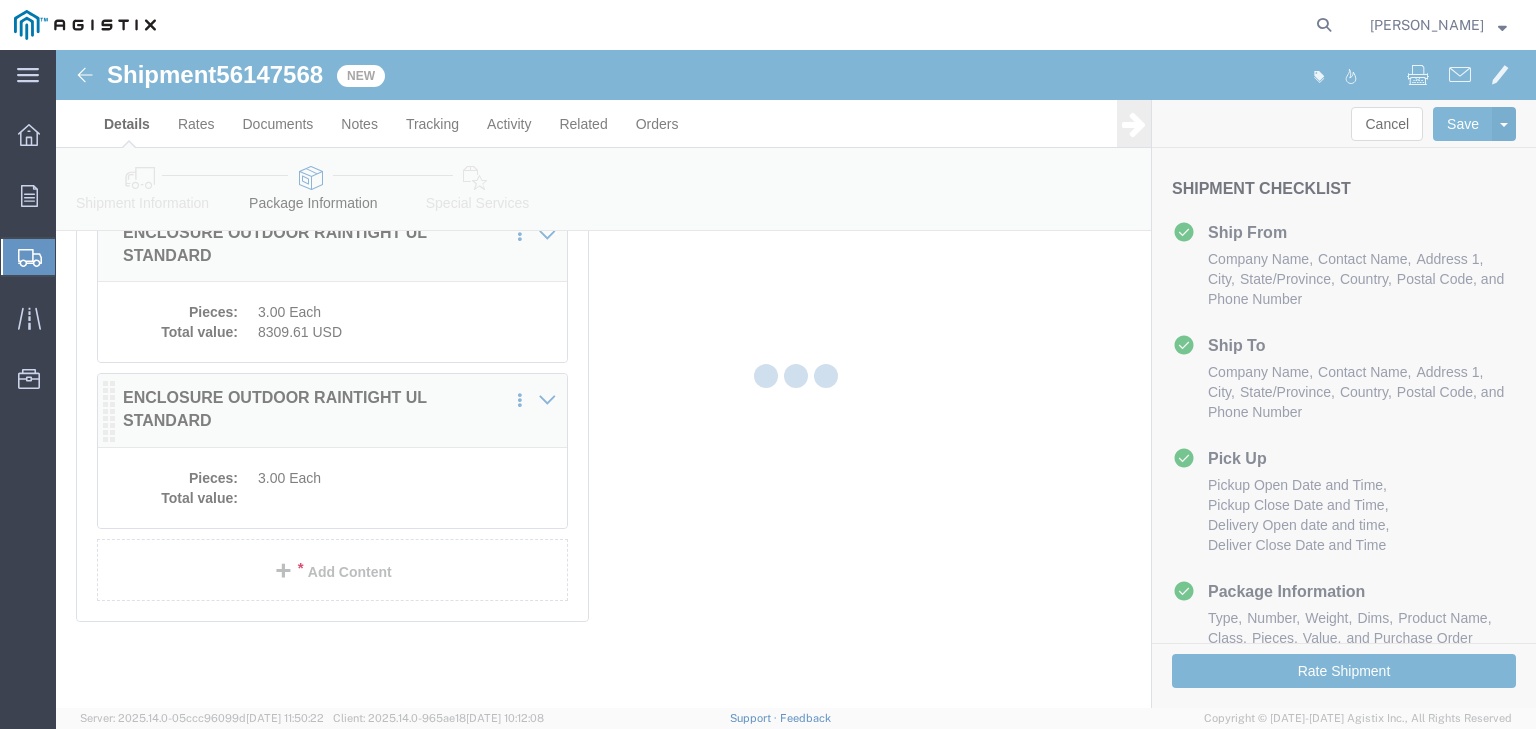 click 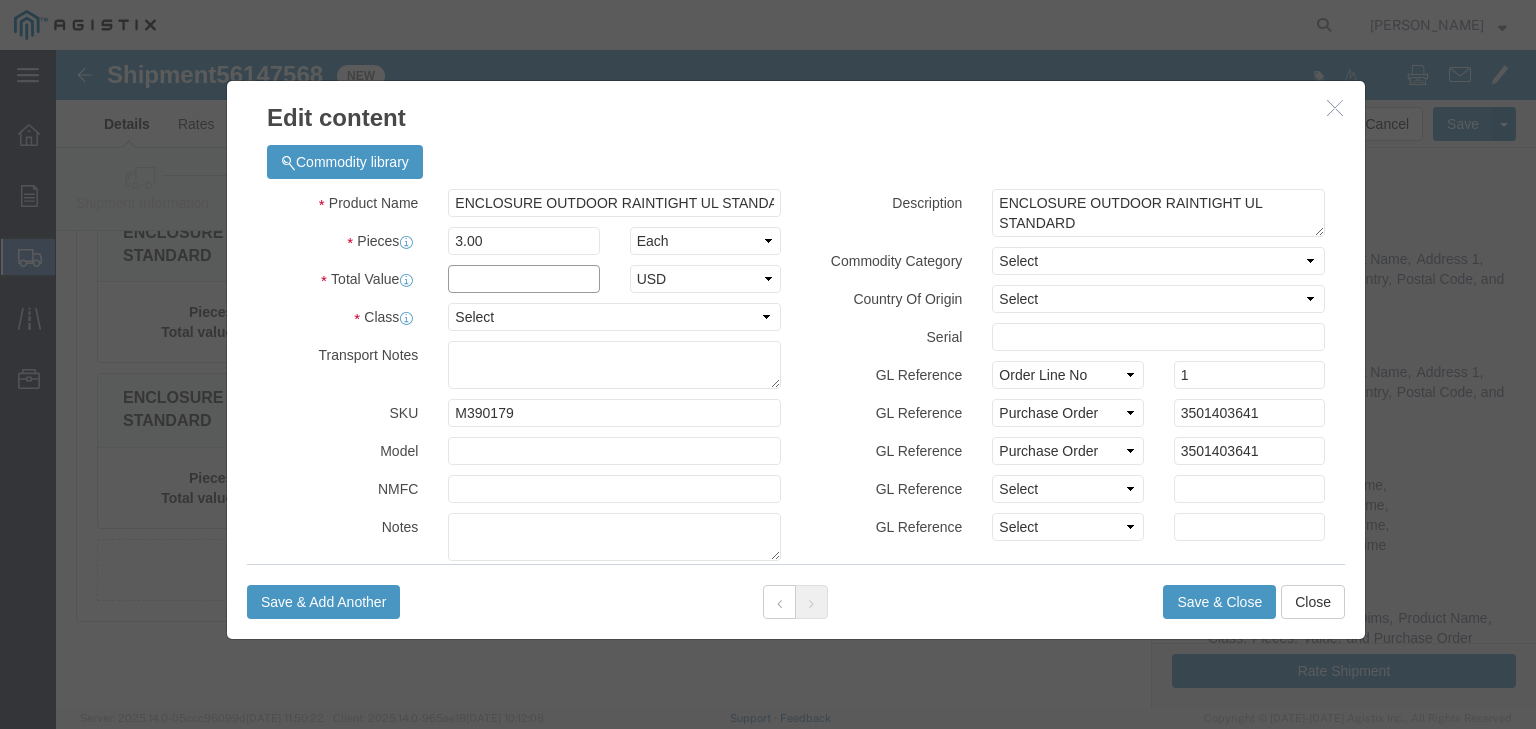 click 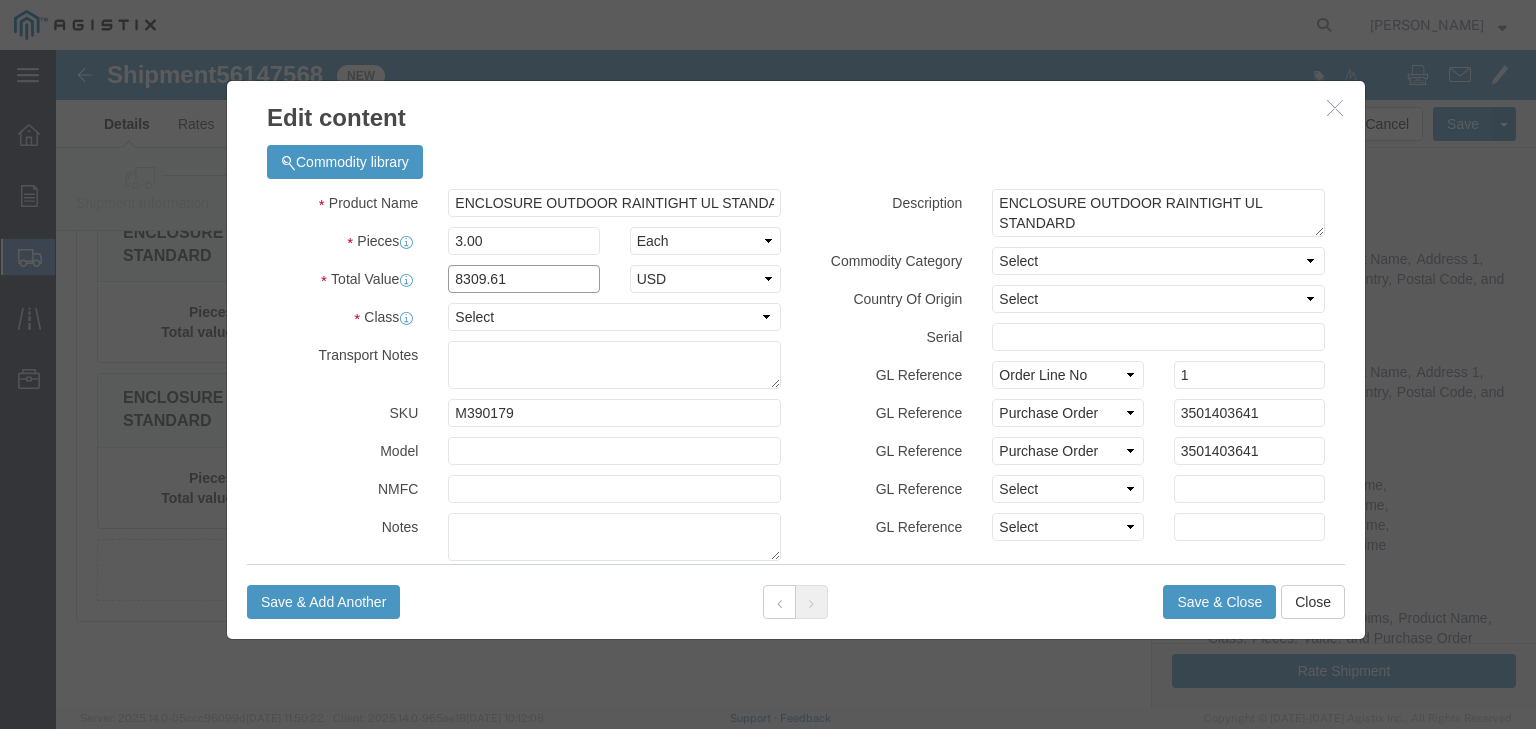 type on "8309.61" 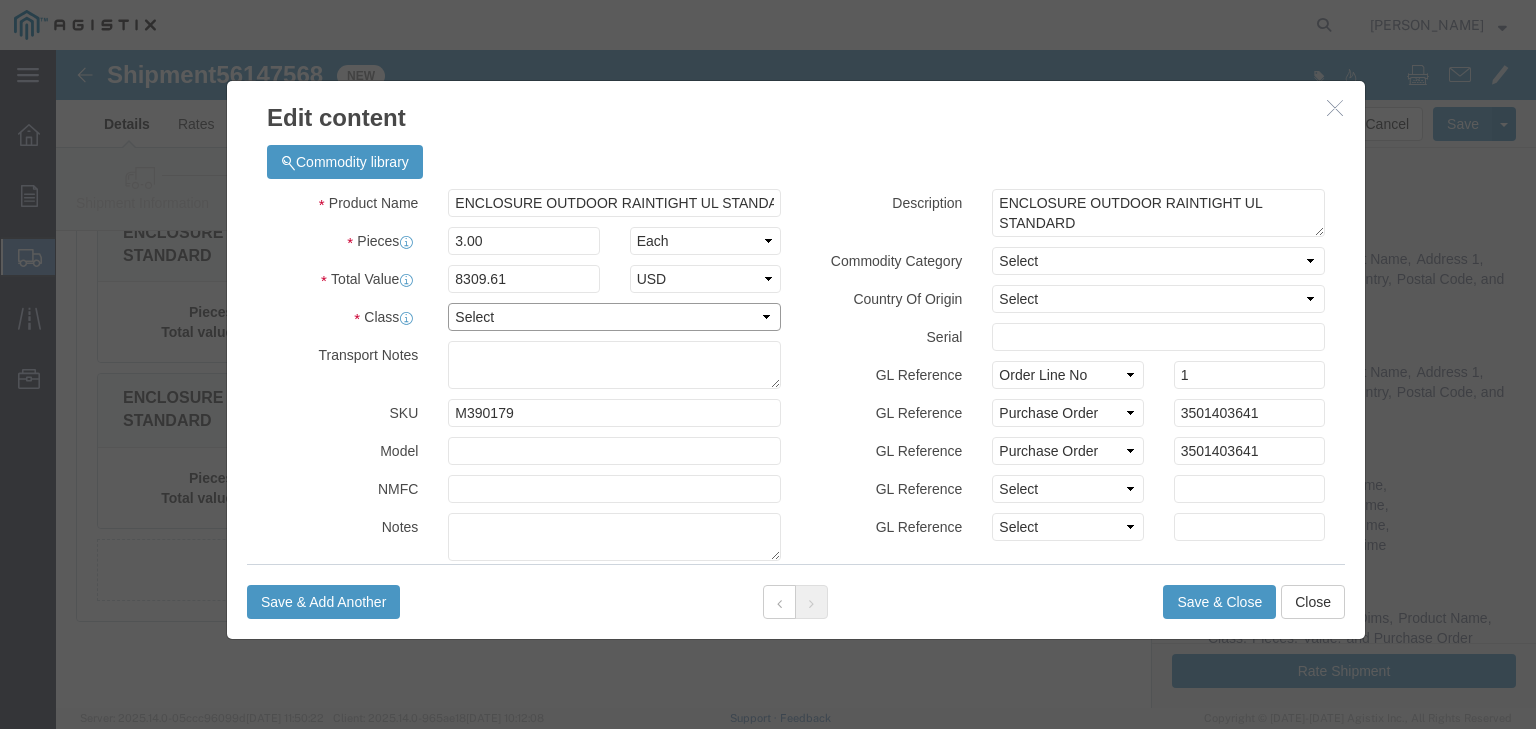click on "Select 50 55 60 65 70 77.5 85 92.5 100 110 125 150 175 200 250 300 400 500" 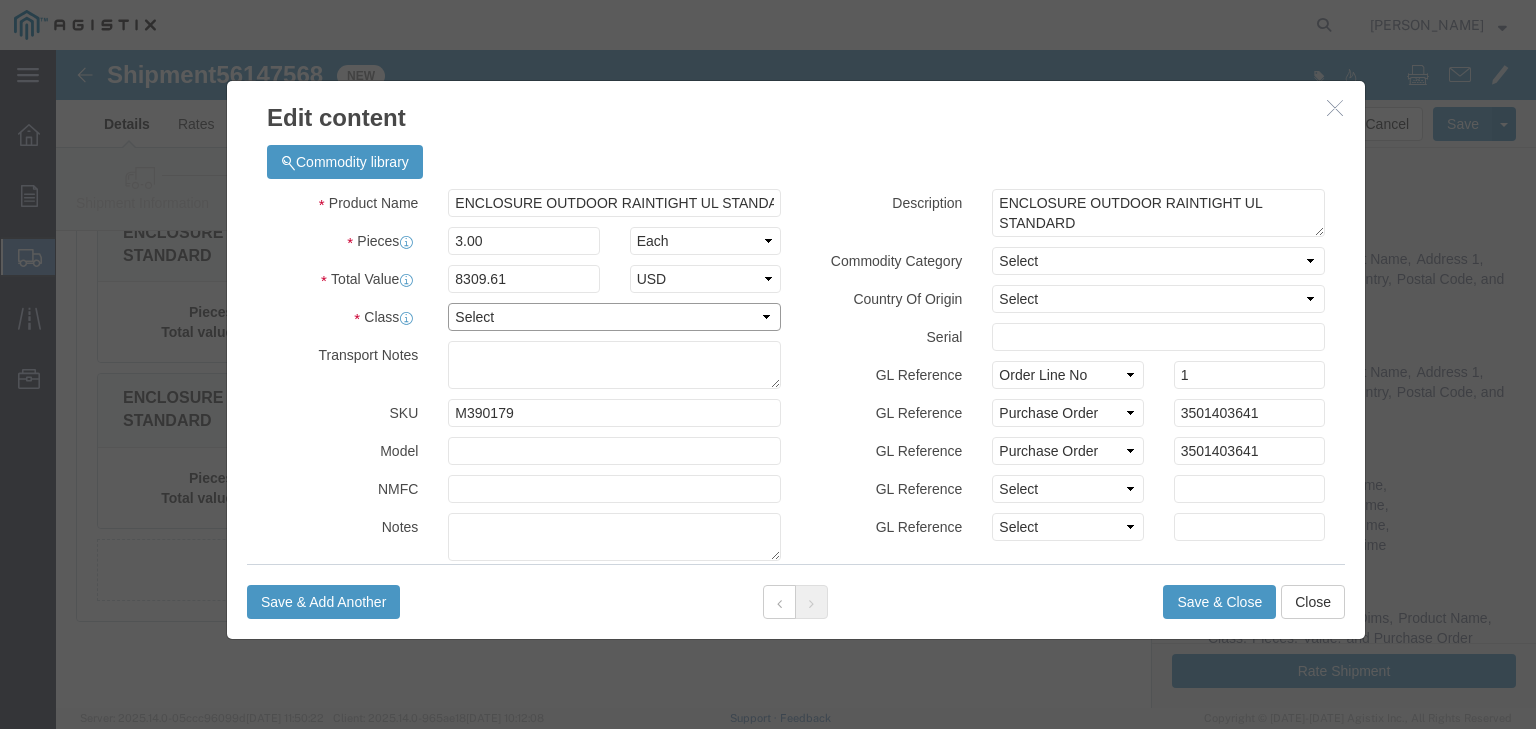 select on "100" 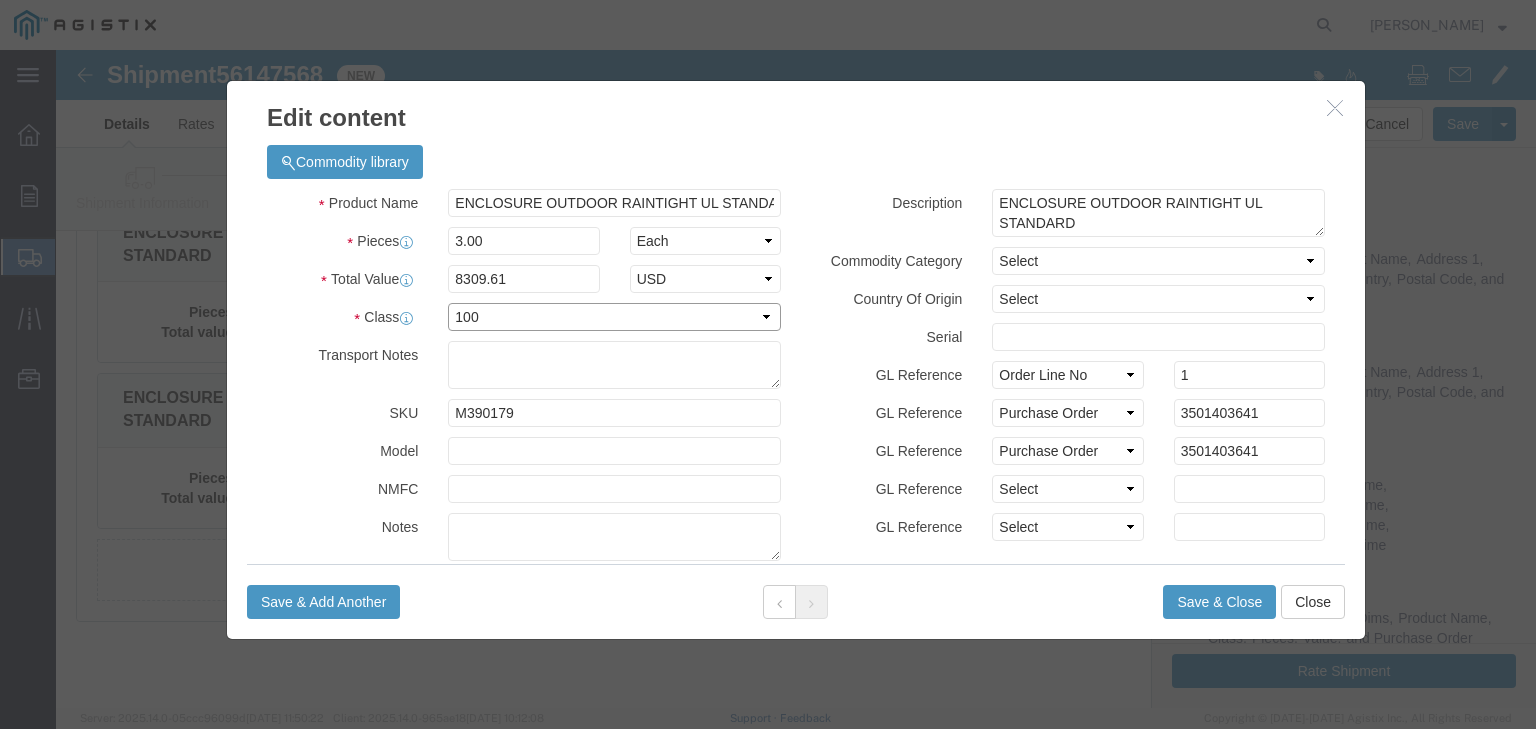 click on "Select 50 55 60 65 70 77.5 85 92.5 100 110 125 150 175 200 250 300 400 500" 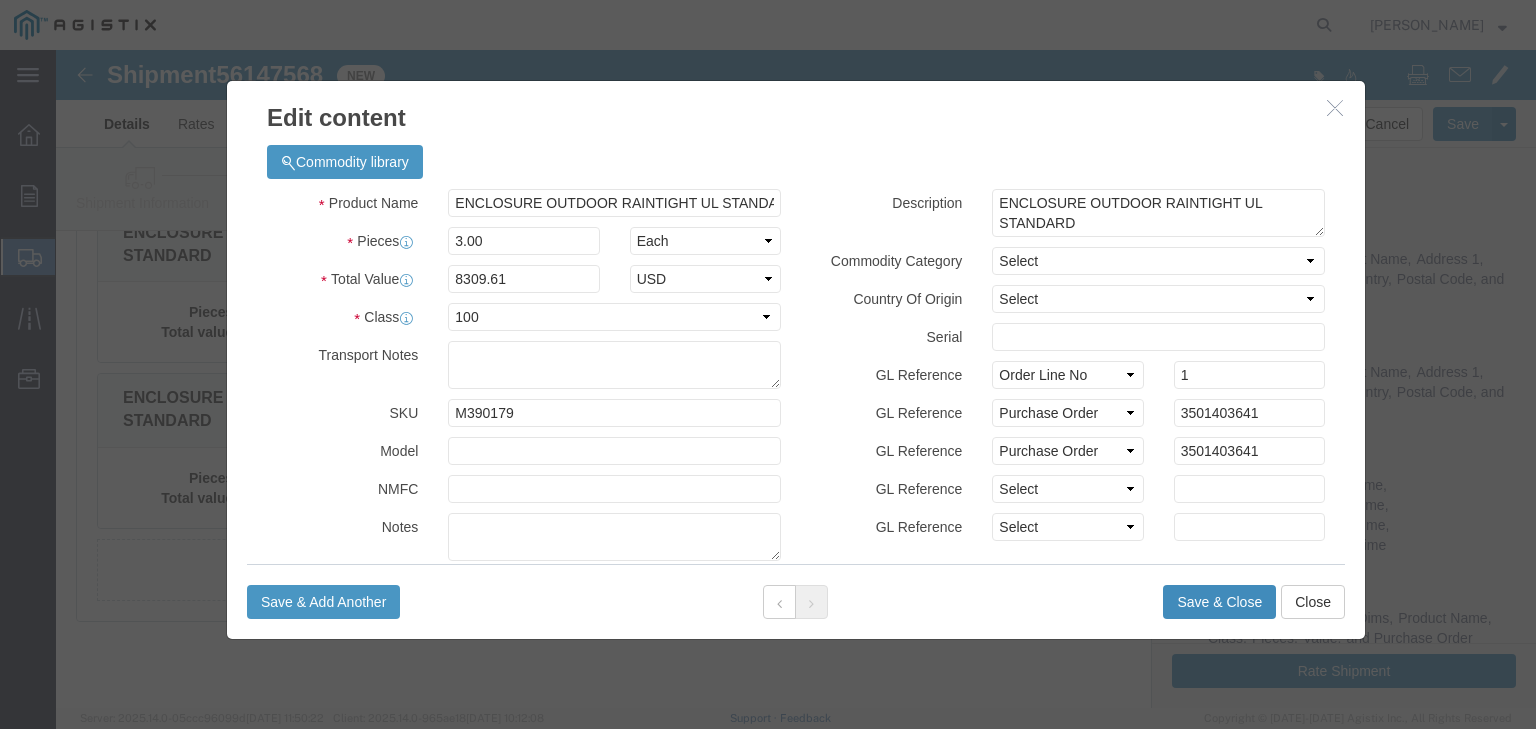 click on "Save & Close" 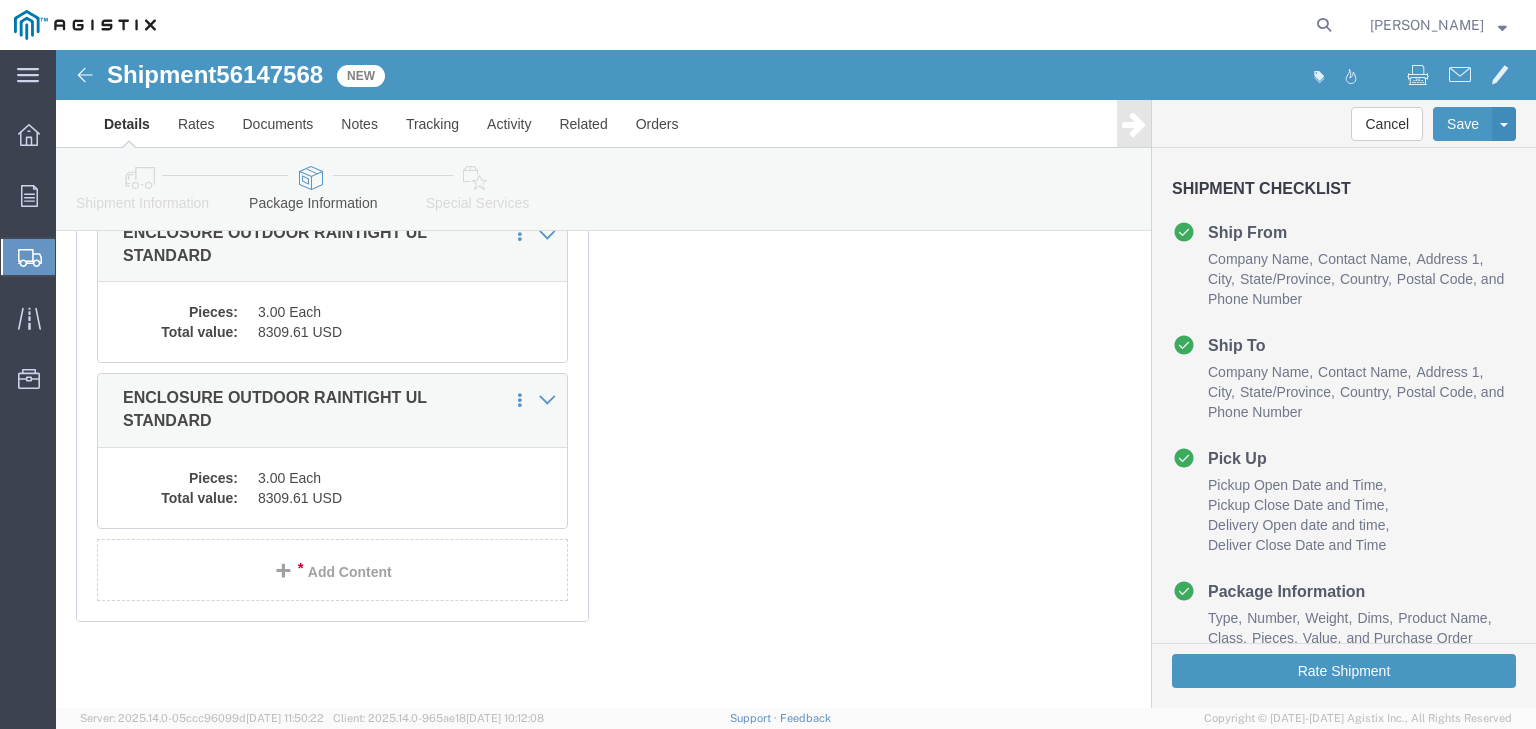 scroll, scrollTop: 132, scrollLeft: 0, axis: vertical 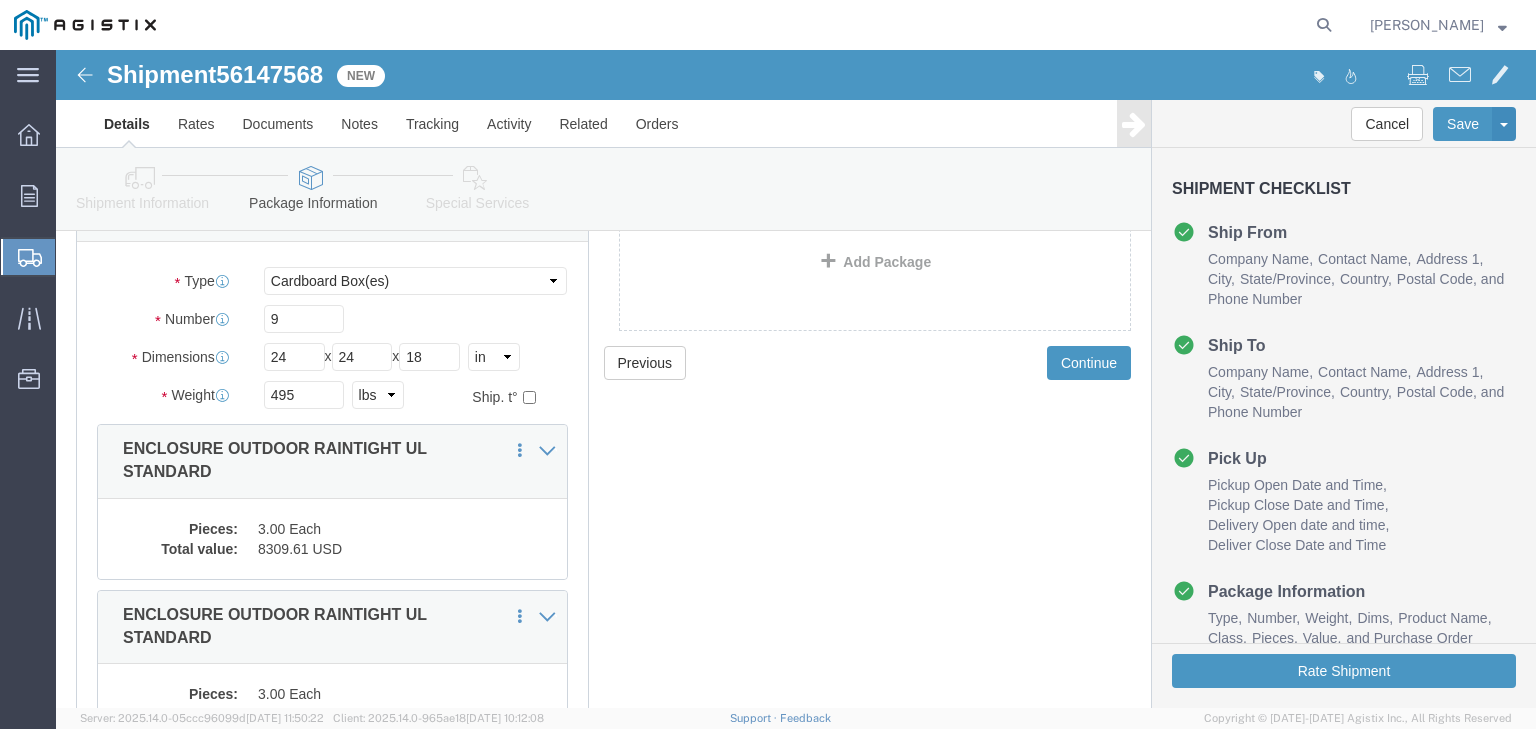 click on "Add Package" 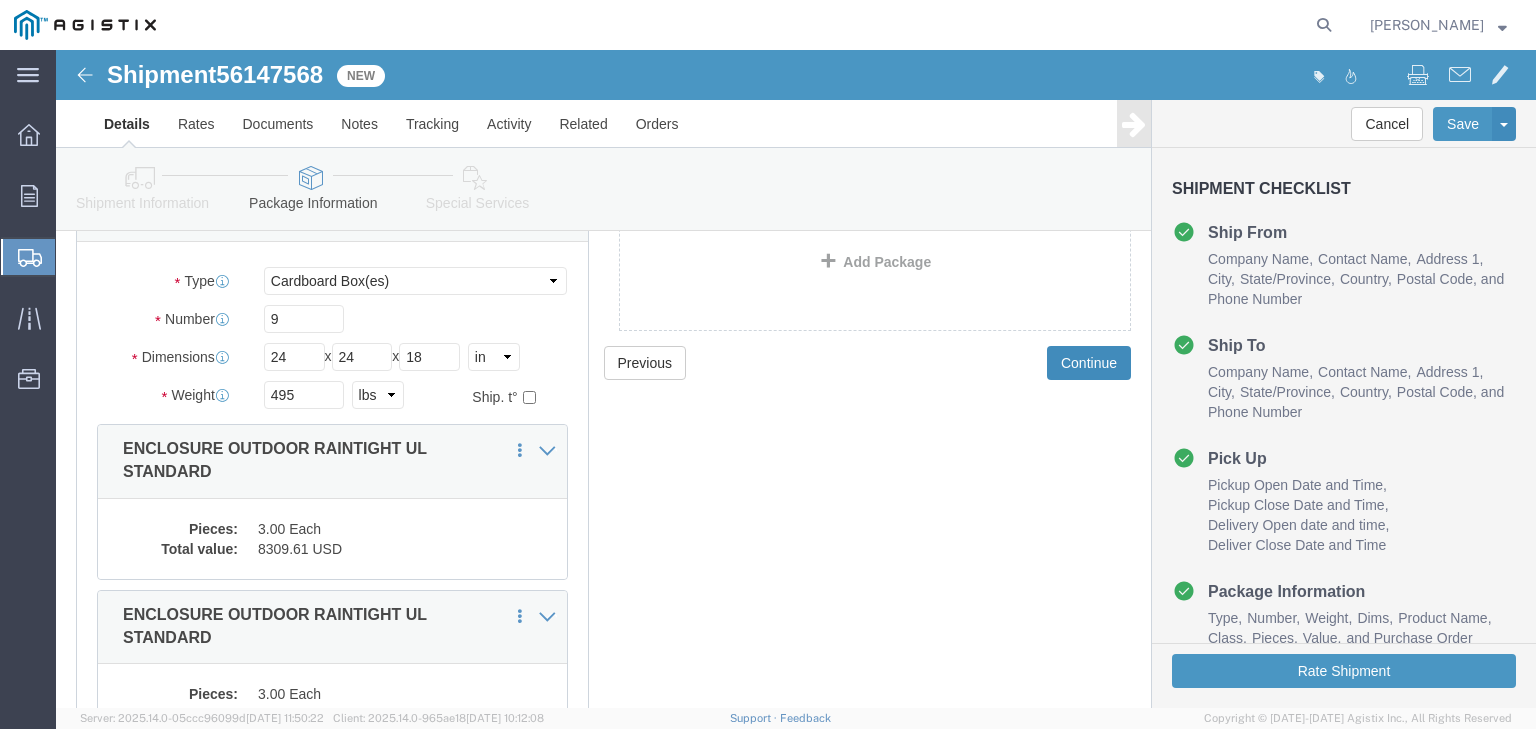 click on "Continue" 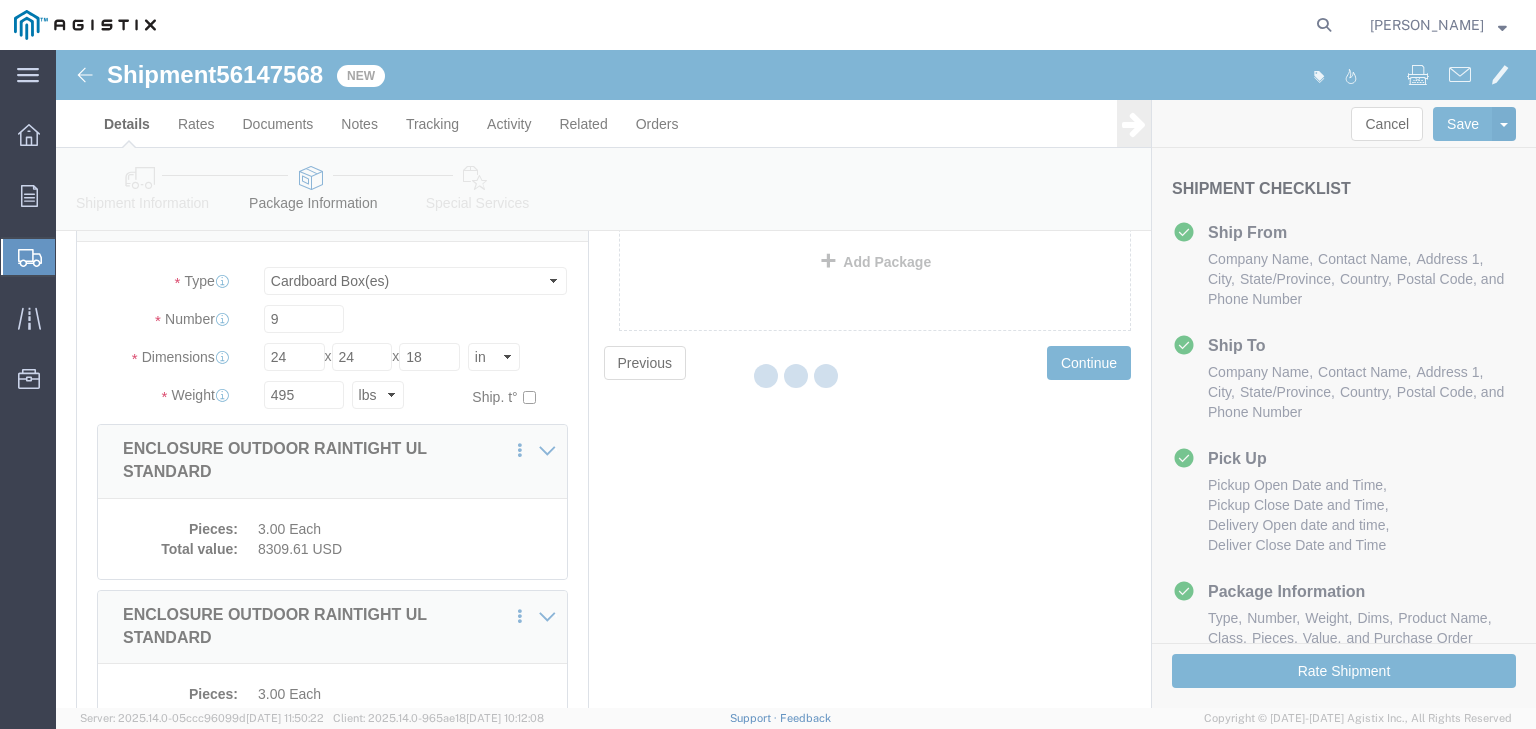select 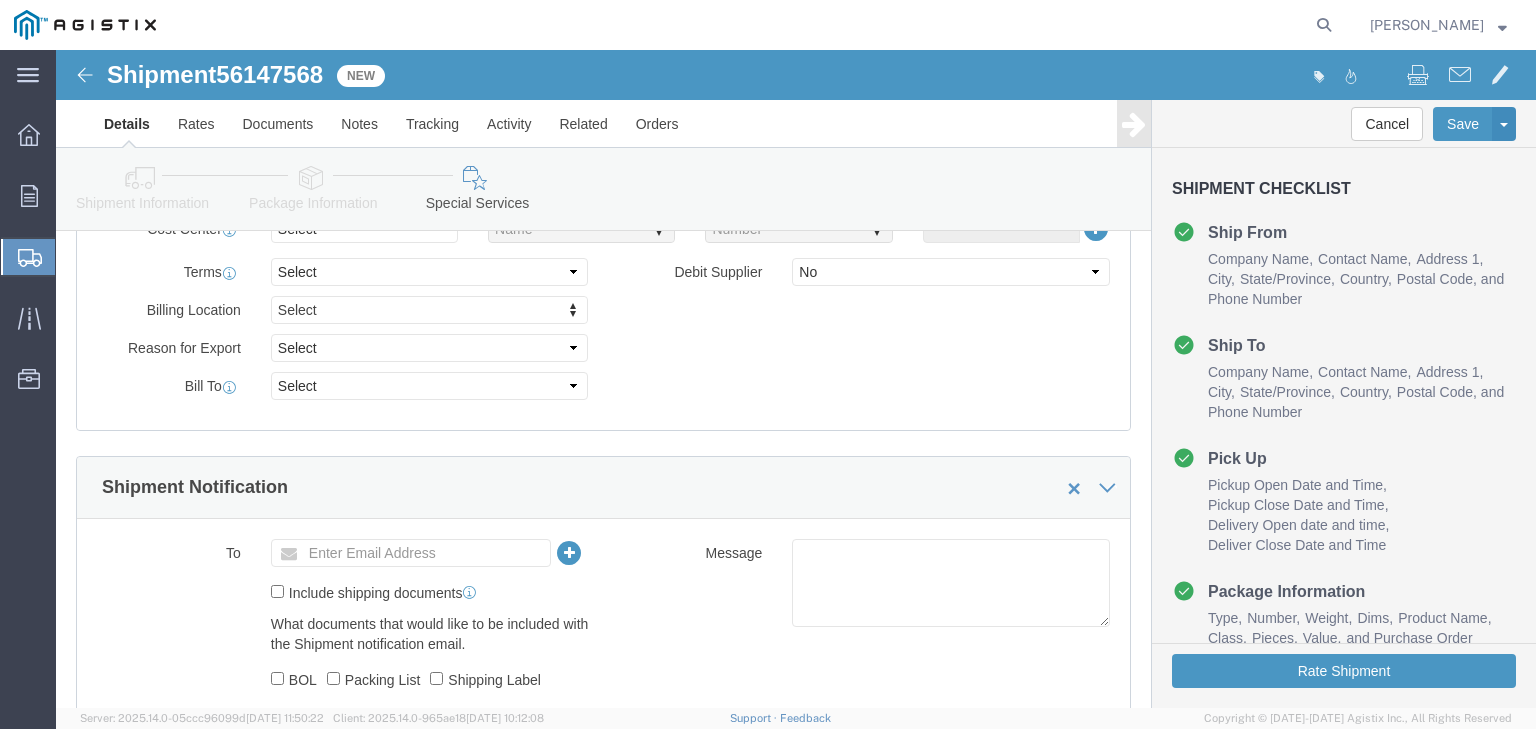 scroll, scrollTop: 532, scrollLeft: 0, axis: vertical 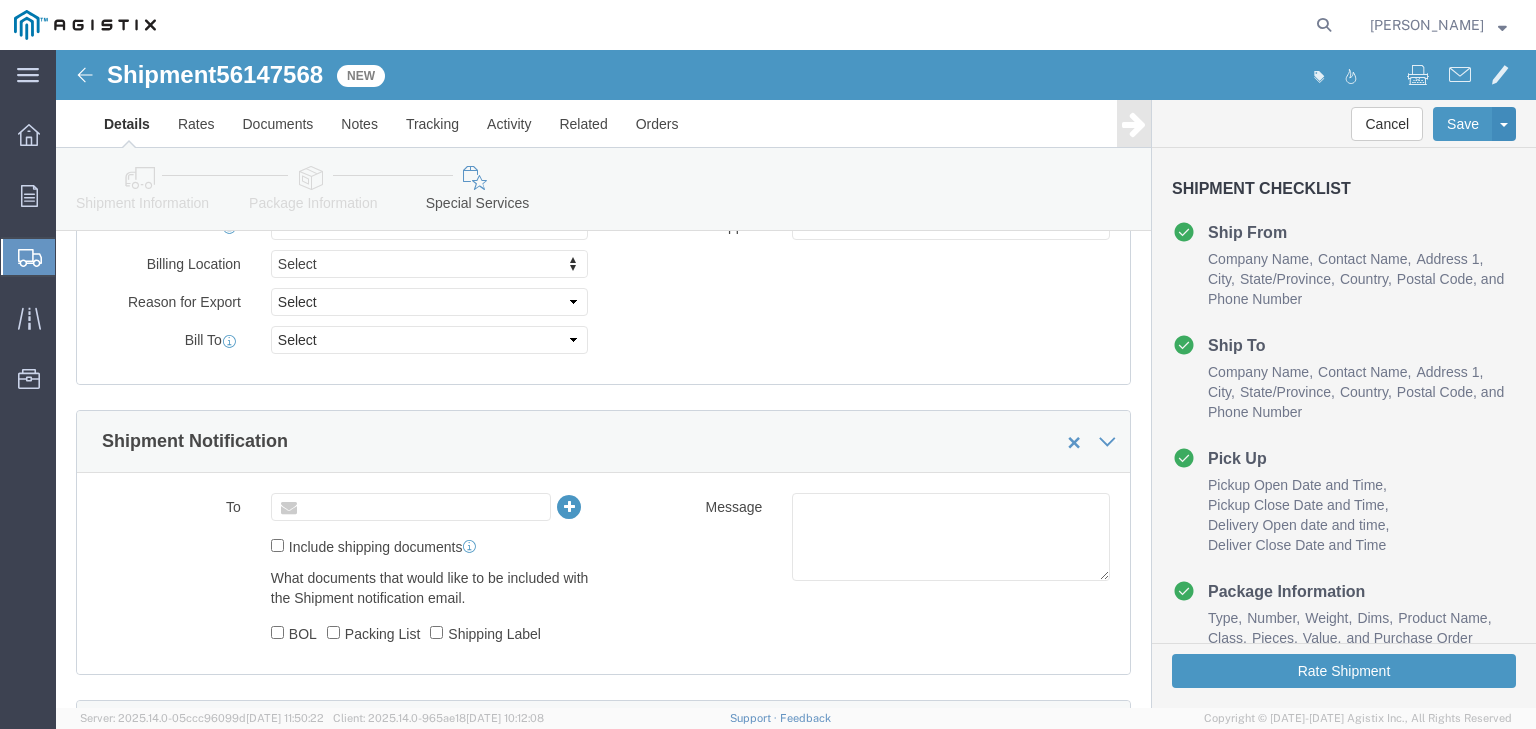 click 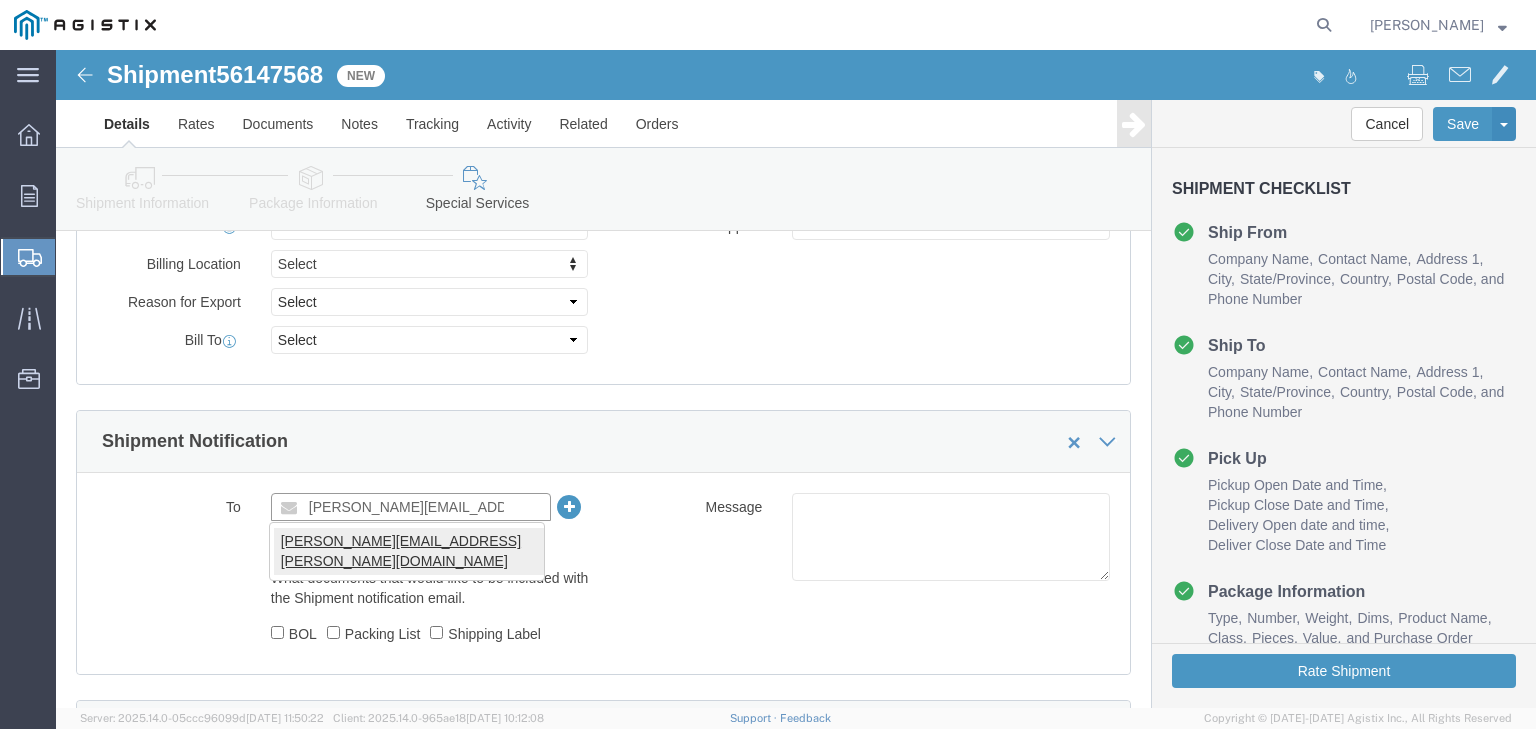type on "karen@honn.com" 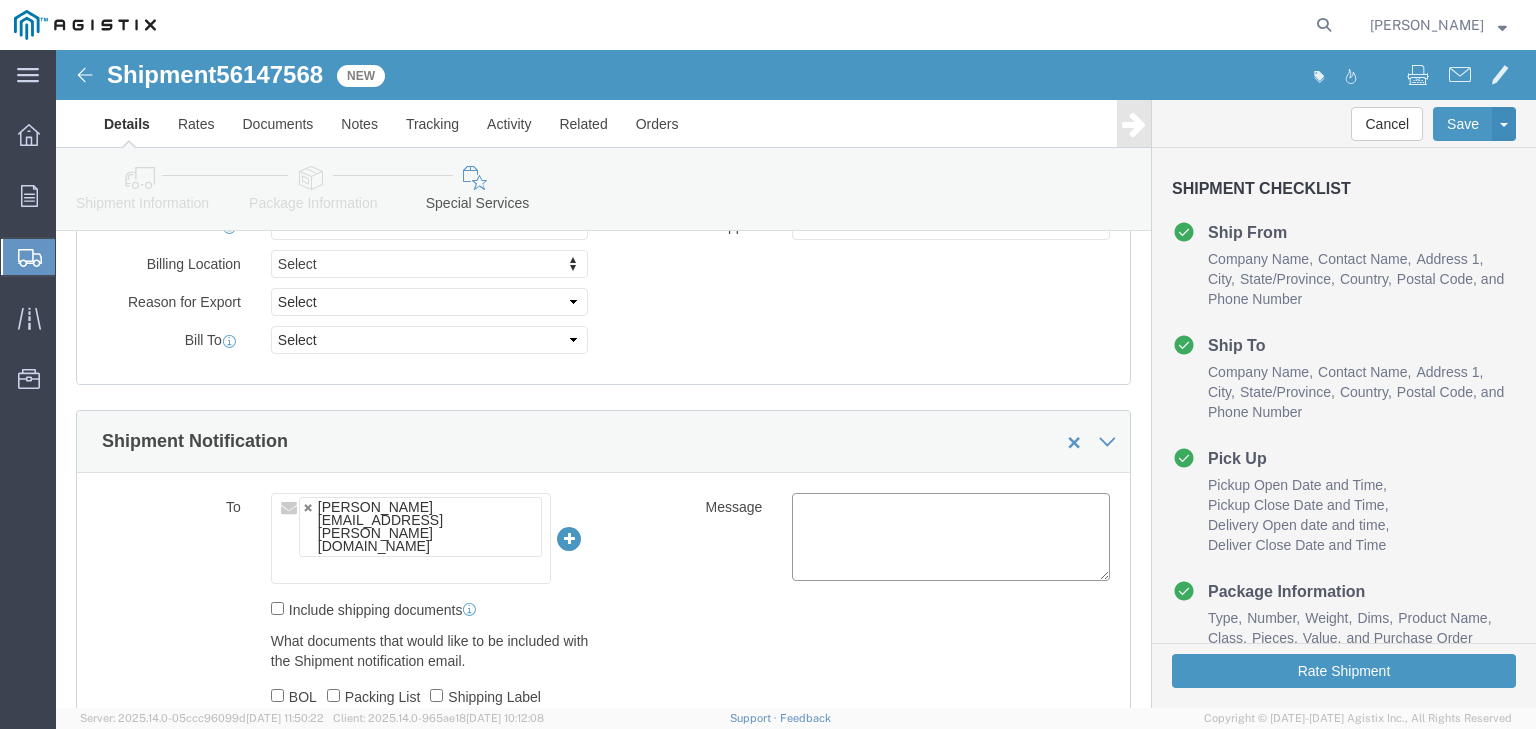 click 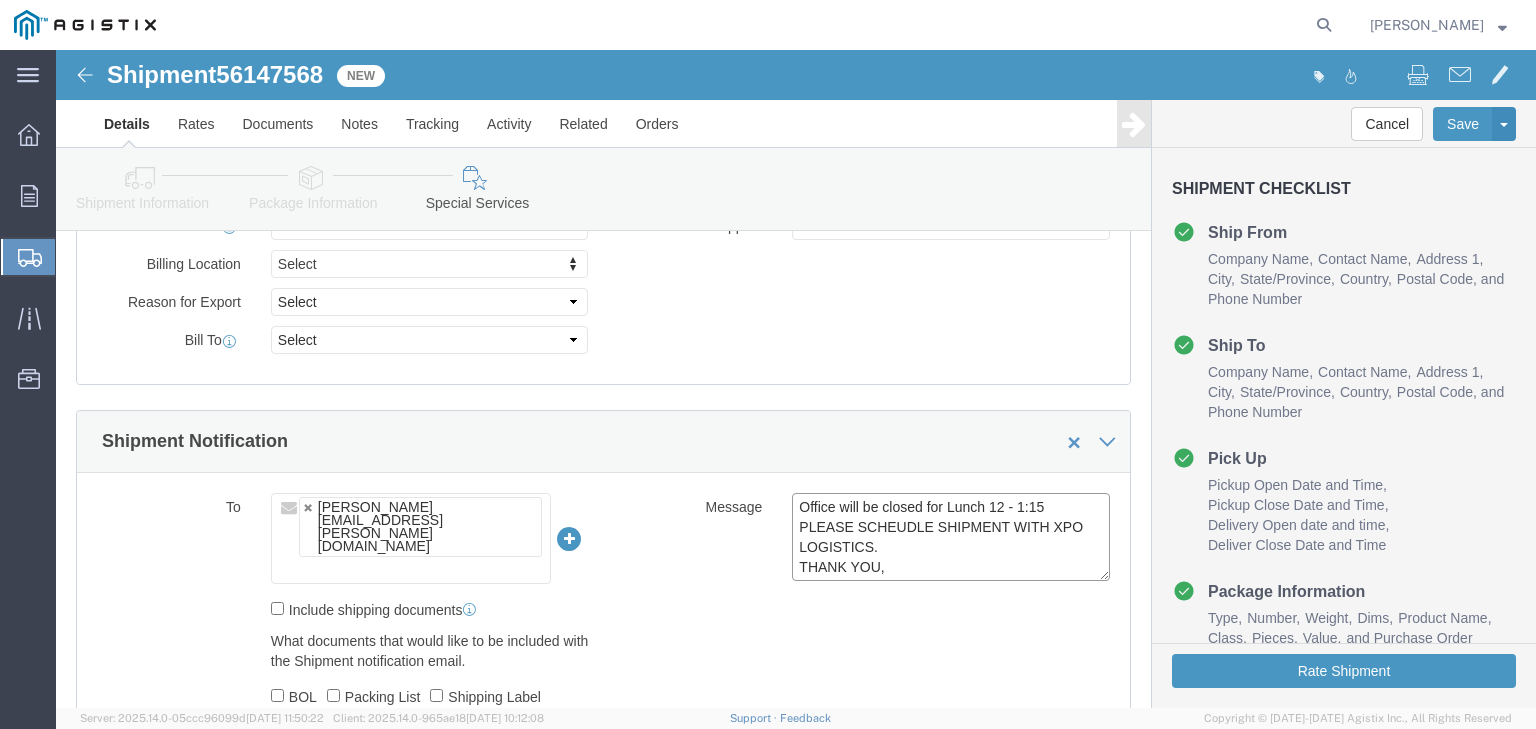type on "Office will be closed for Lunch 12 - 1:15
PLEASE SCHEUDLE SHIPMENT WITH XPO LOGISTICS.
THANK YOU," 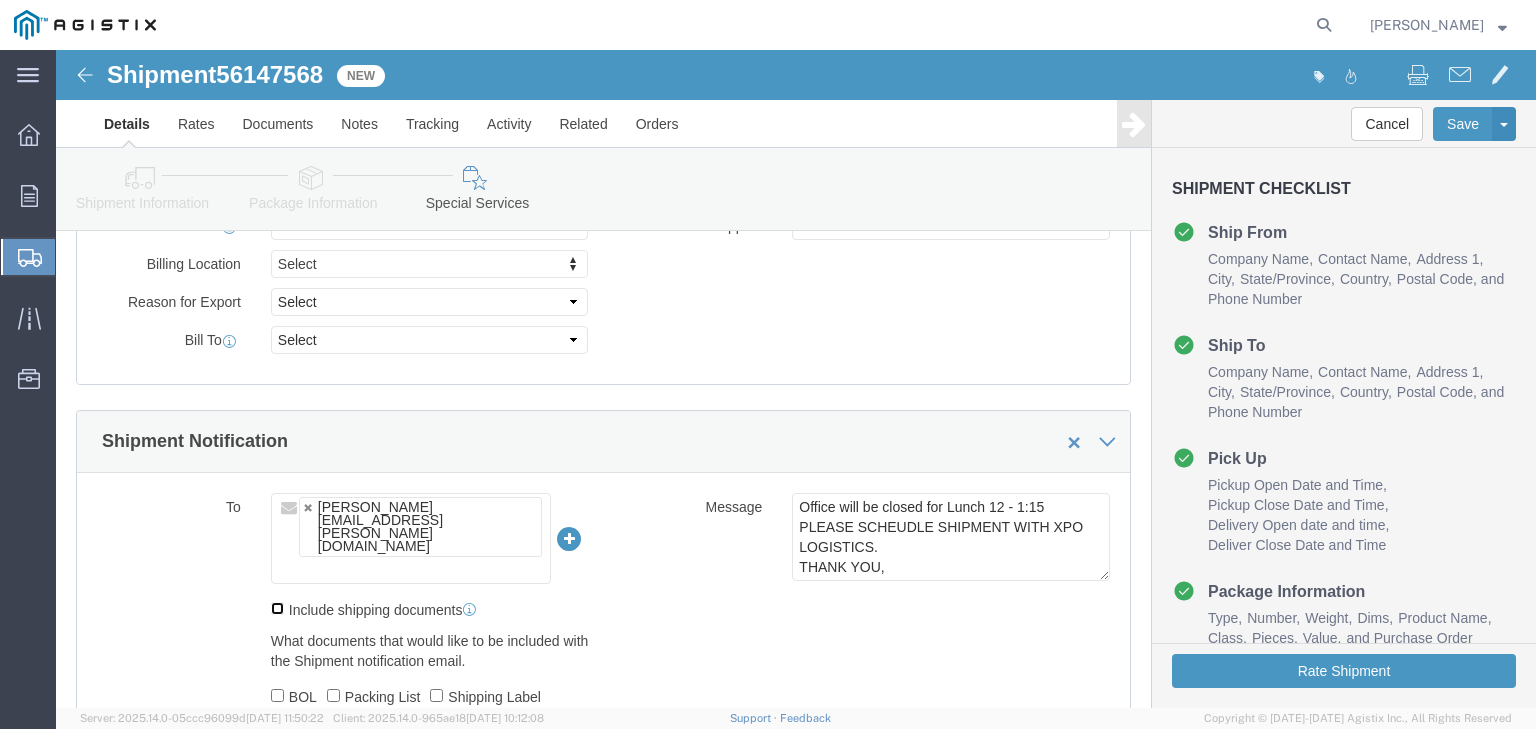 click on "Include shipping documents" 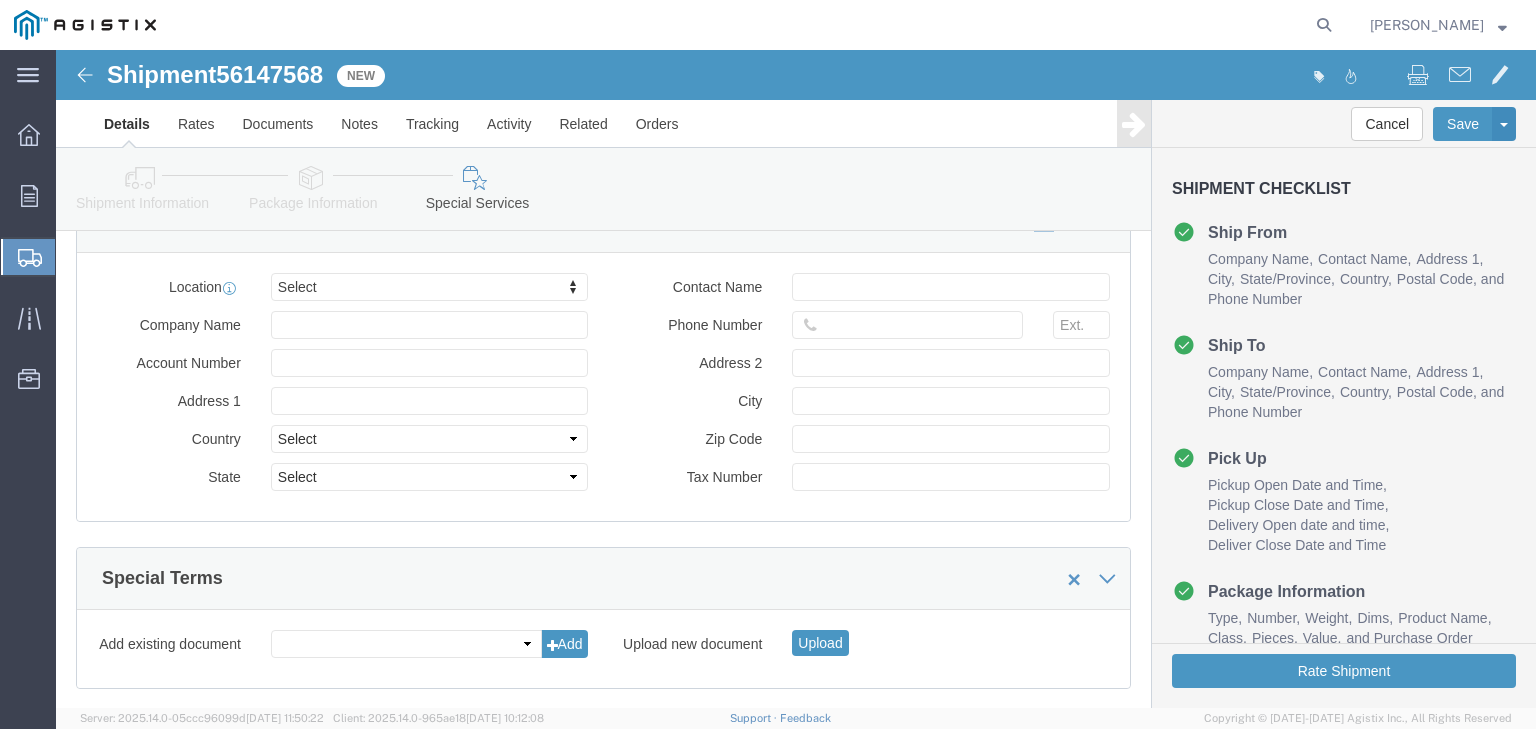 scroll, scrollTop: 1558, scrollLeft: 0, axis: vertical 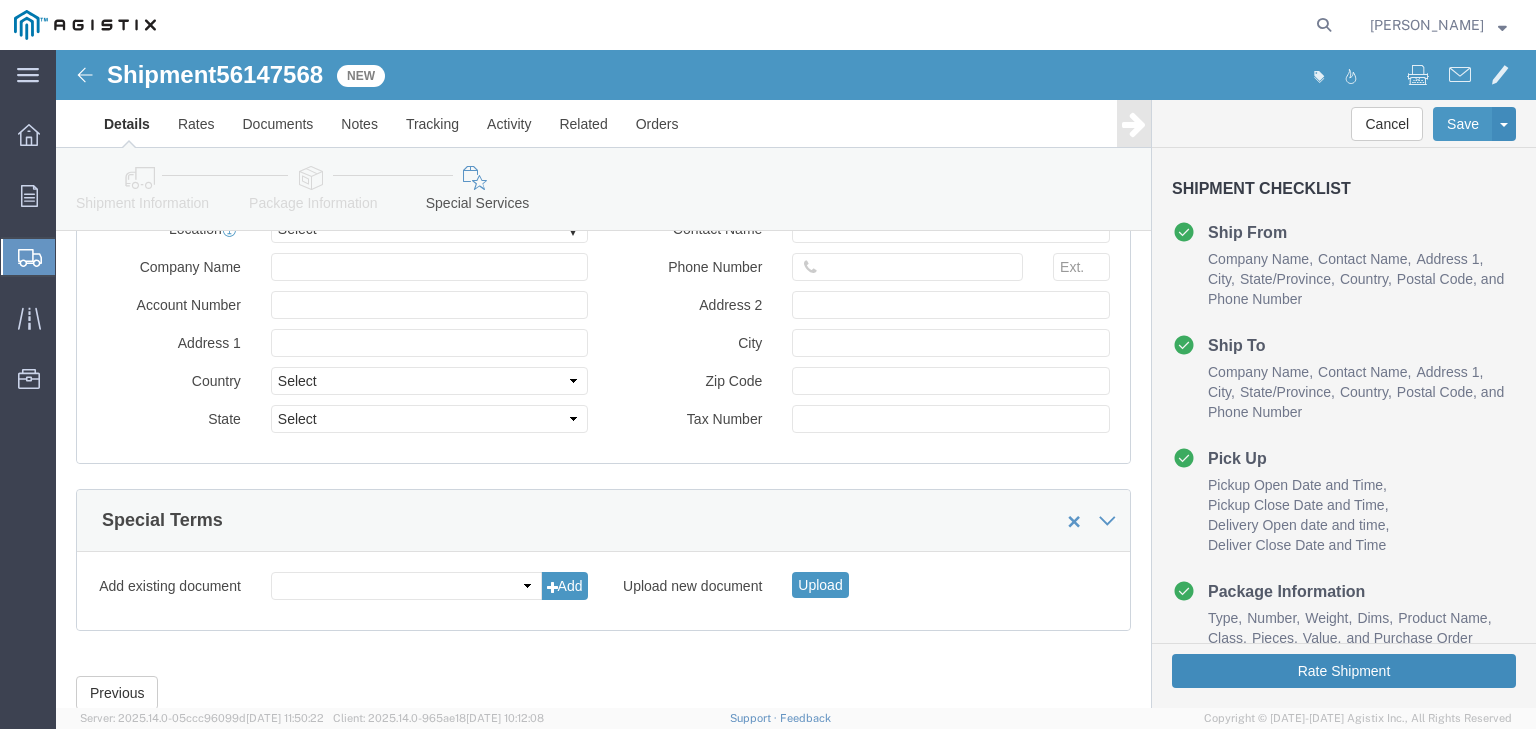 click on "Rate Shipment" 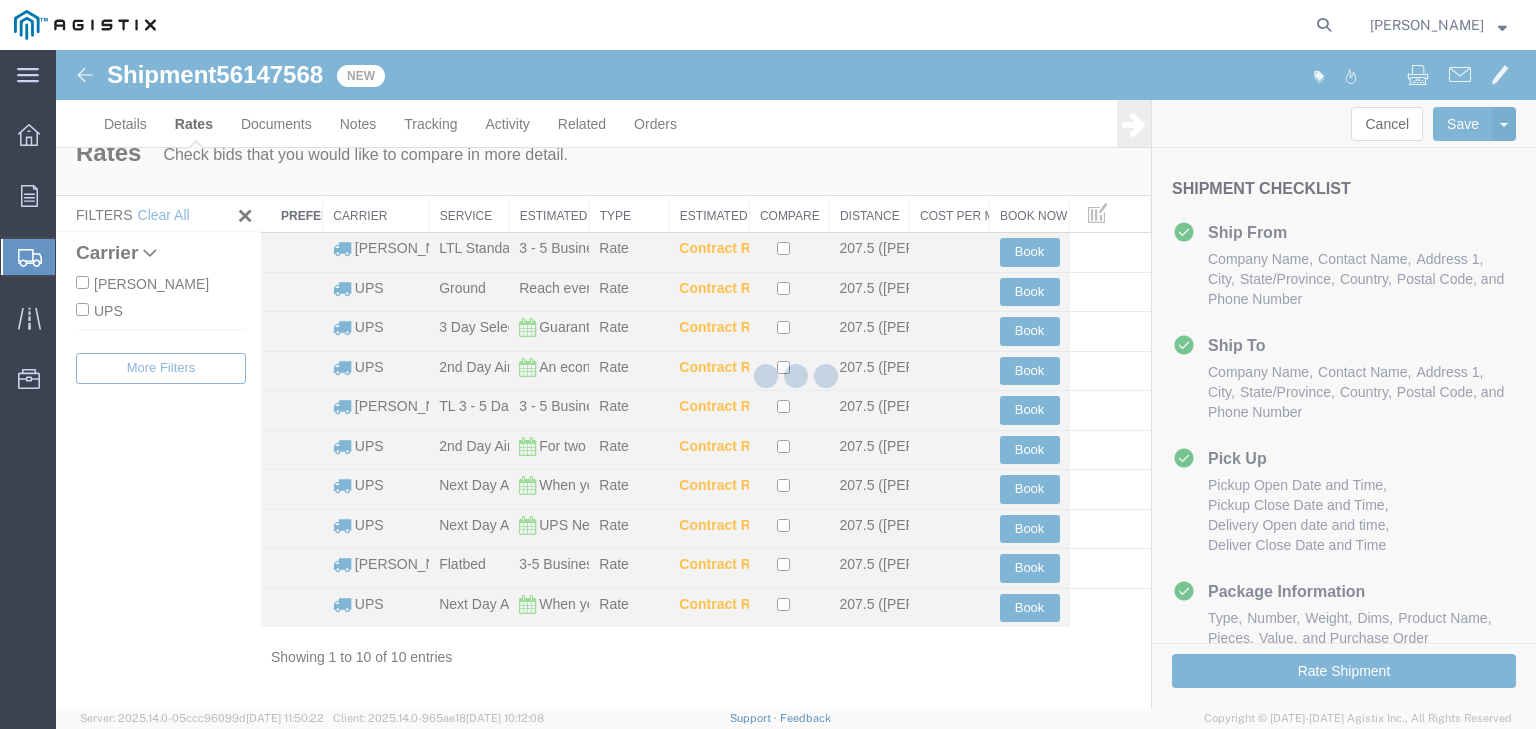 scroll, scrollTop: 0, scrollLeft: 0, axis: both 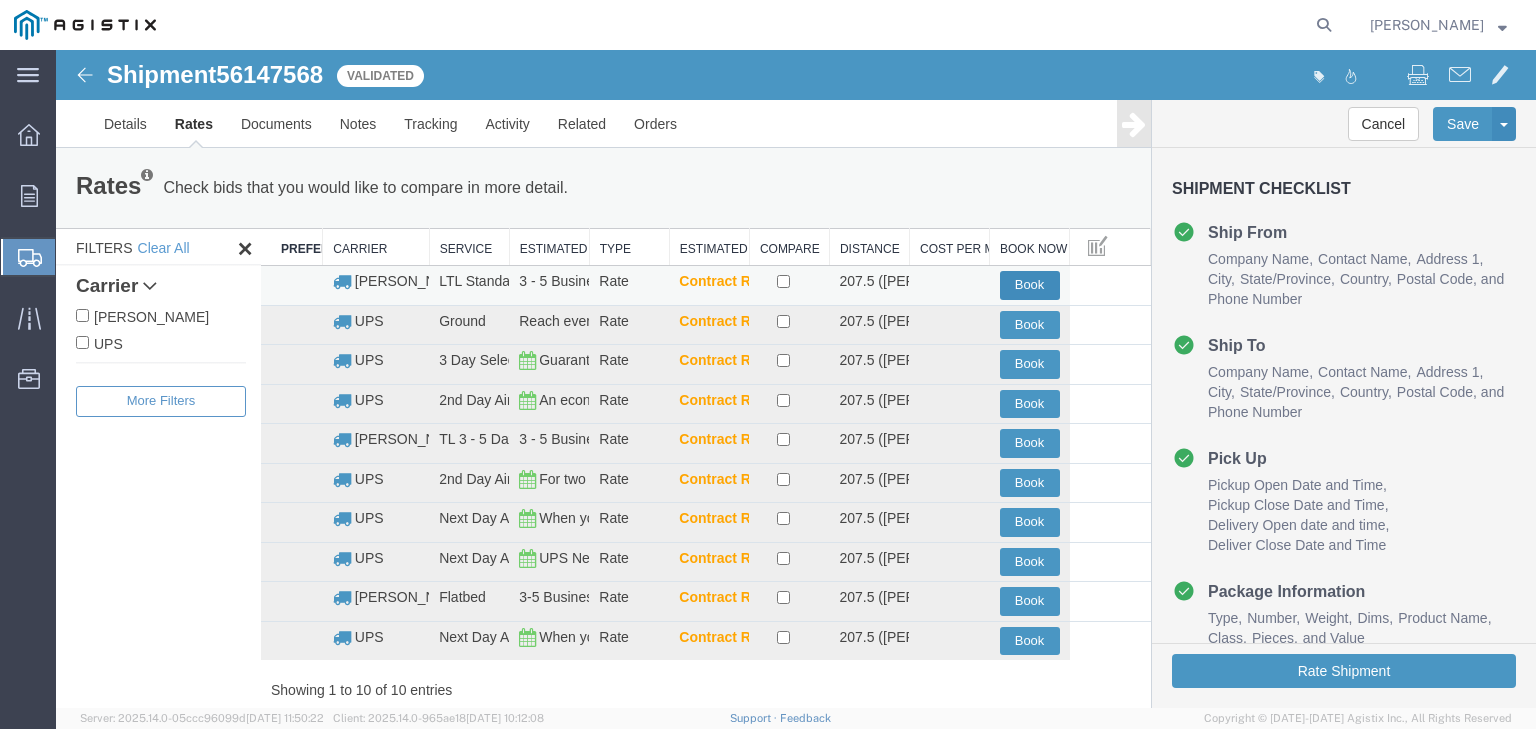 click on "Book" at bounding box center [1030, 285] 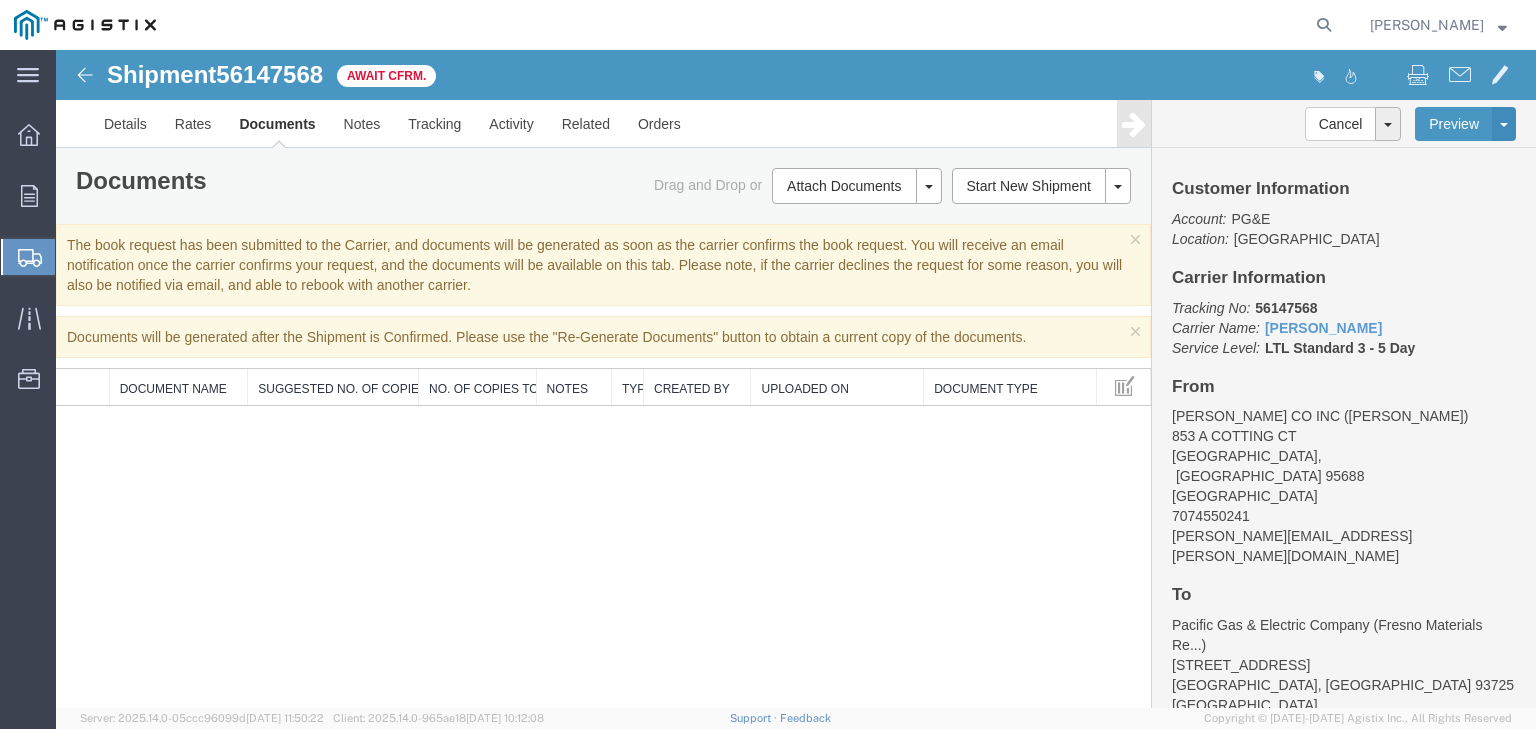 scroll, scrollTop: 0, scrollLeft: 0, axis: both 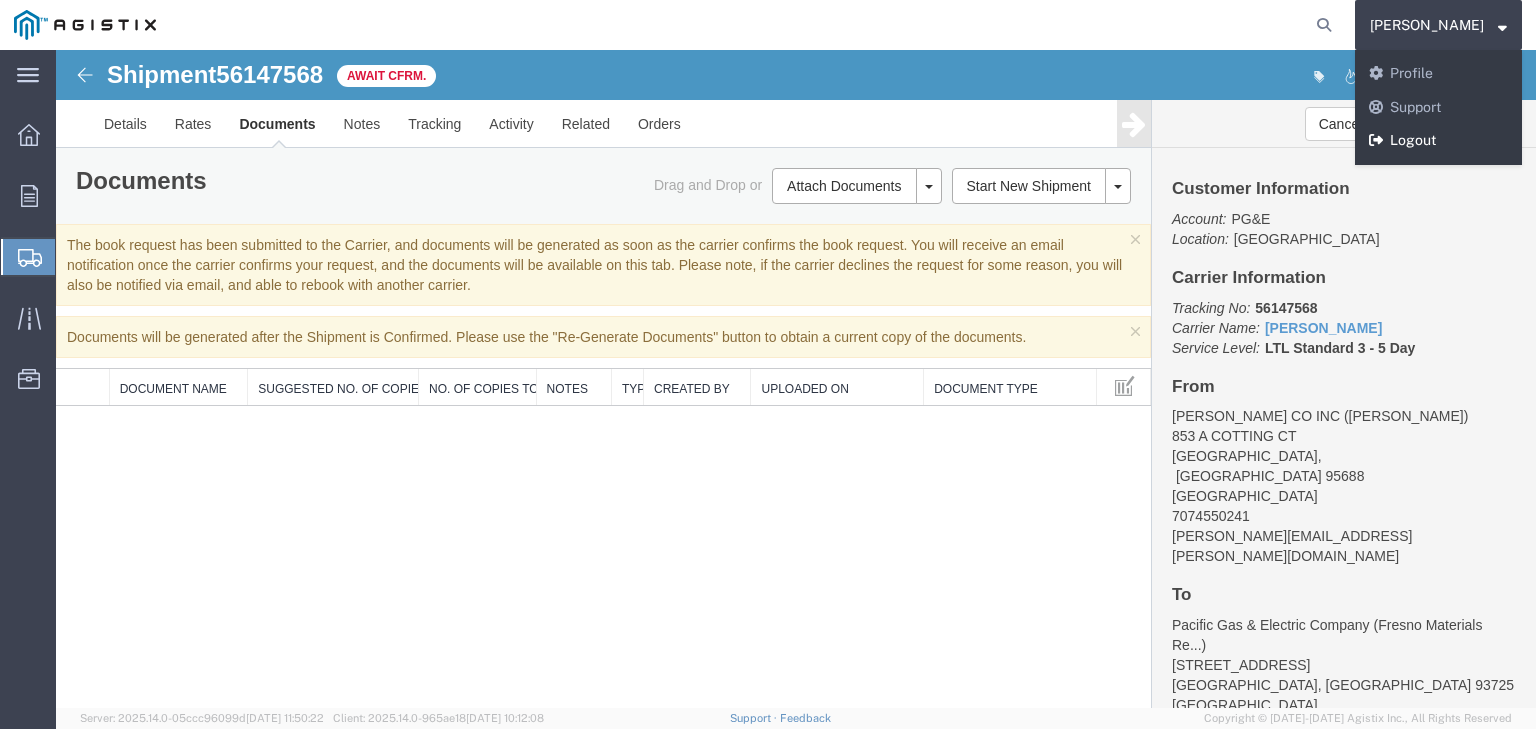 click on "Logout" 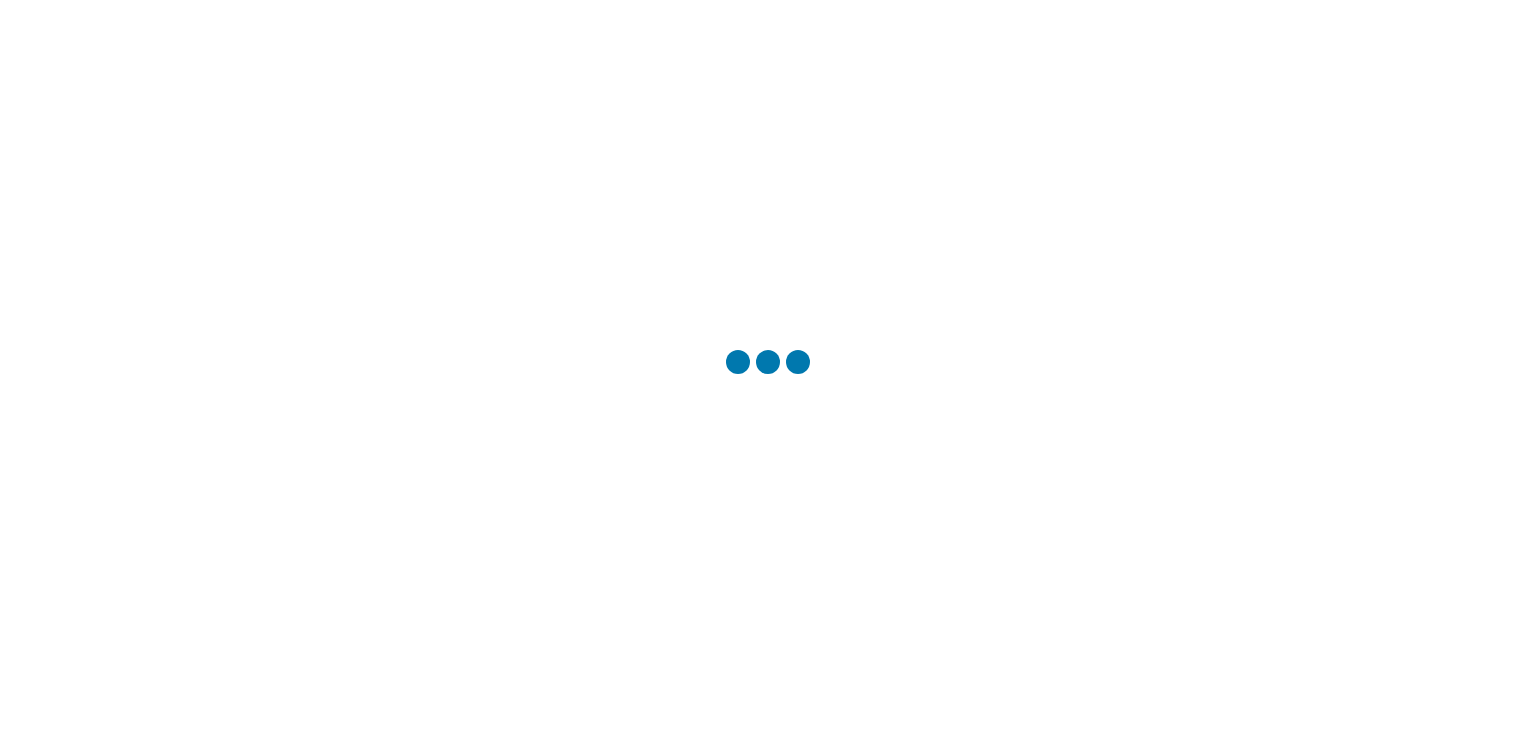 scroll, scrollTop: 0, scrollLeft: 0, axis: both 